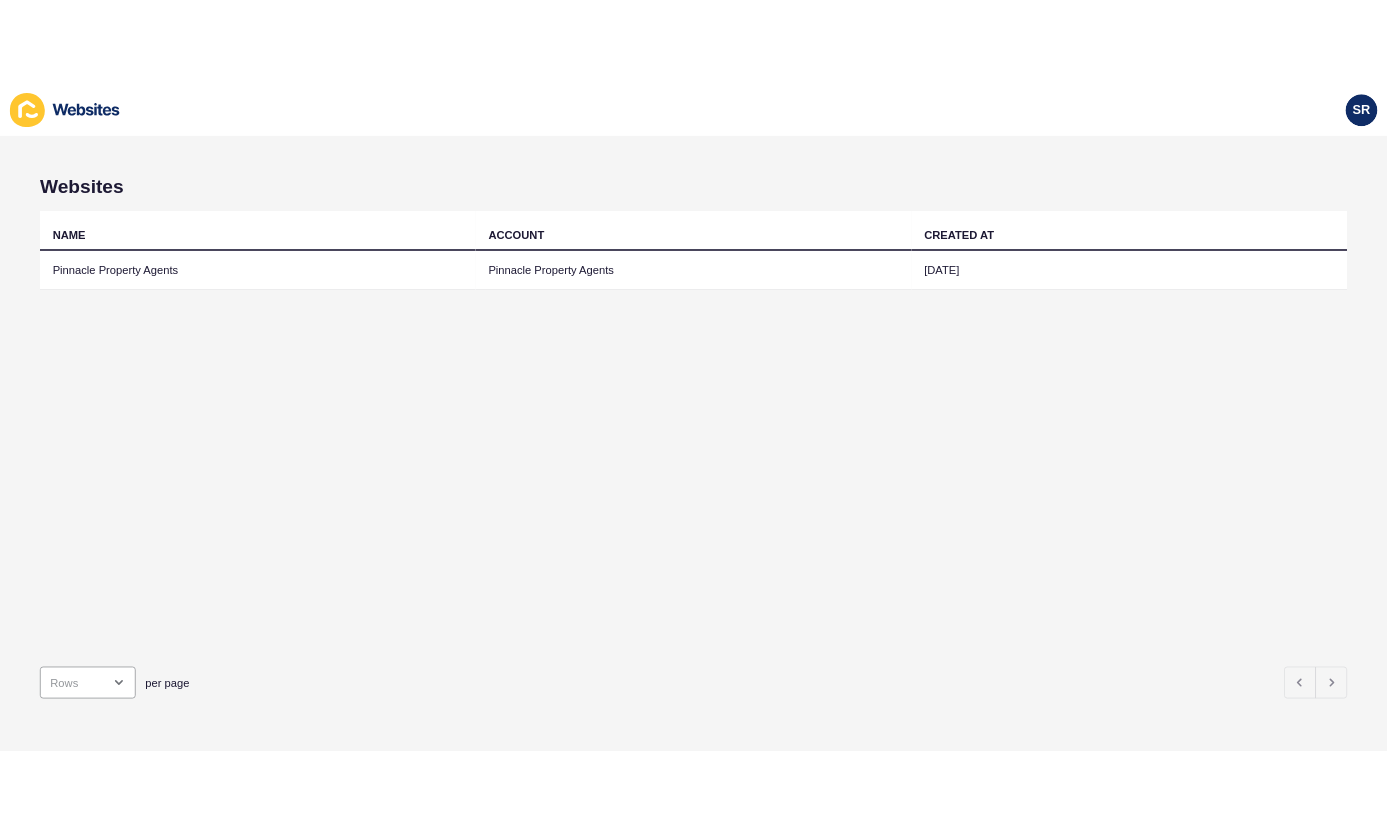 scroll, scrollTop: 0, scrollLeft: 0, axis: both 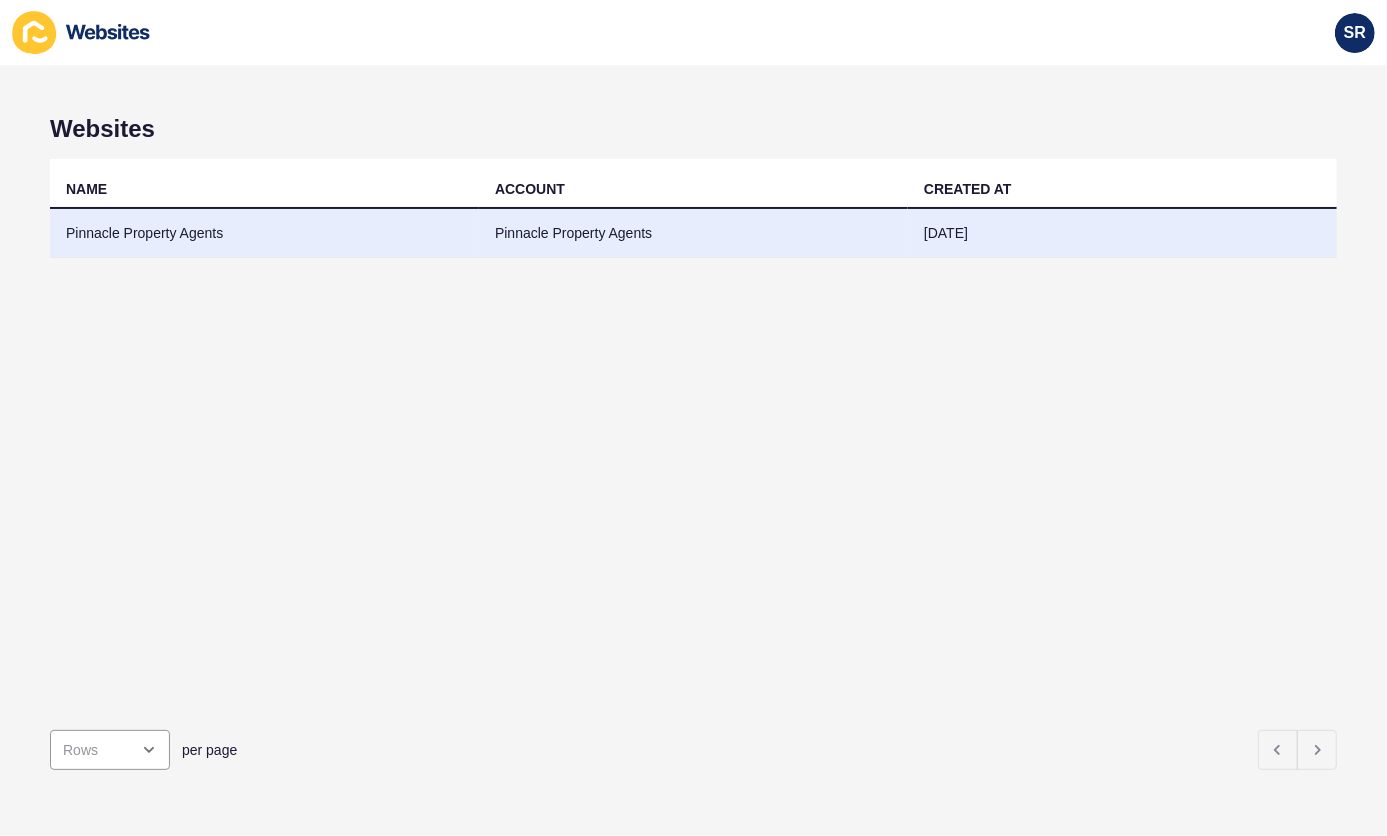 click on "Pinnacle Property Agents" at bounding box center (264, 233) 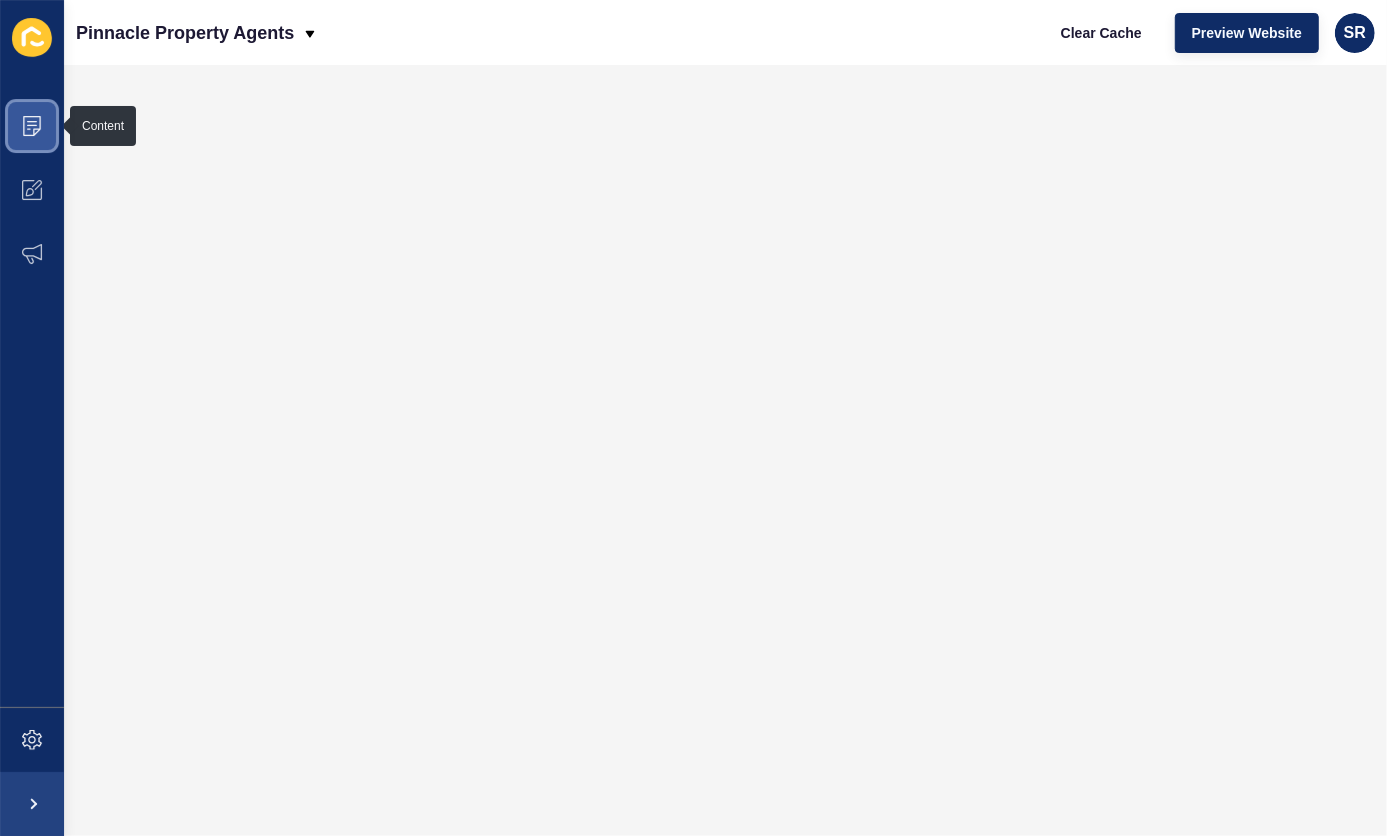 click 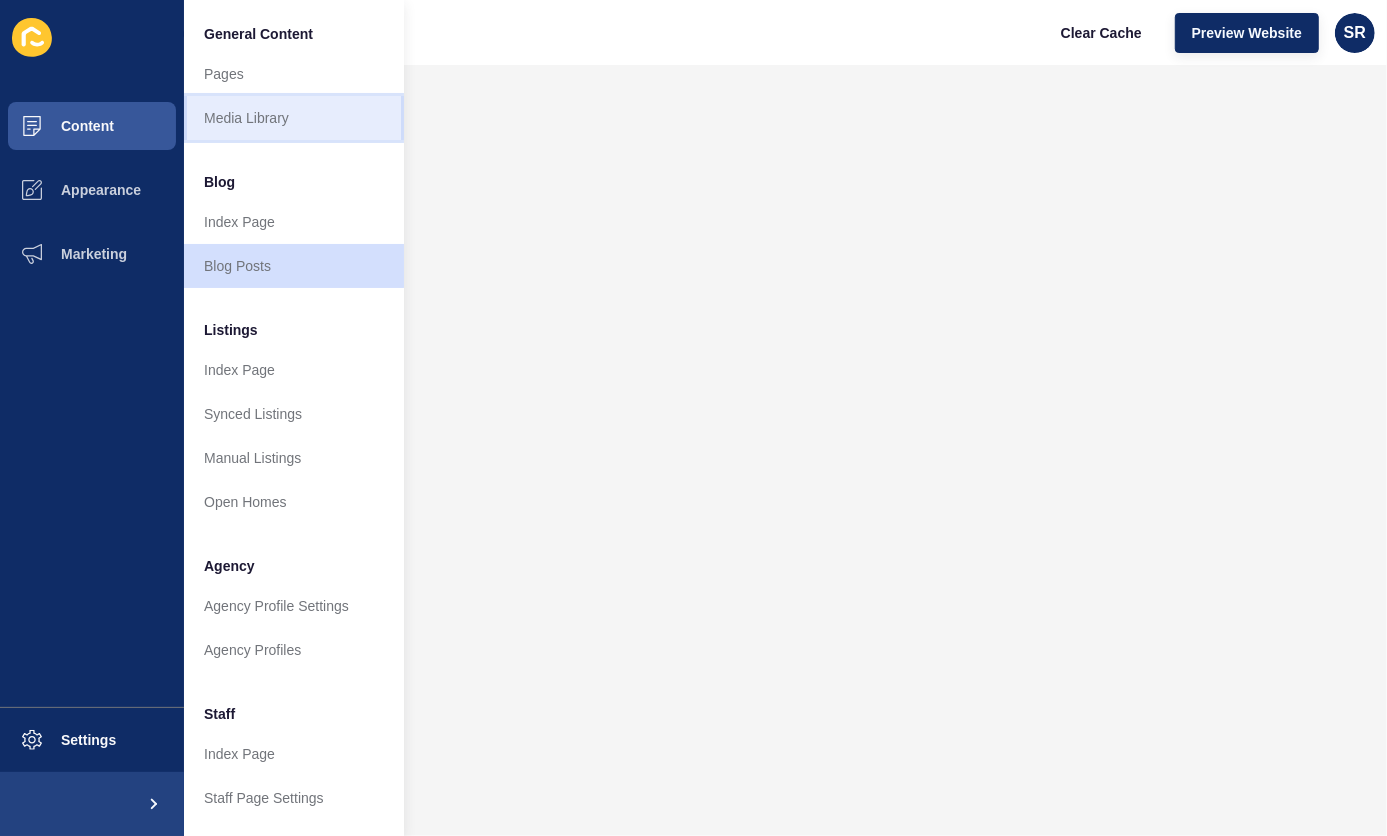 click on "Media Library" at bounding box center [294, 118] 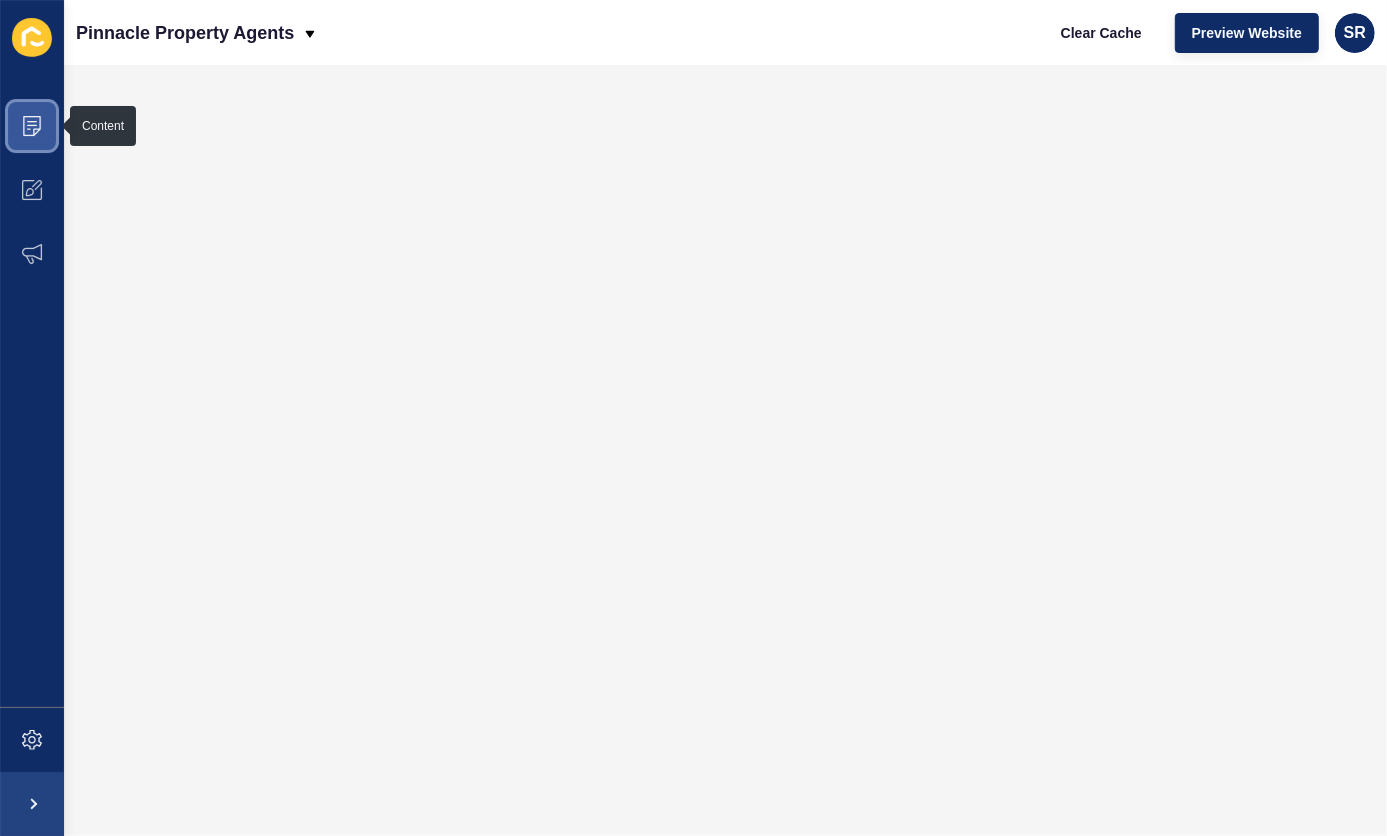 click 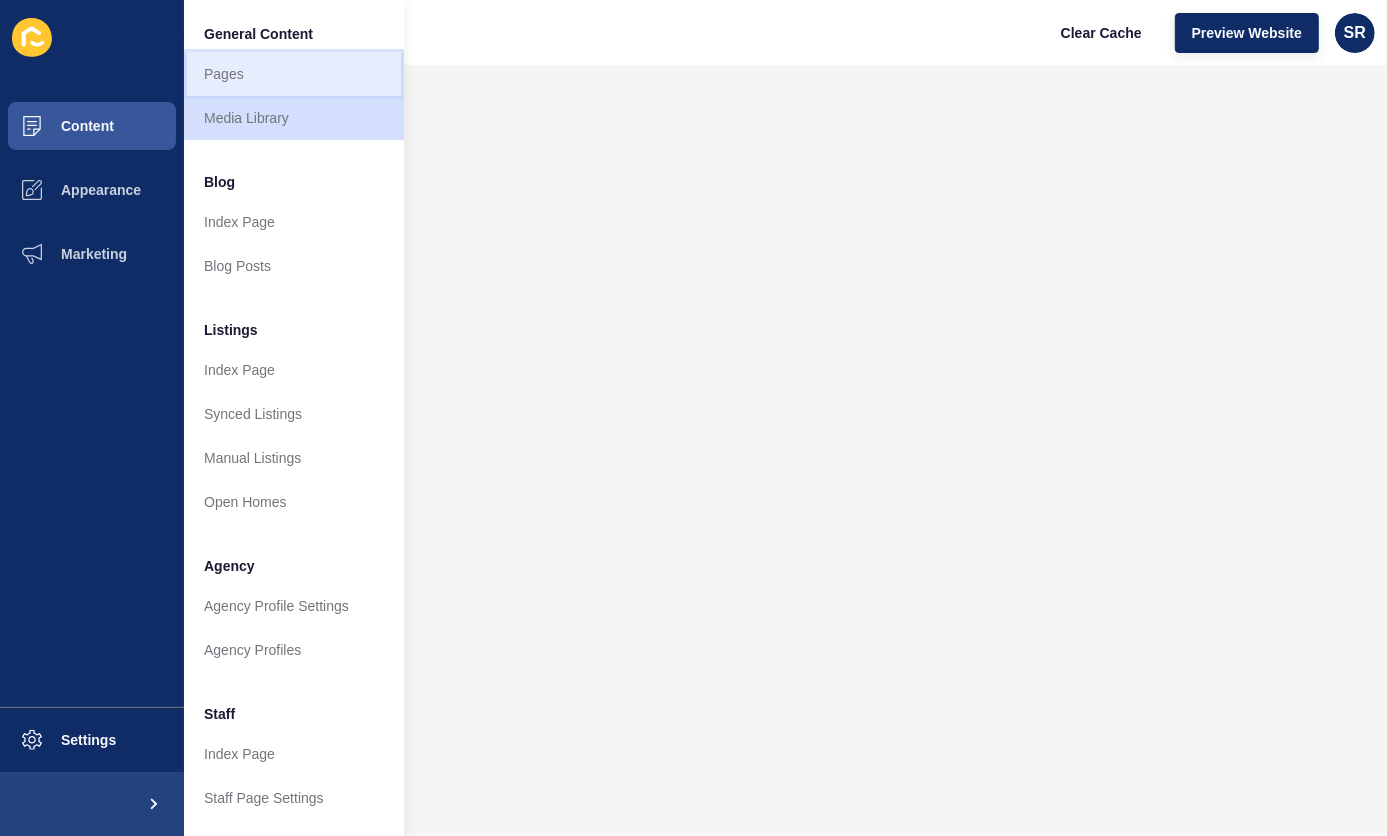 click on "Pages" at bounding box center (294, 74) 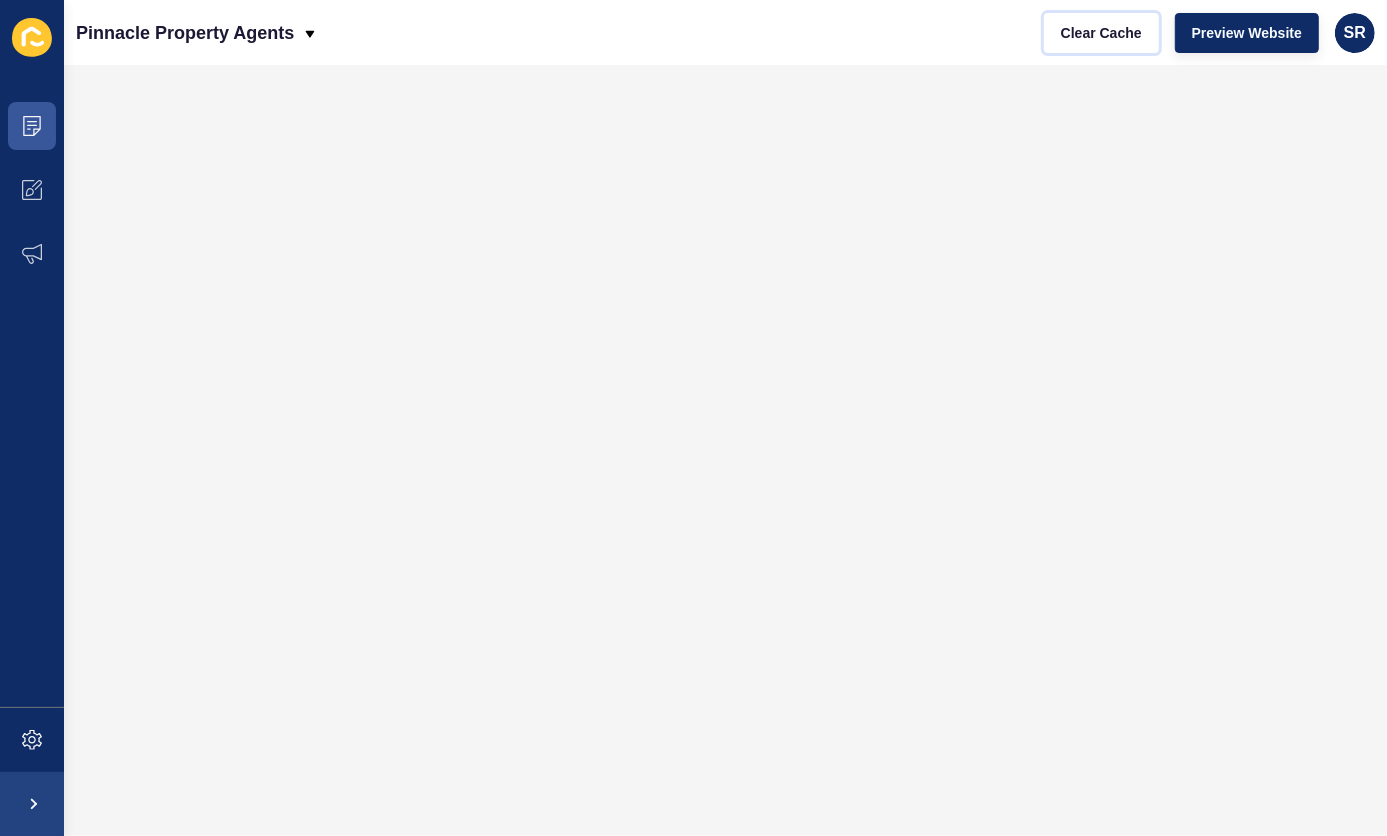 drag, startPoint x: 1118, startPoint y: 36, endPoint x: 1114, endPoint y: 52, distance: 16.492422 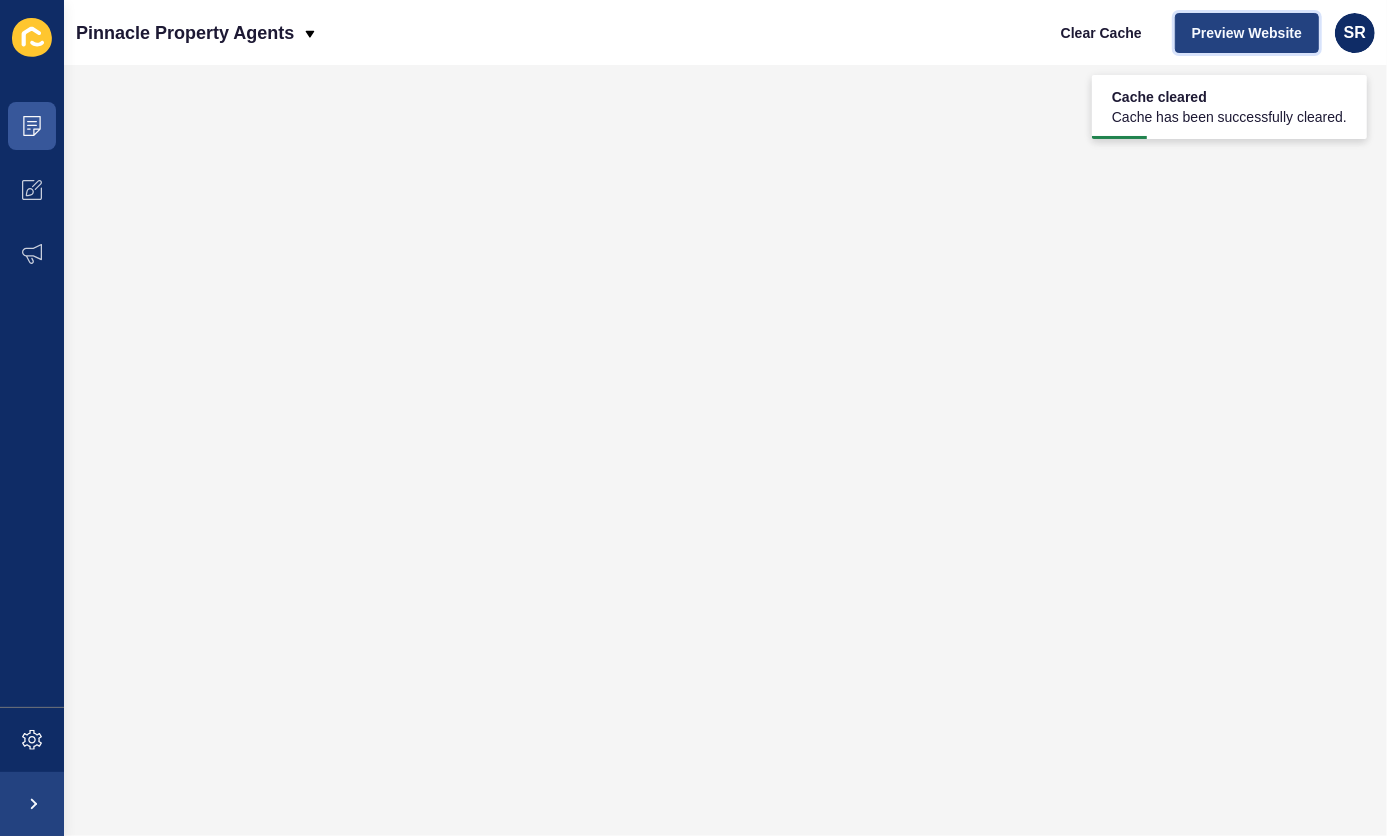 click on "Preview Website" at bounding box center [1247, 33] 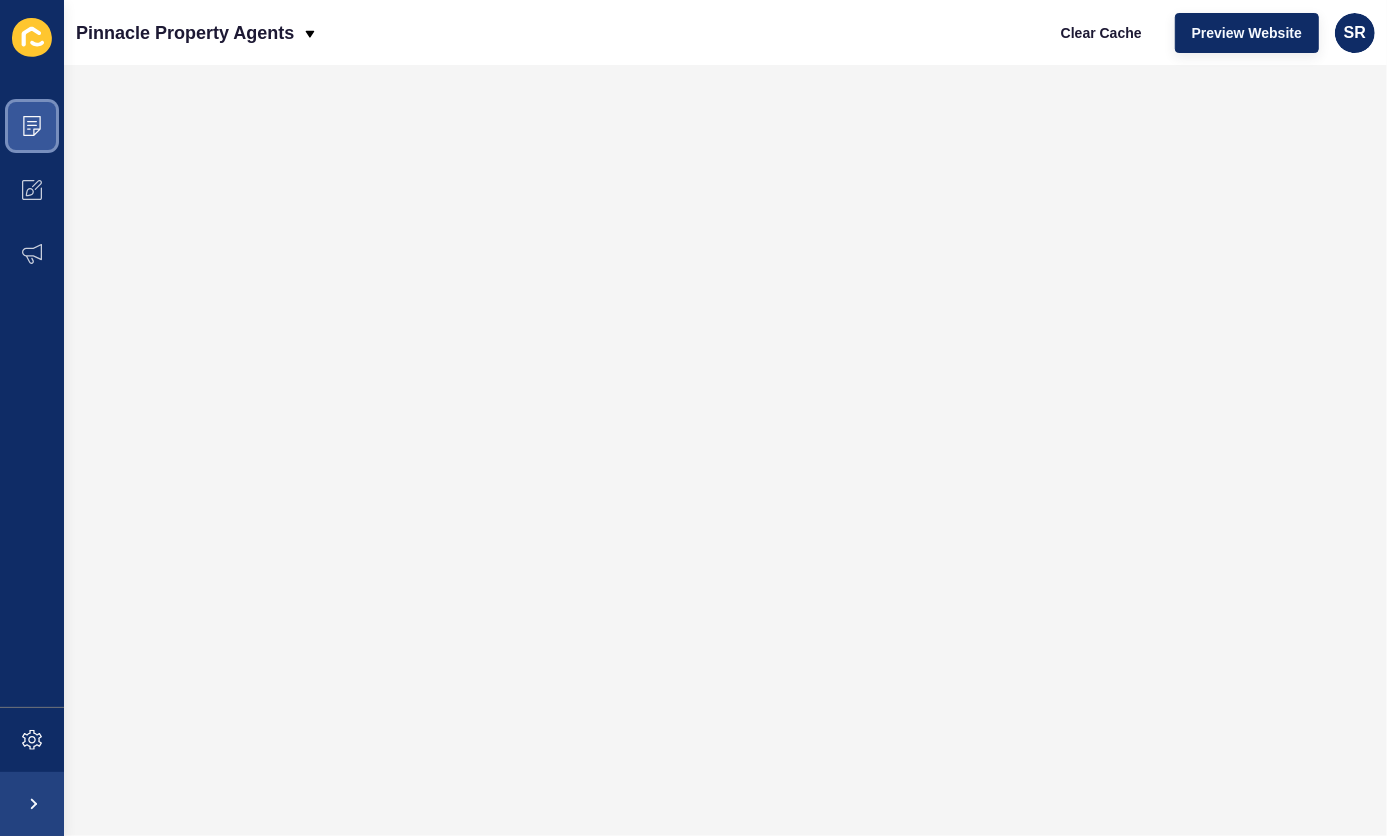 click 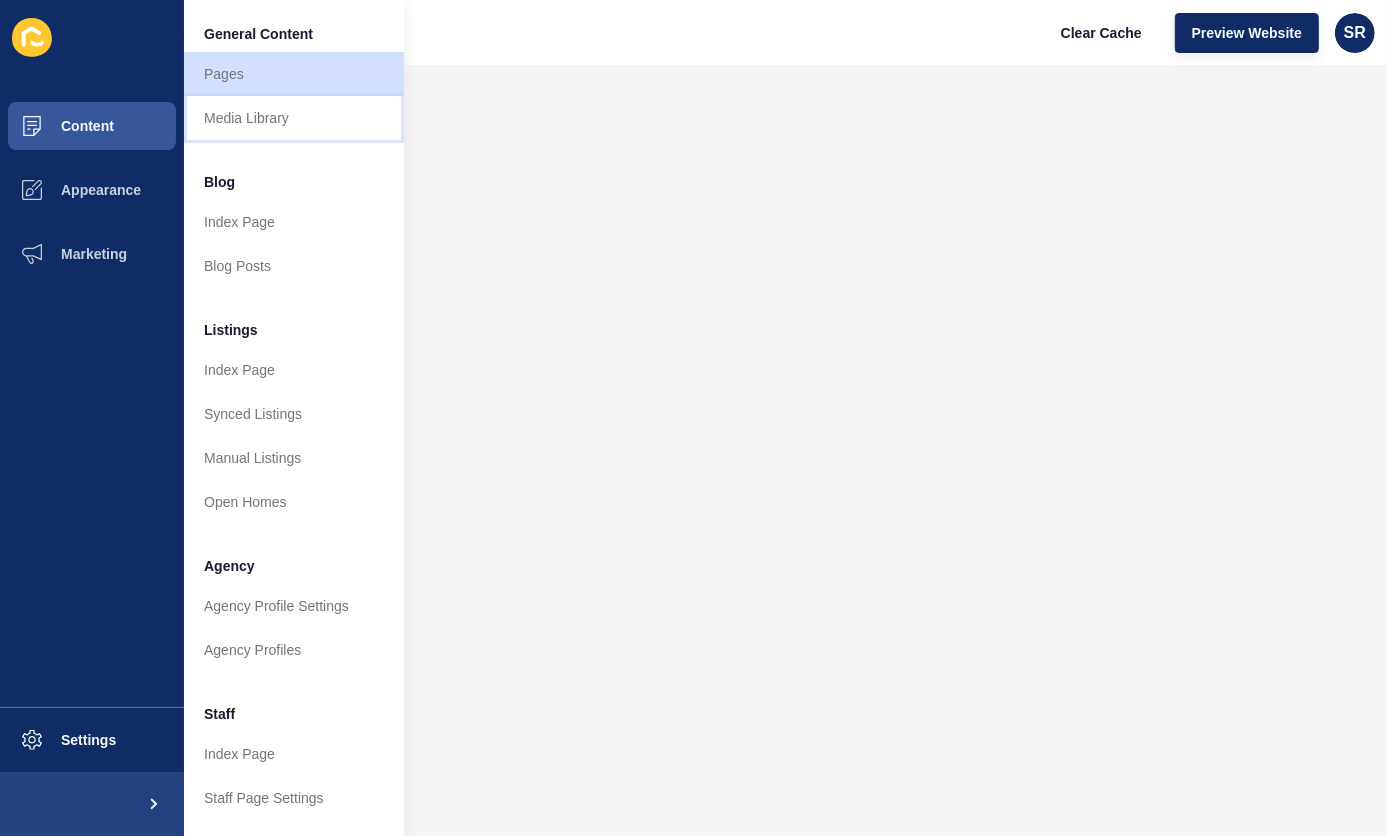 click on "Media Library" at bounding box center [294, 118] 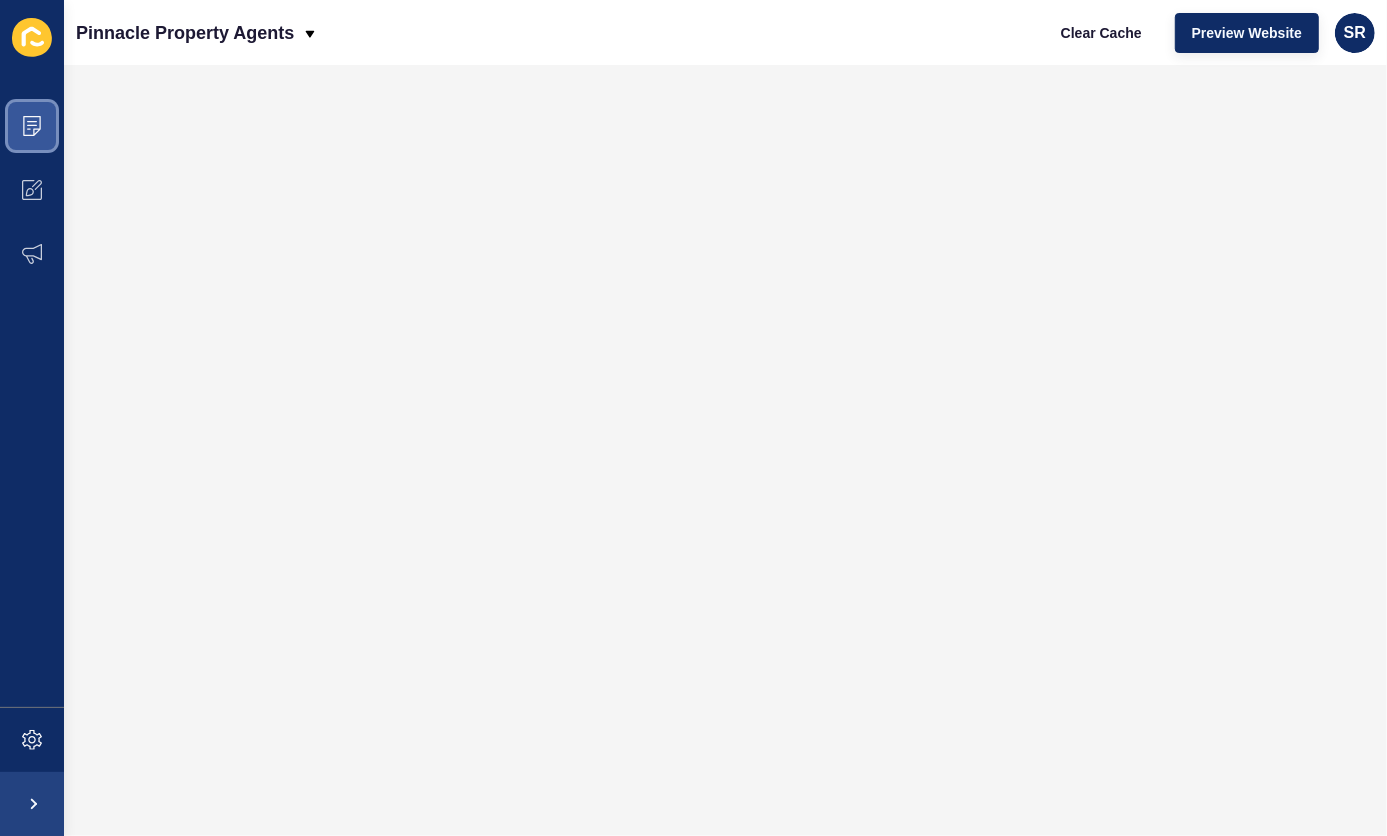 click 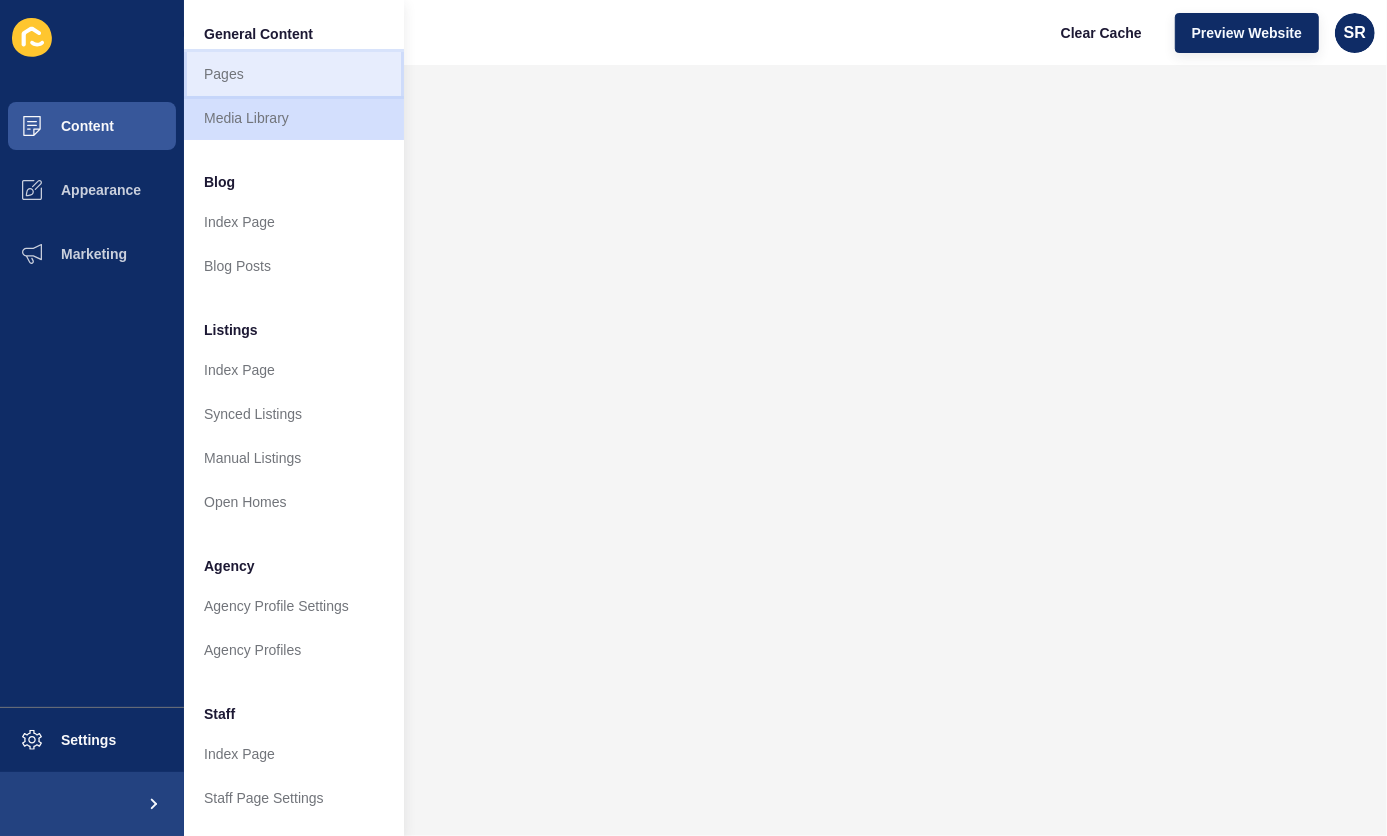 click on "Pages" at bounding box center (294, 74) 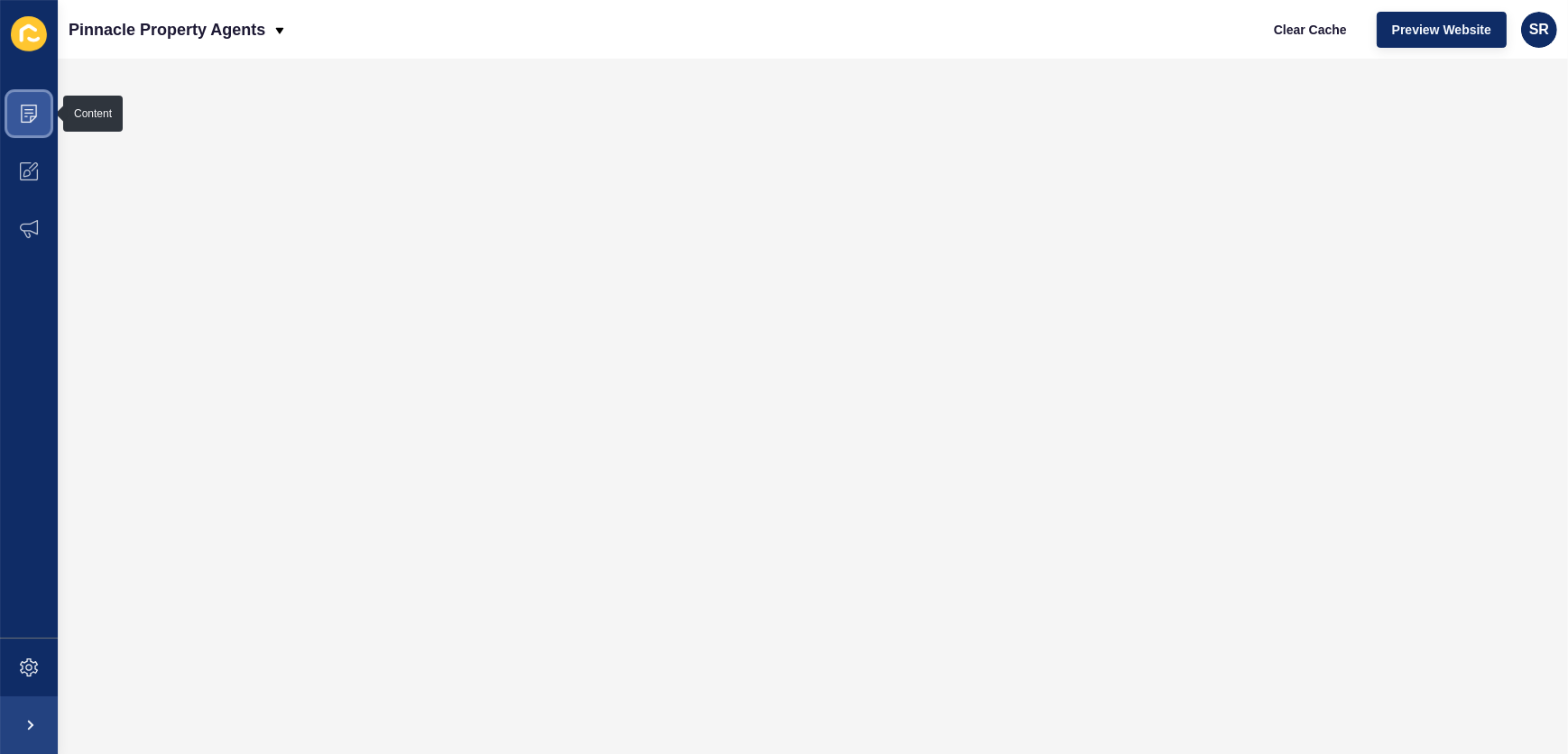 click 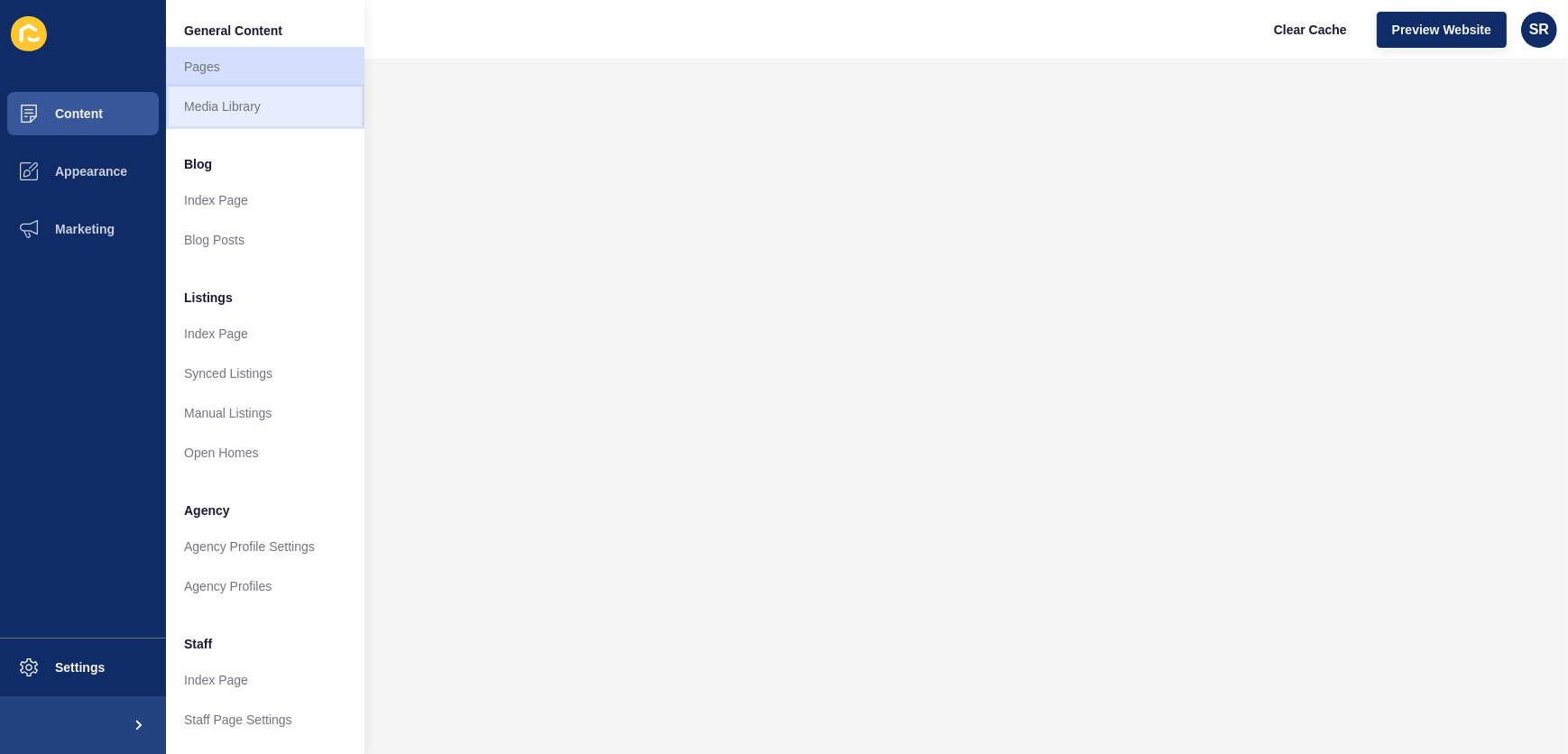 click on "Media Library" at bounding box center (265, 106) 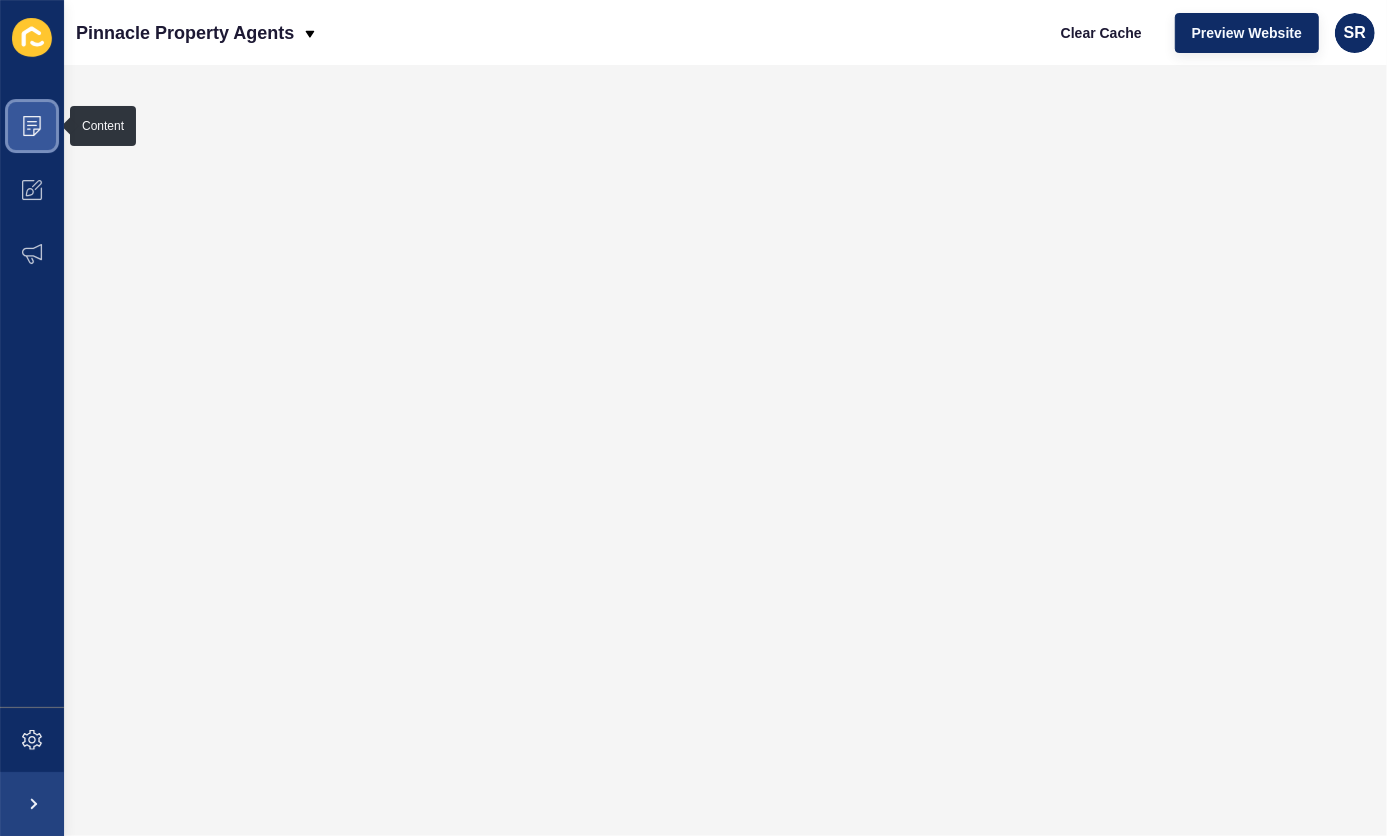 click at bounding box center (32, 126) 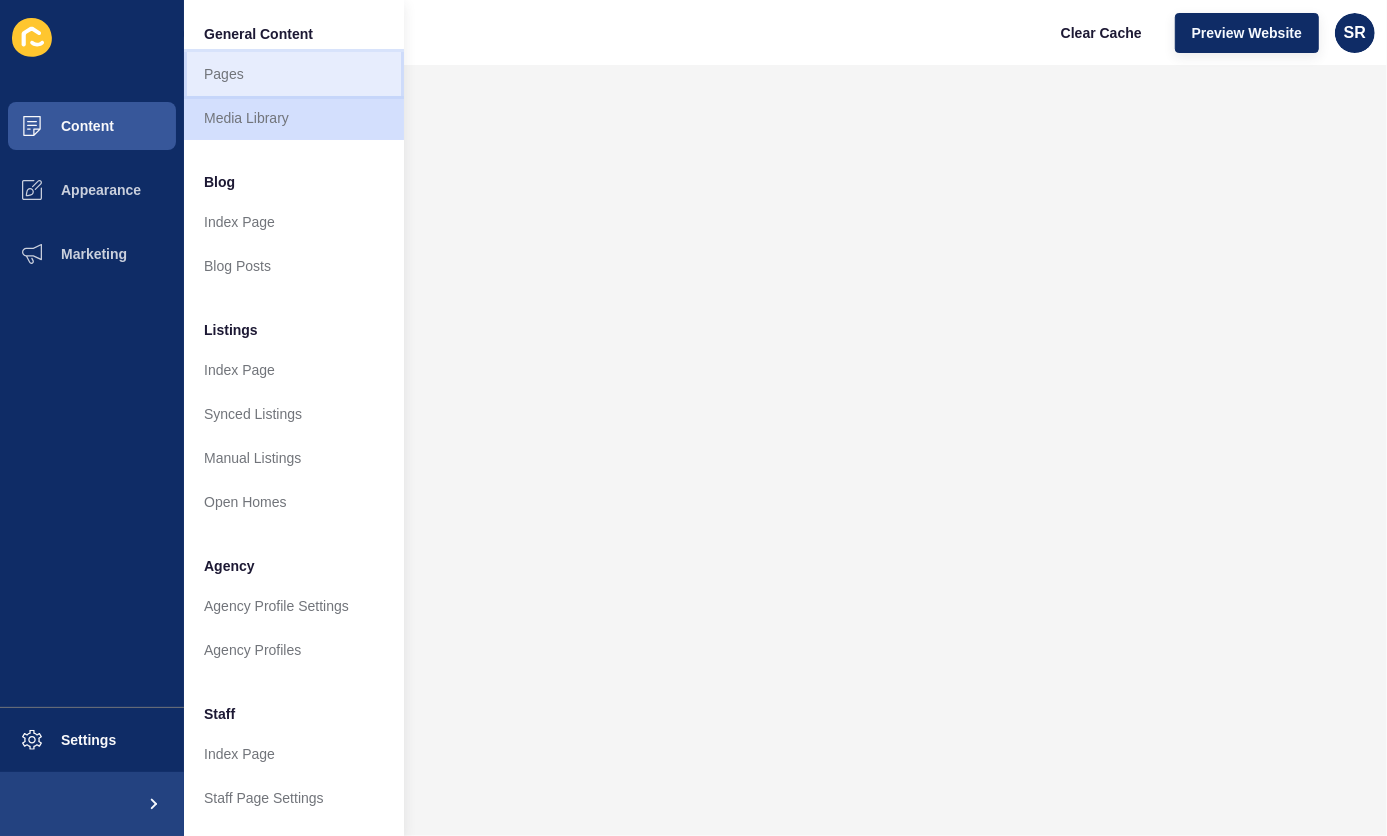 click on "Pages" at bounding box center (294, 74) 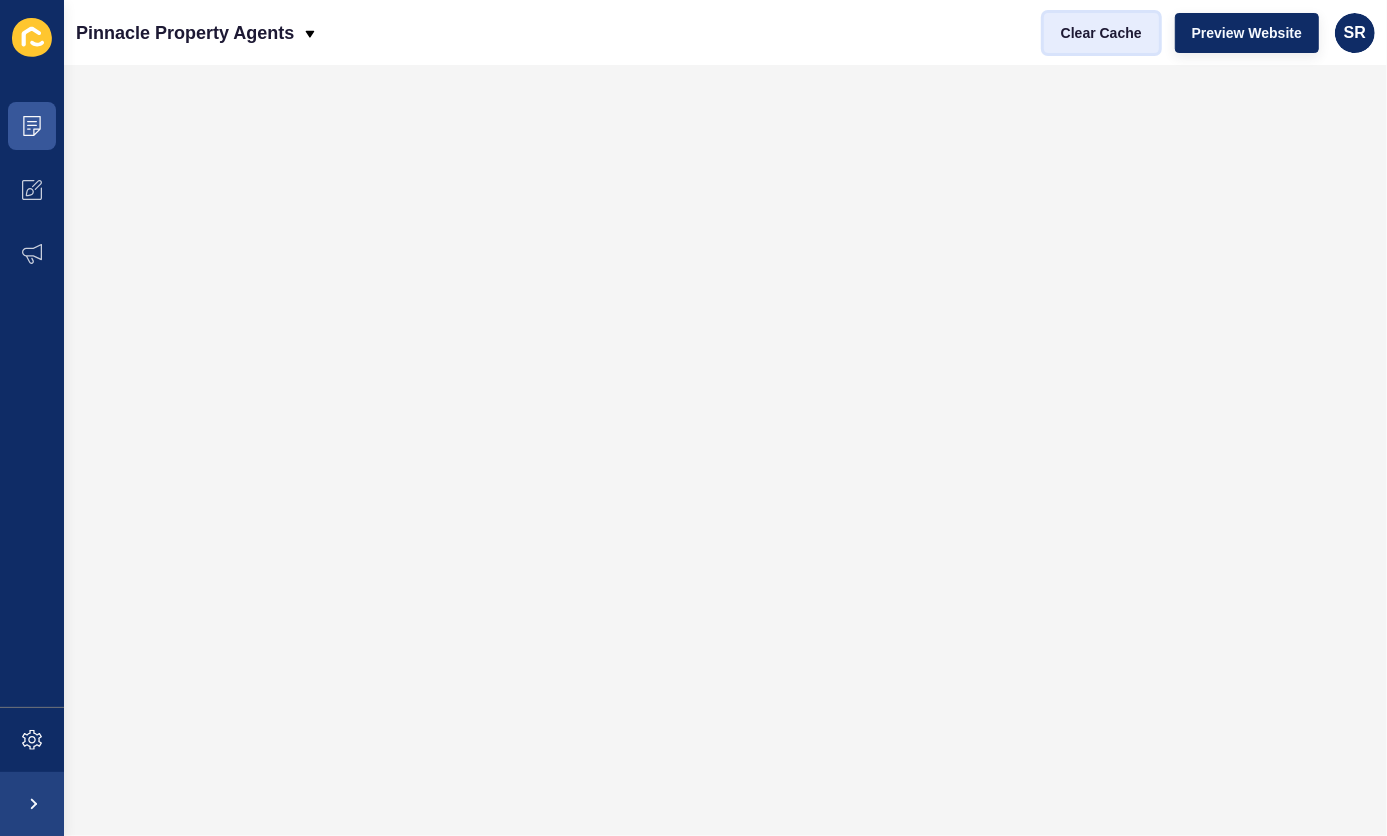 click on "Clear Cache" at bounding box center [1101, 33] 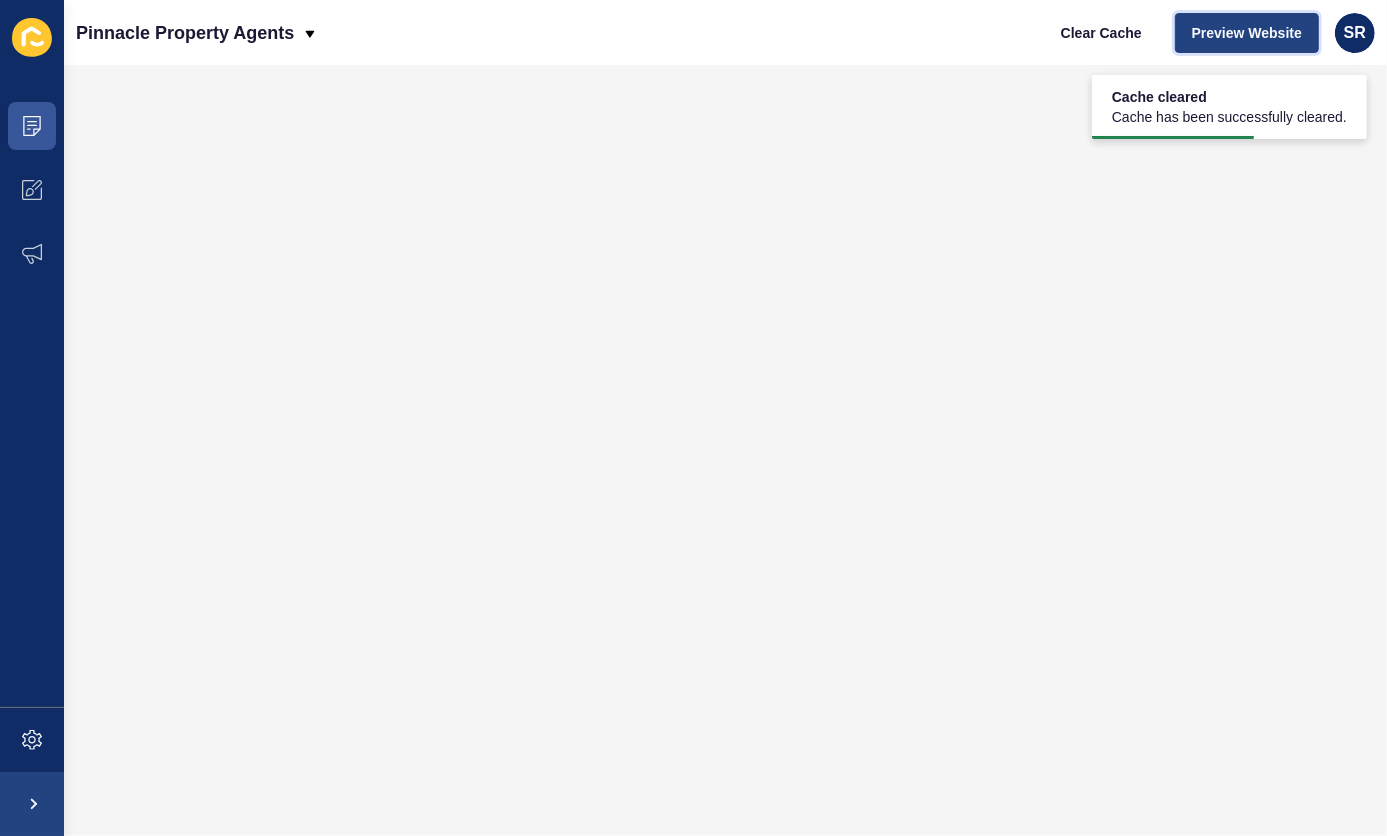 click on "Preview Website" at bounding box center [1247, 33] 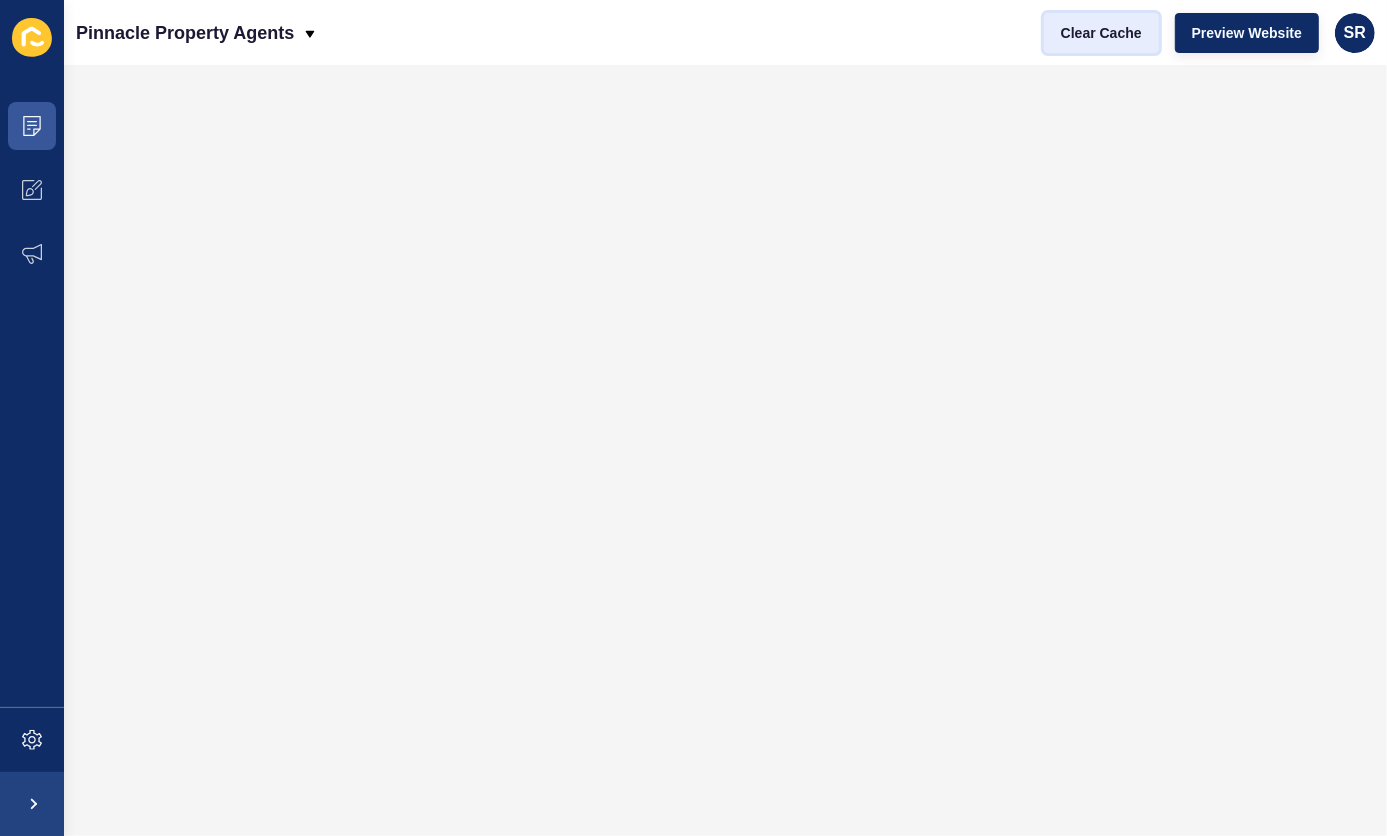 click on "Clear Cache" at bounding box center (1101, 33) 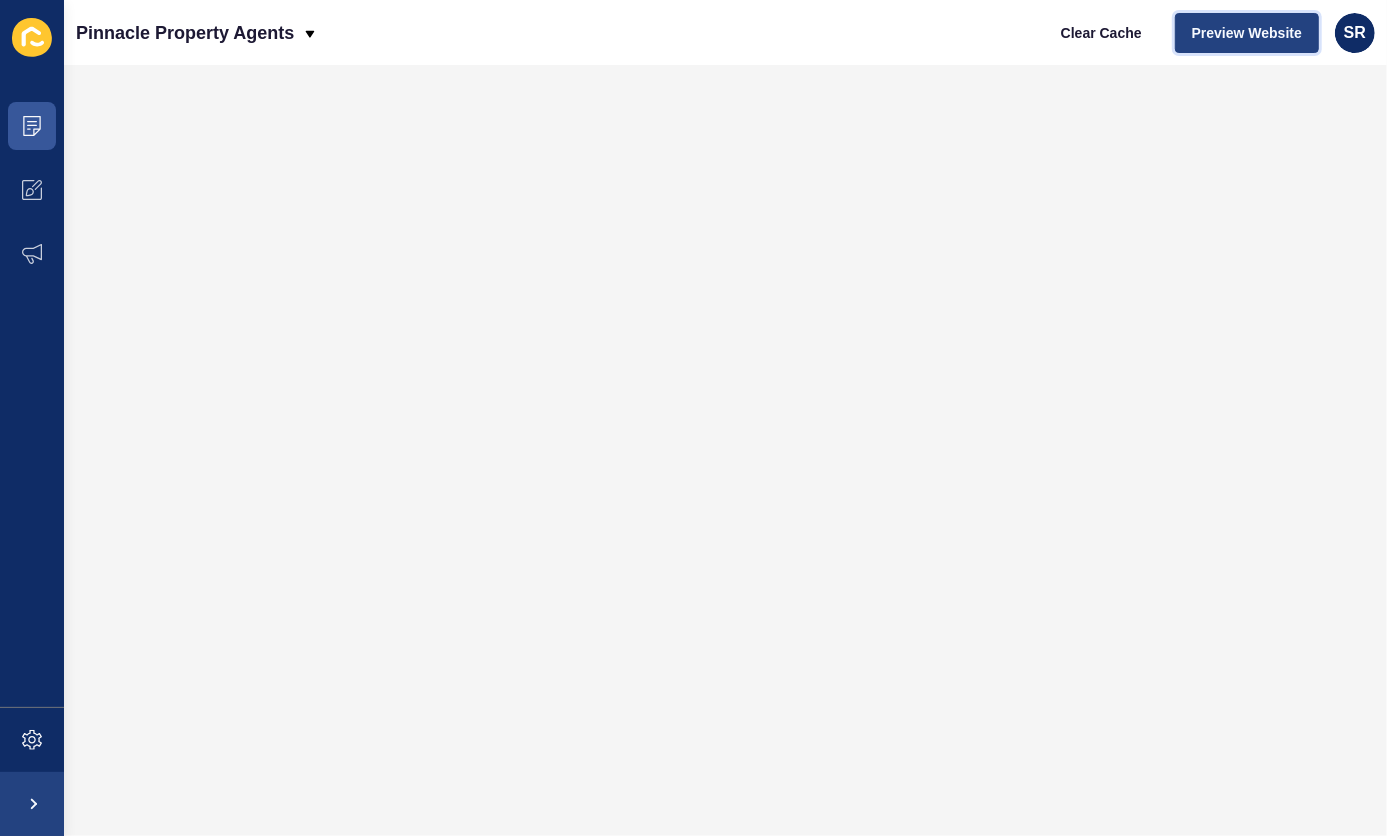 click on "Preview Website" at bounding box center [1247, 33] 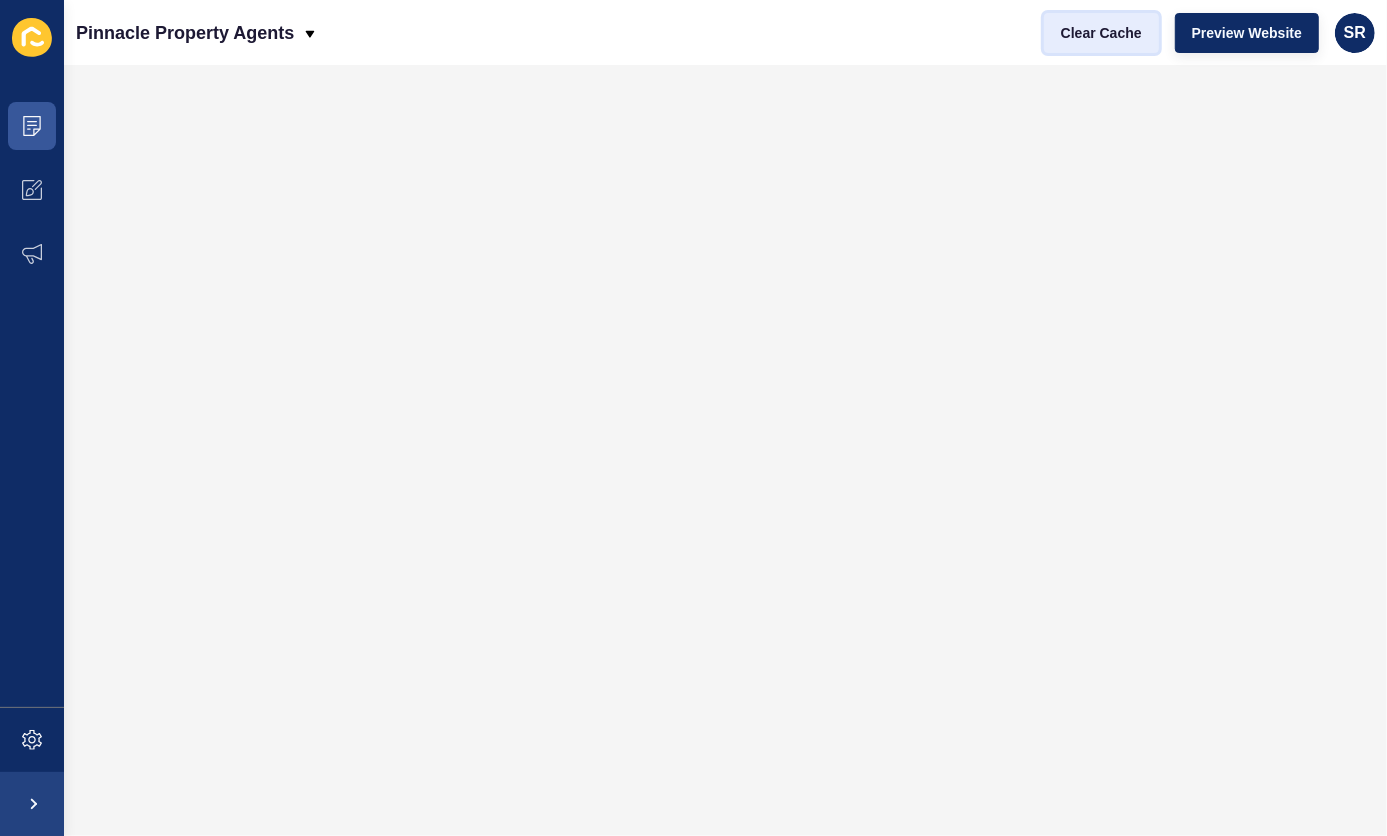 click on "Clear Cache" at bounding box center [1101, 33] 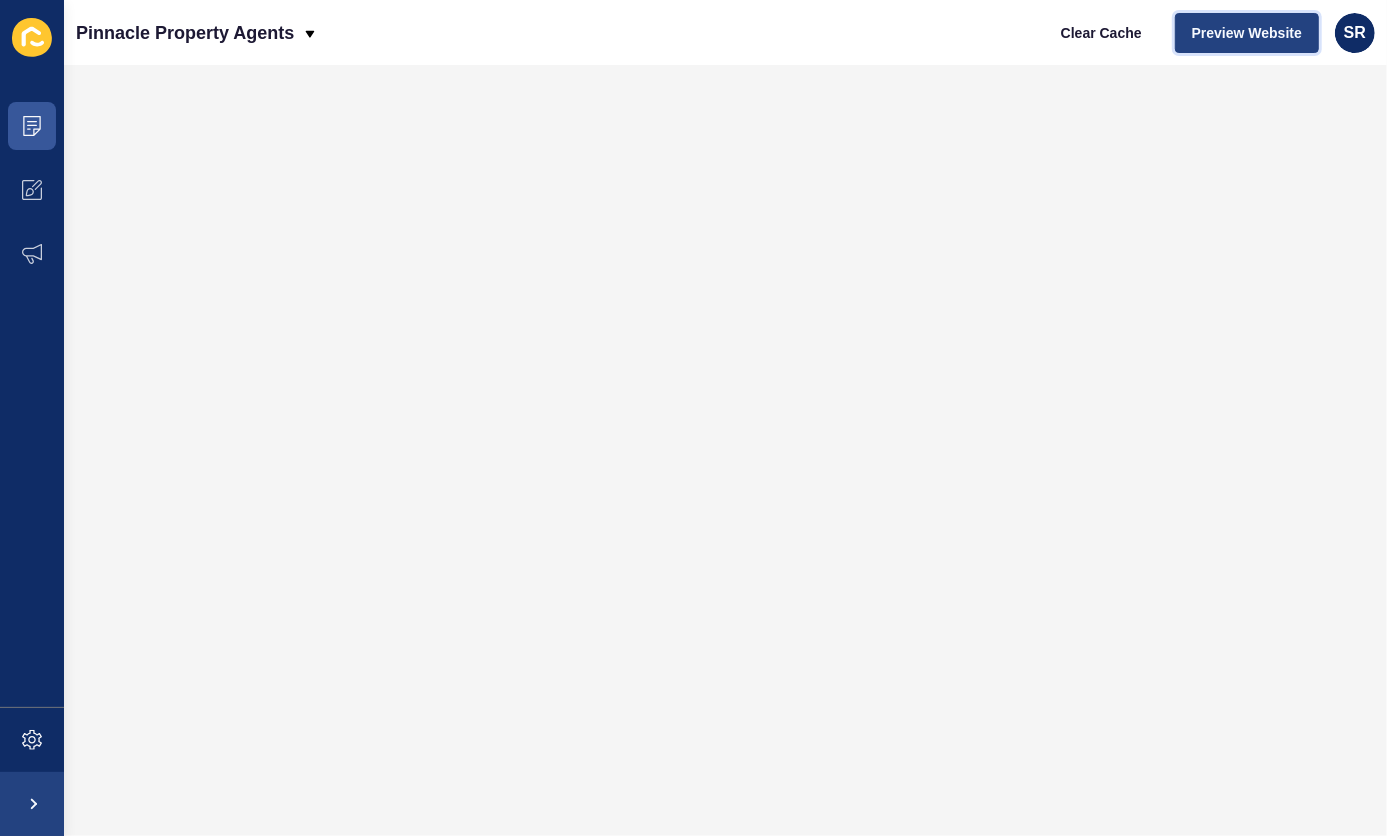 click on "Preview Website" at bounding box center [1247, 33] 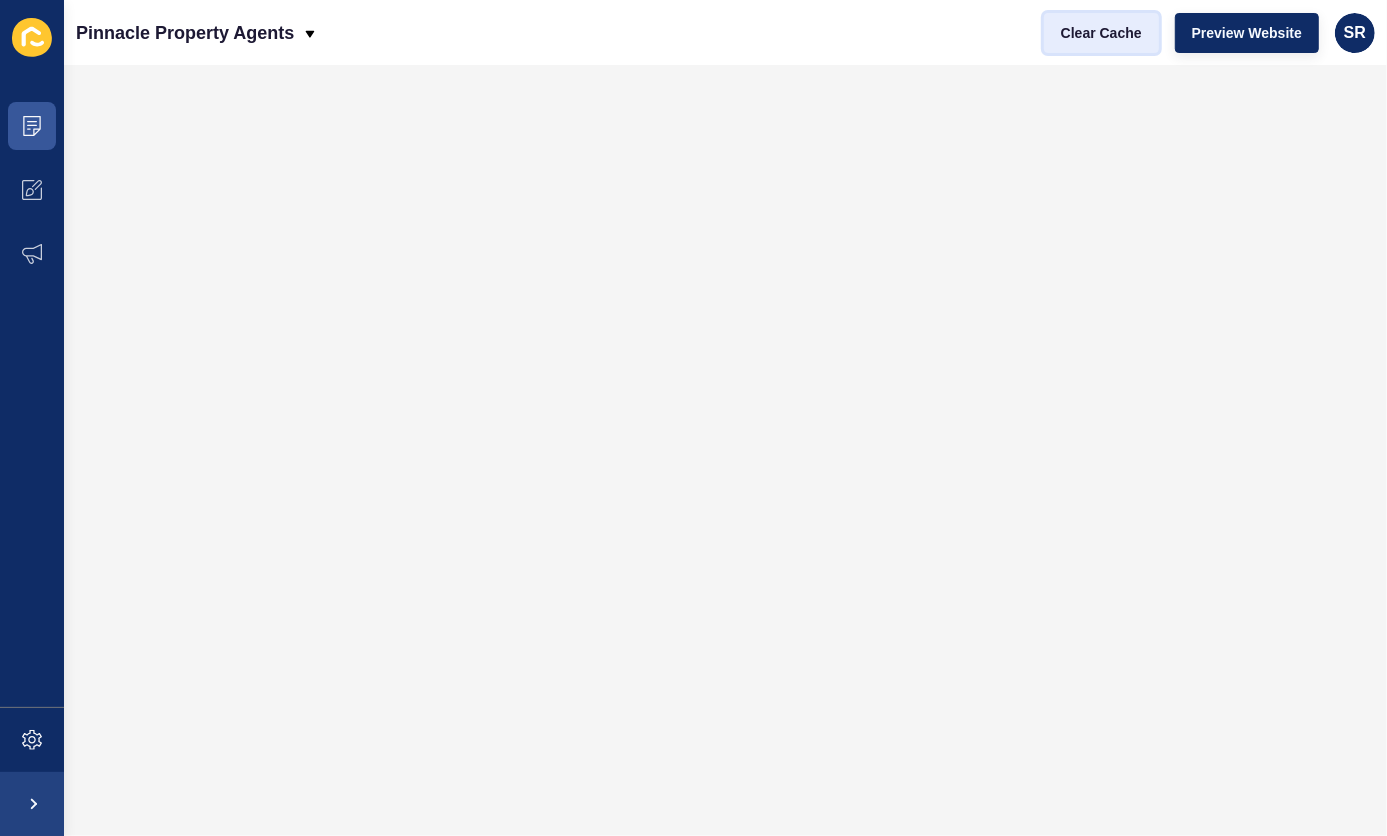 click on "Clear Cache" at bounding box center [1101, 33] 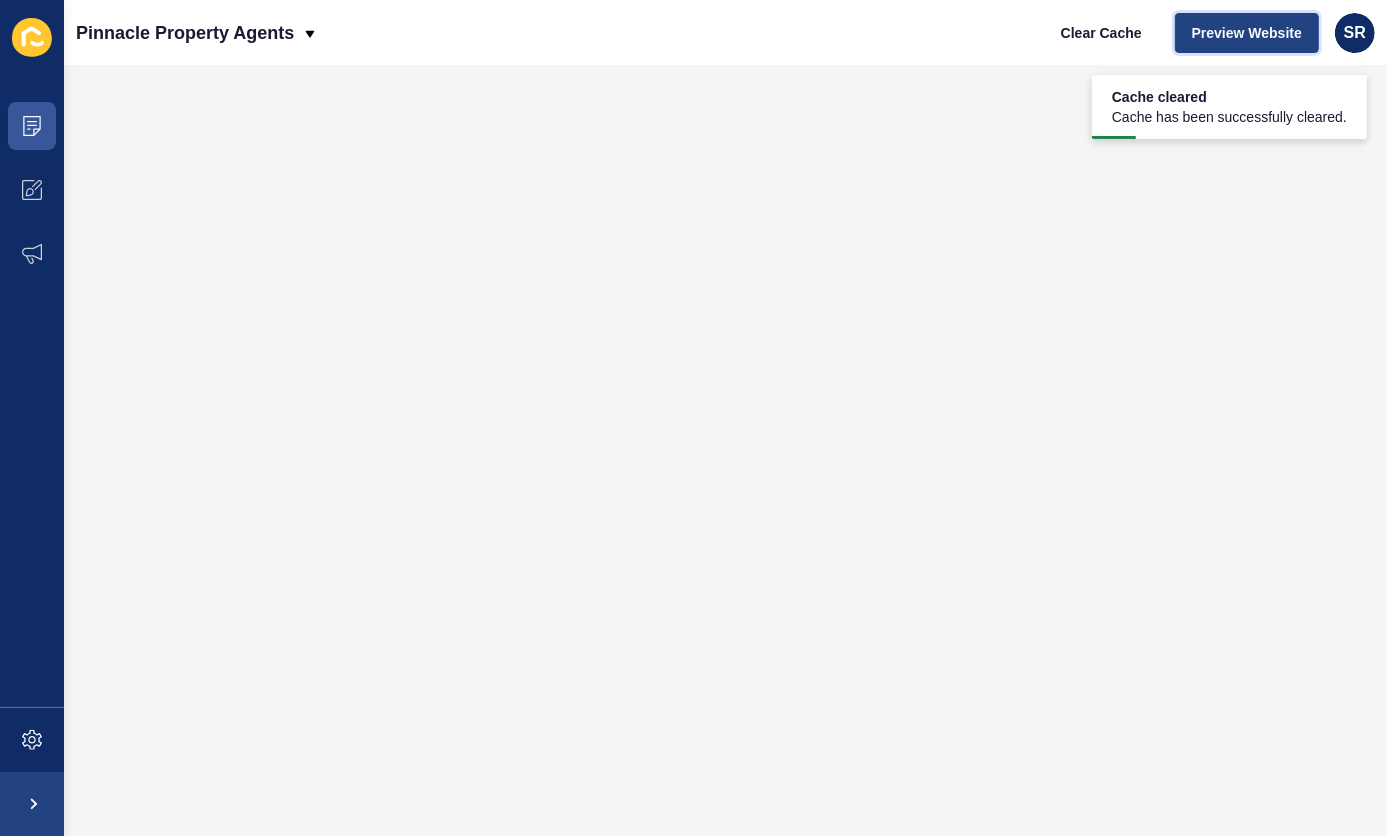 click on "Preview Website" at bounding box center [1247, 33] 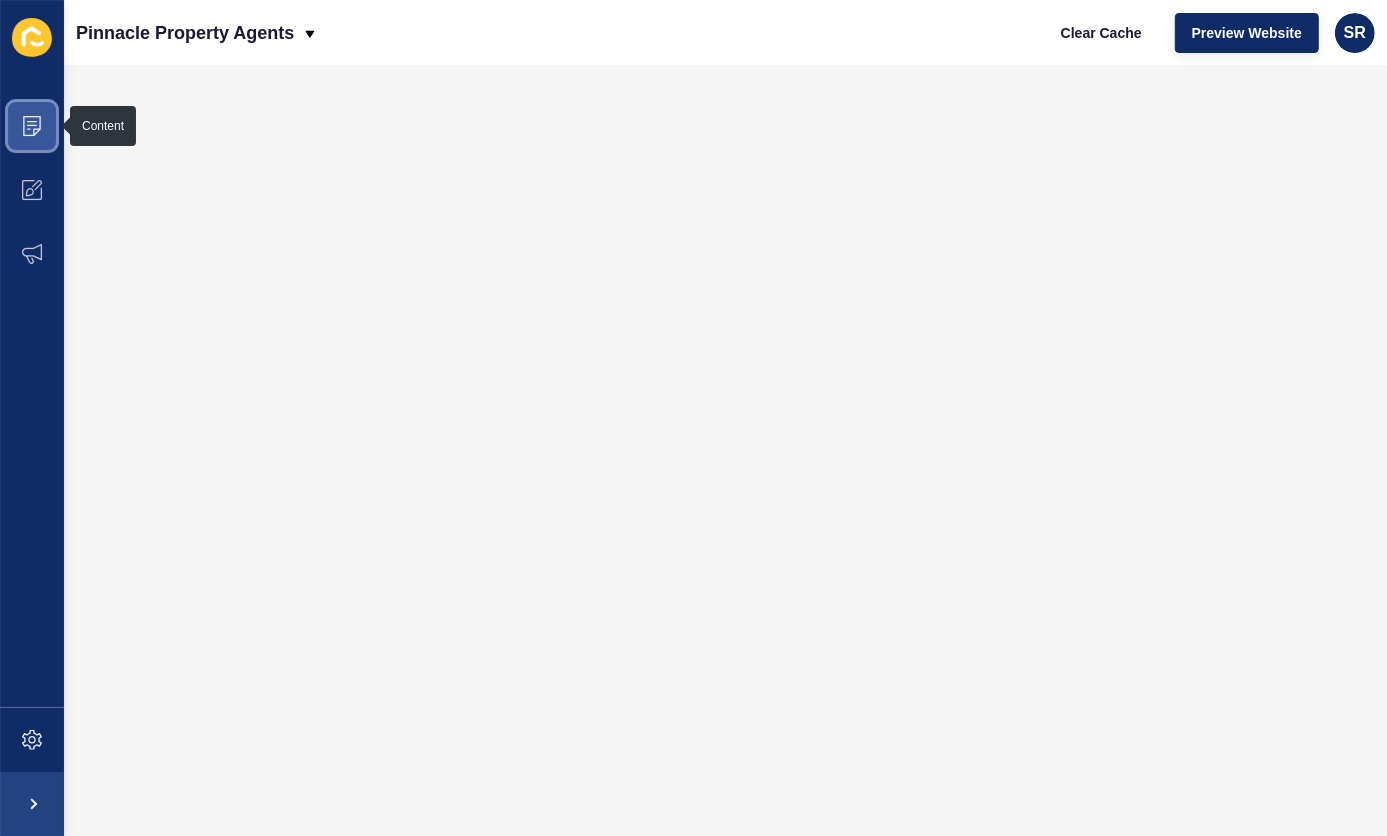 click 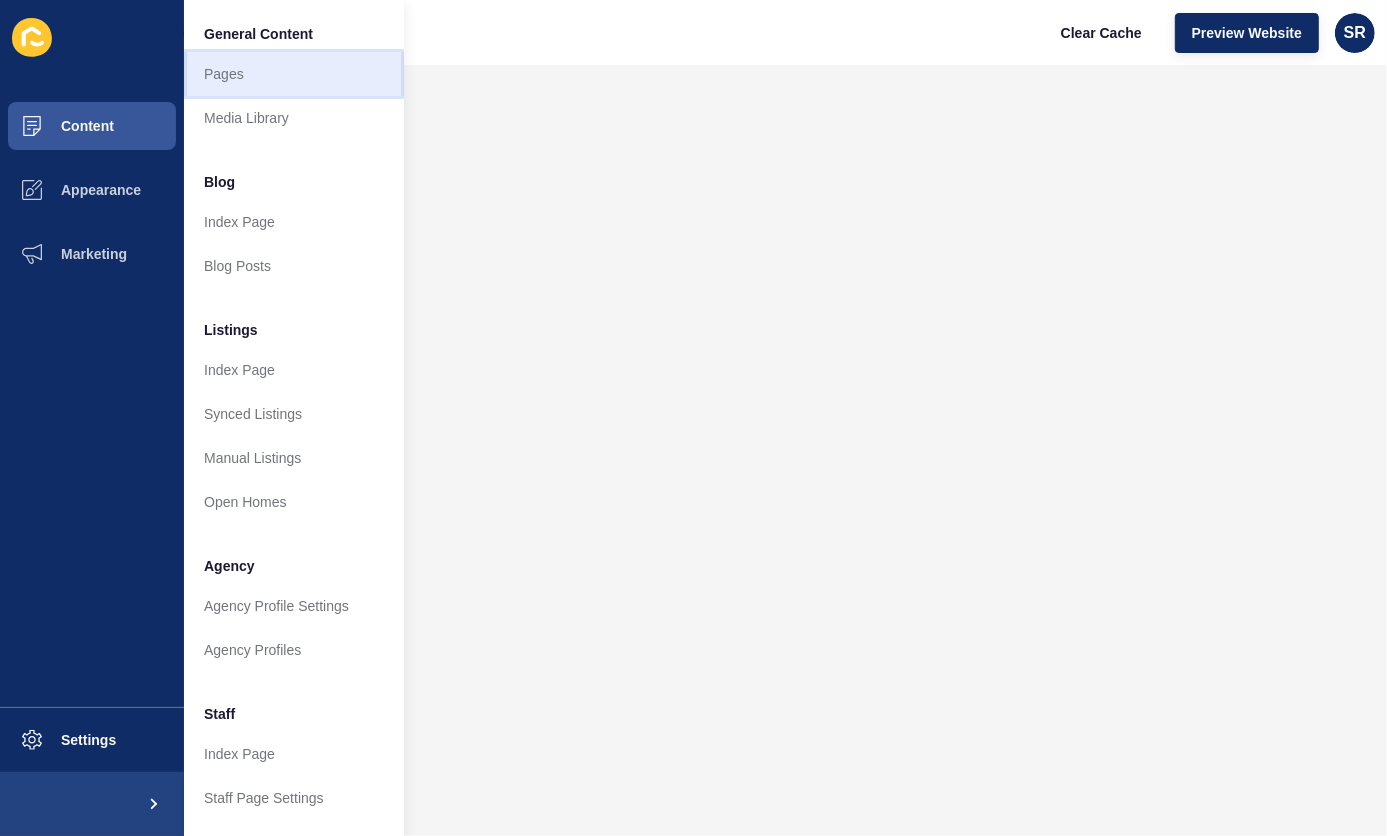 click on "Pages" at bounding box center (294, 74) 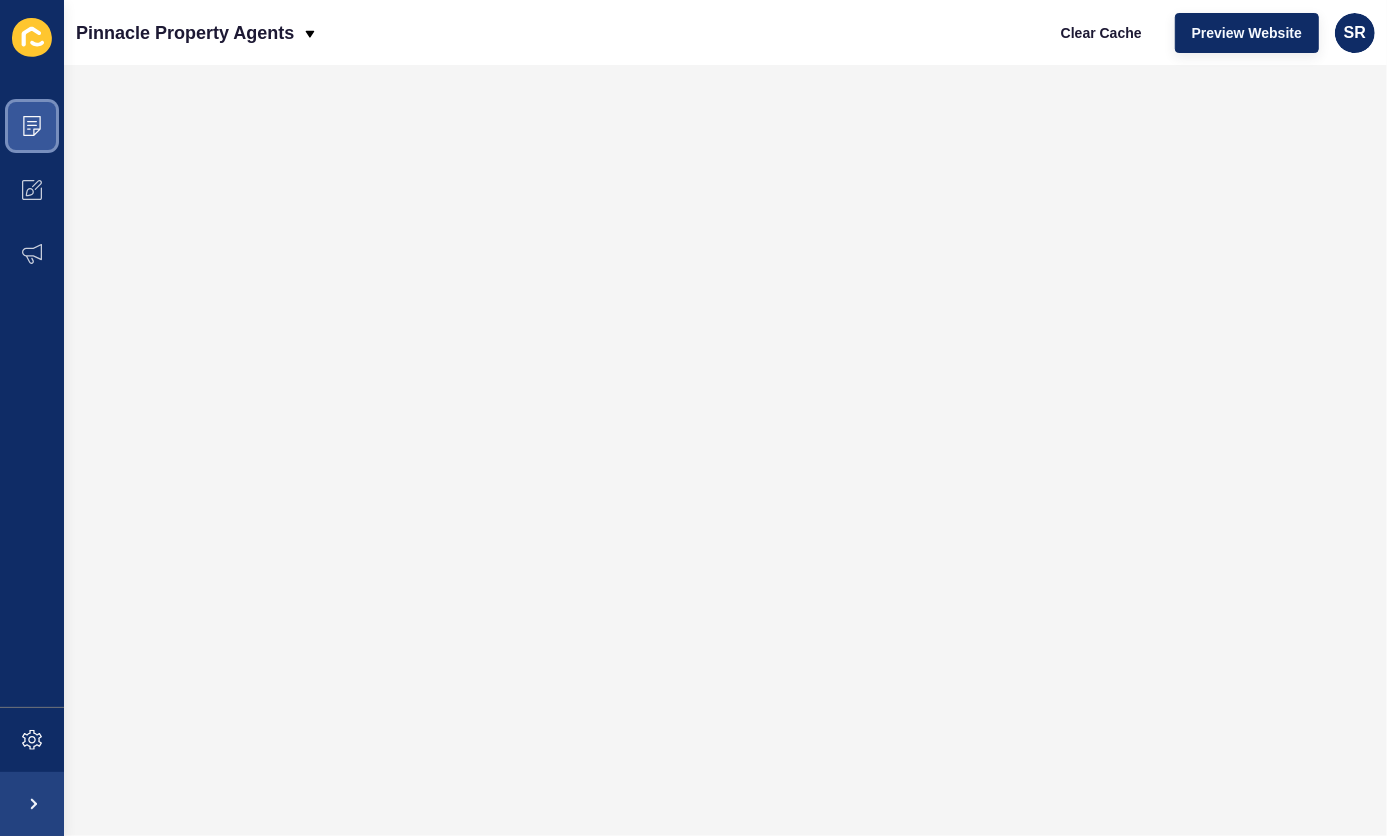 click at bounding box center (32, 126) 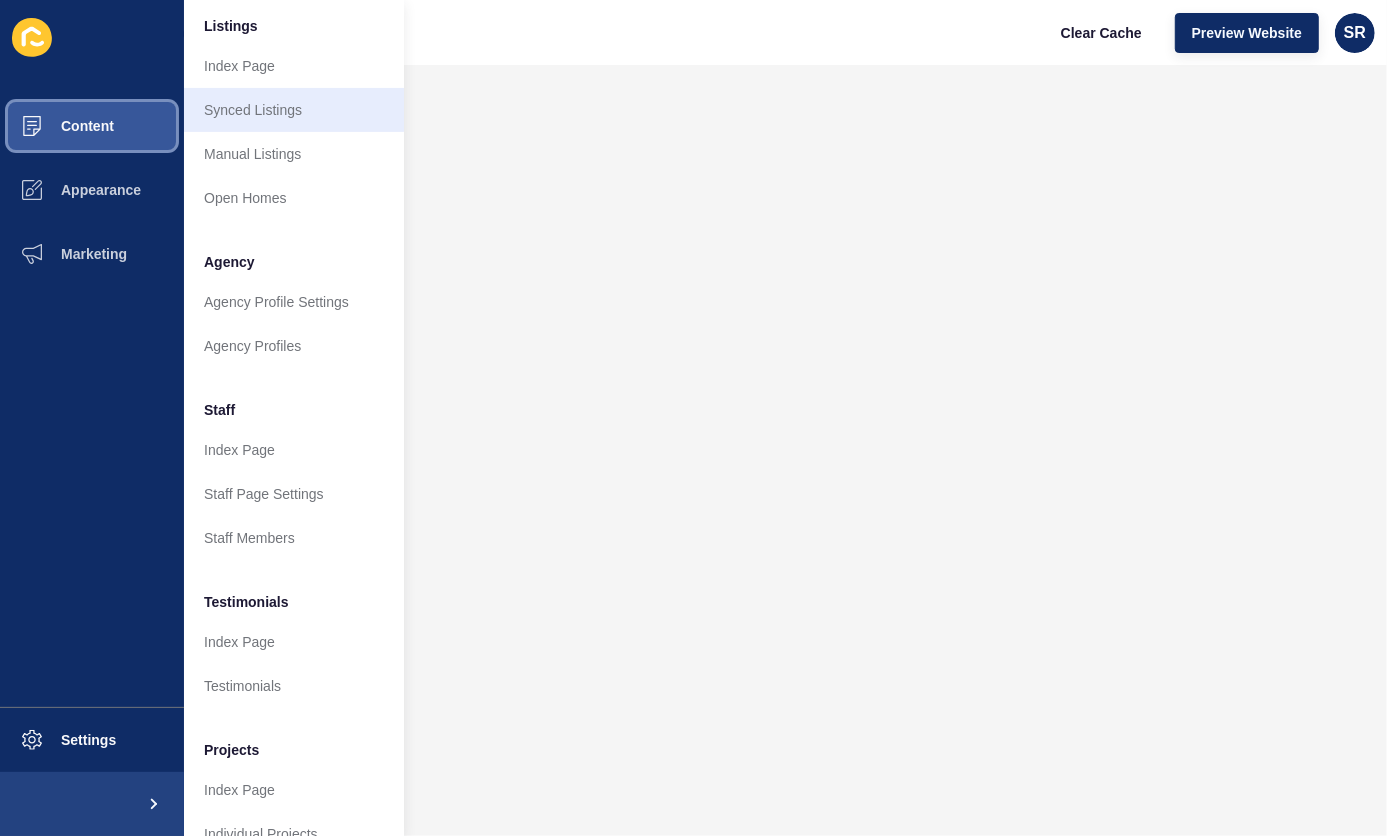 scroll, scrollTop: 349, scrollLeft: 0, axis: vertical 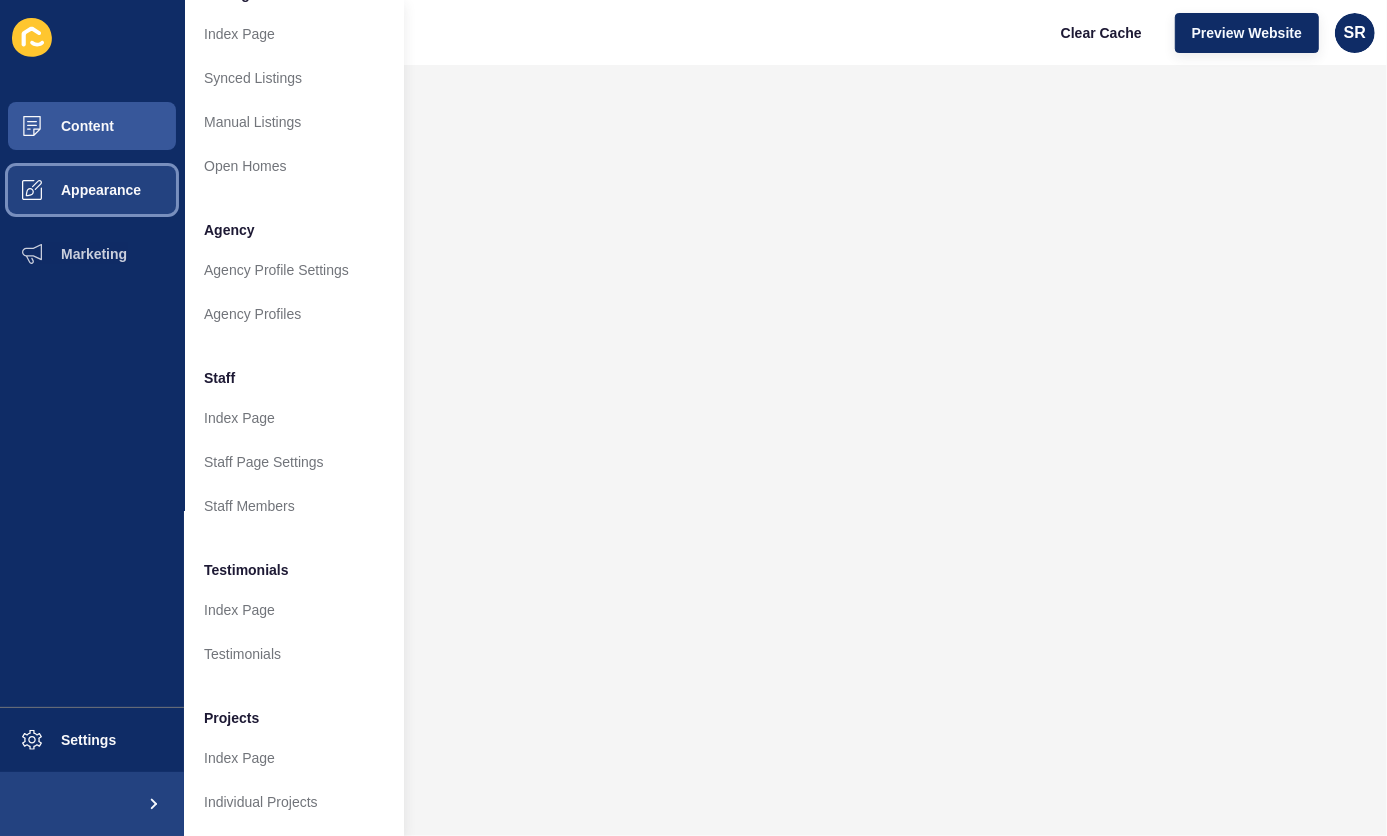 click on "Appearance" at bounding box center (69, 190) 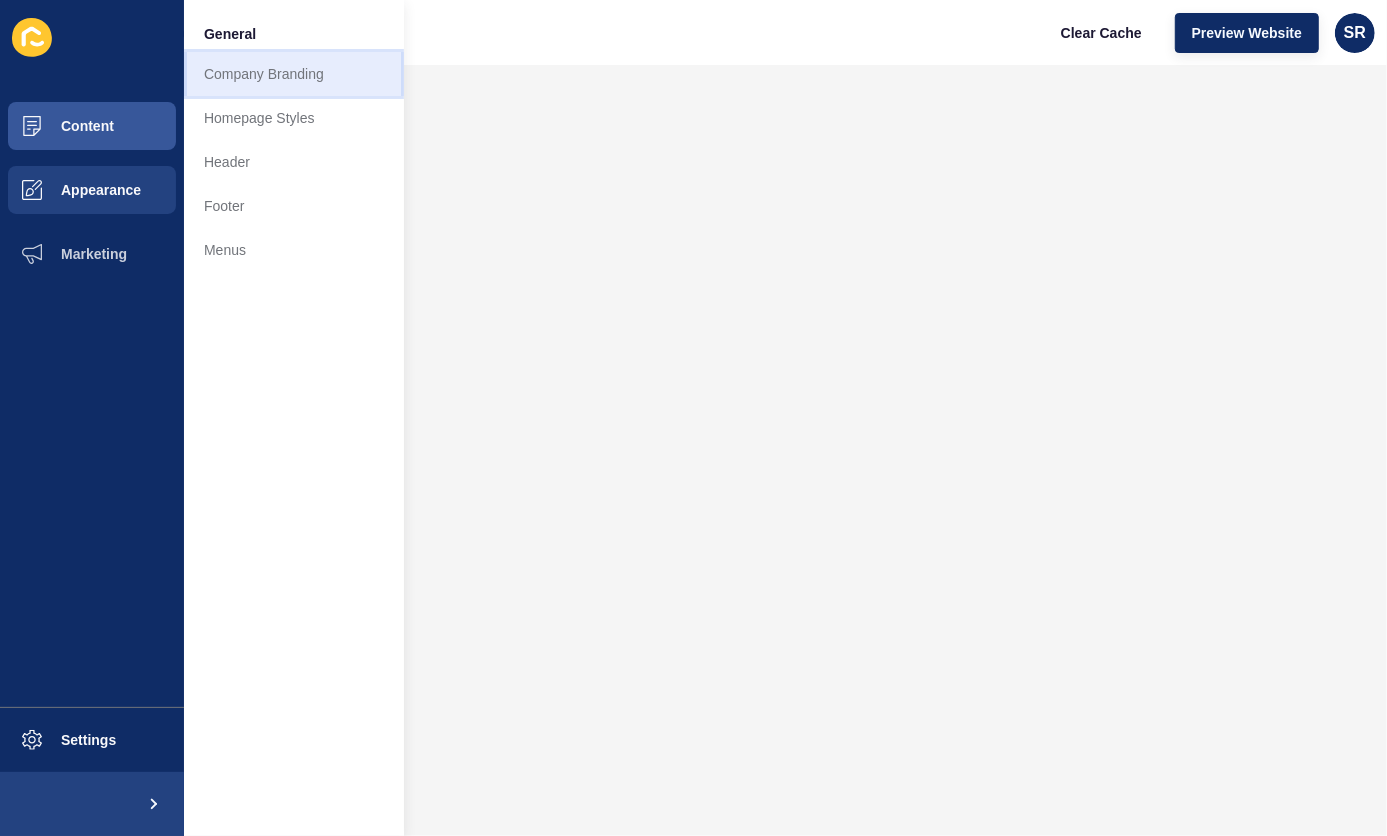 click on "Company Branding" at bounding box center (294, 74) 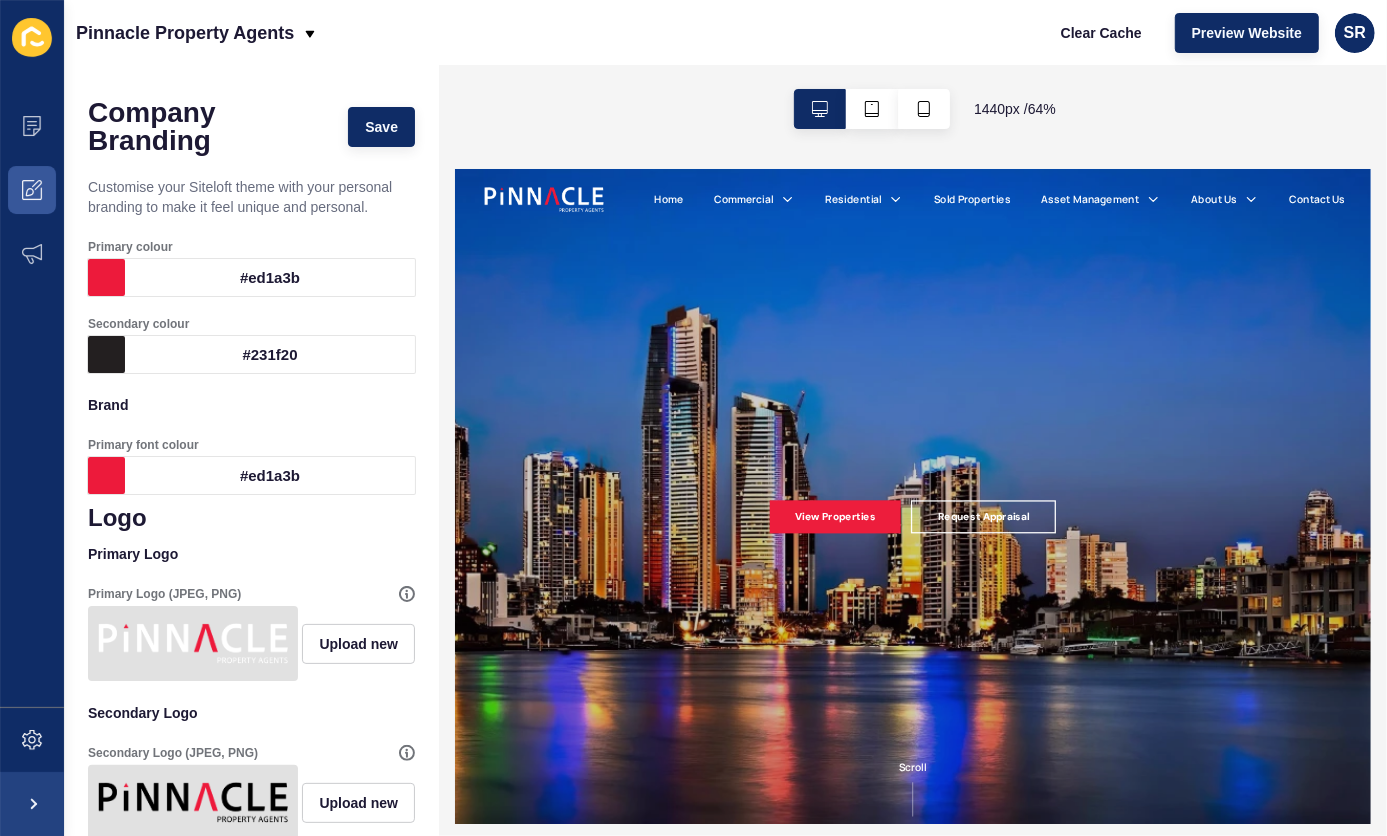 scroll, scrollTop: 0, scrollLeft: 0, axis: both 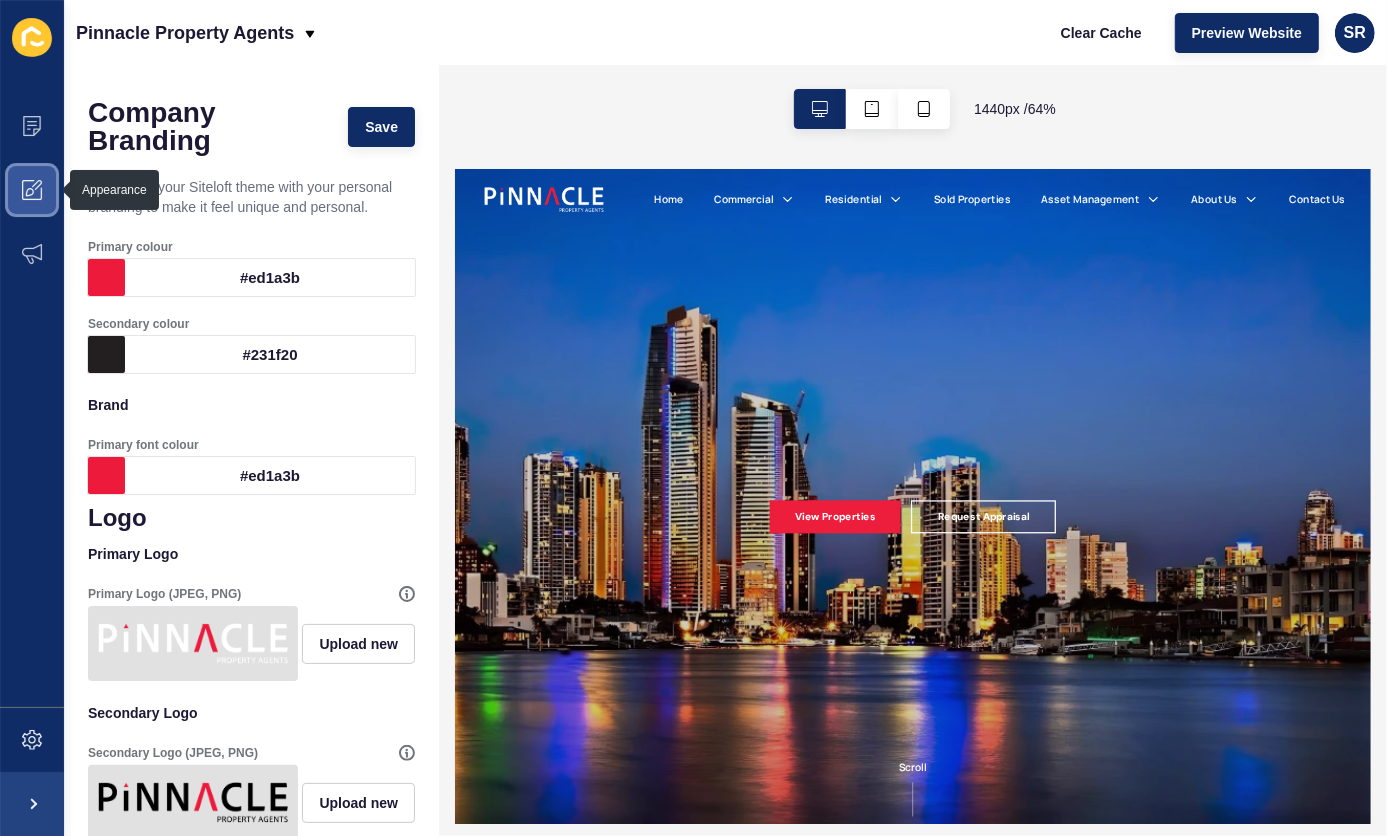 click at bounding box center (32, 190) 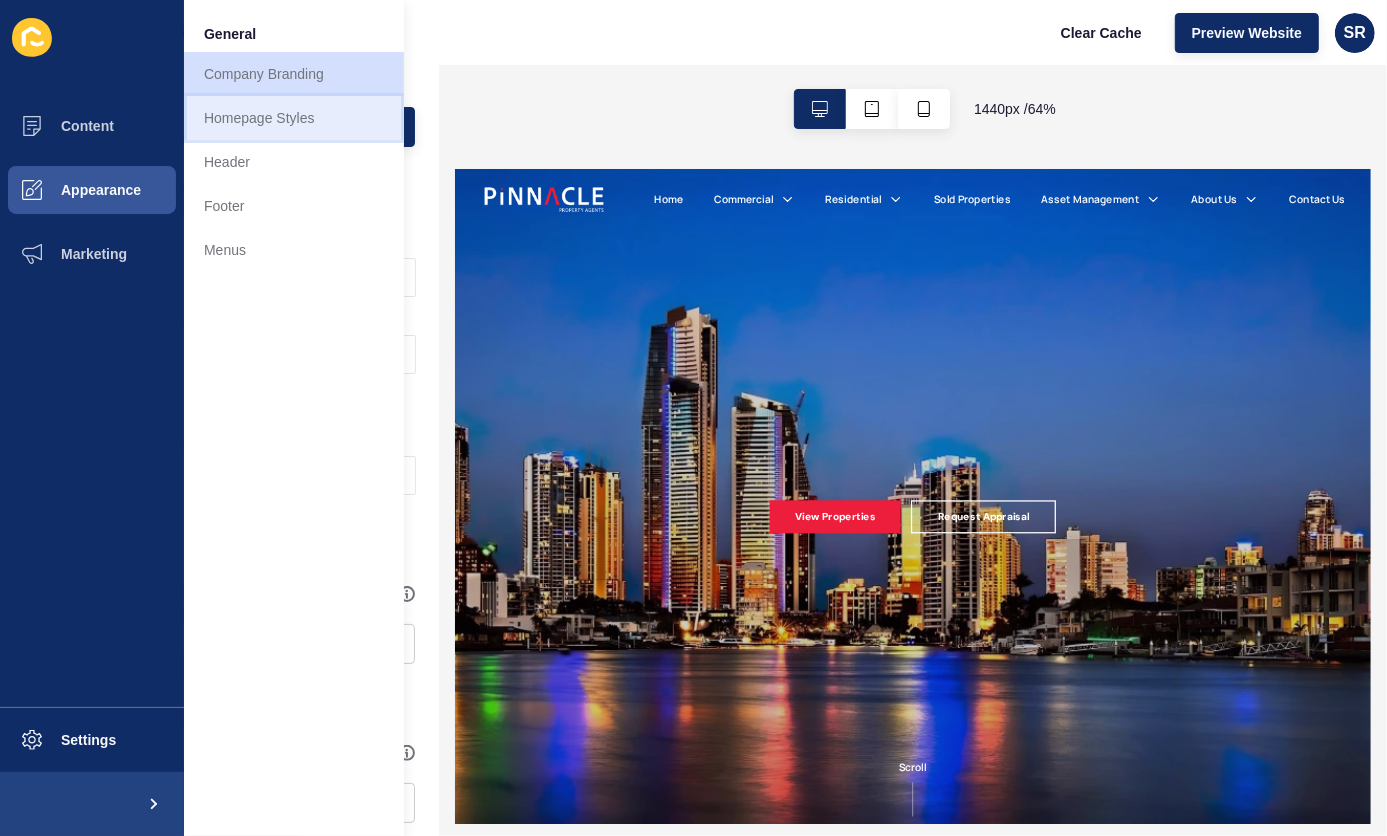 click on "Homepage Styles" at bounding box center [294, 118] 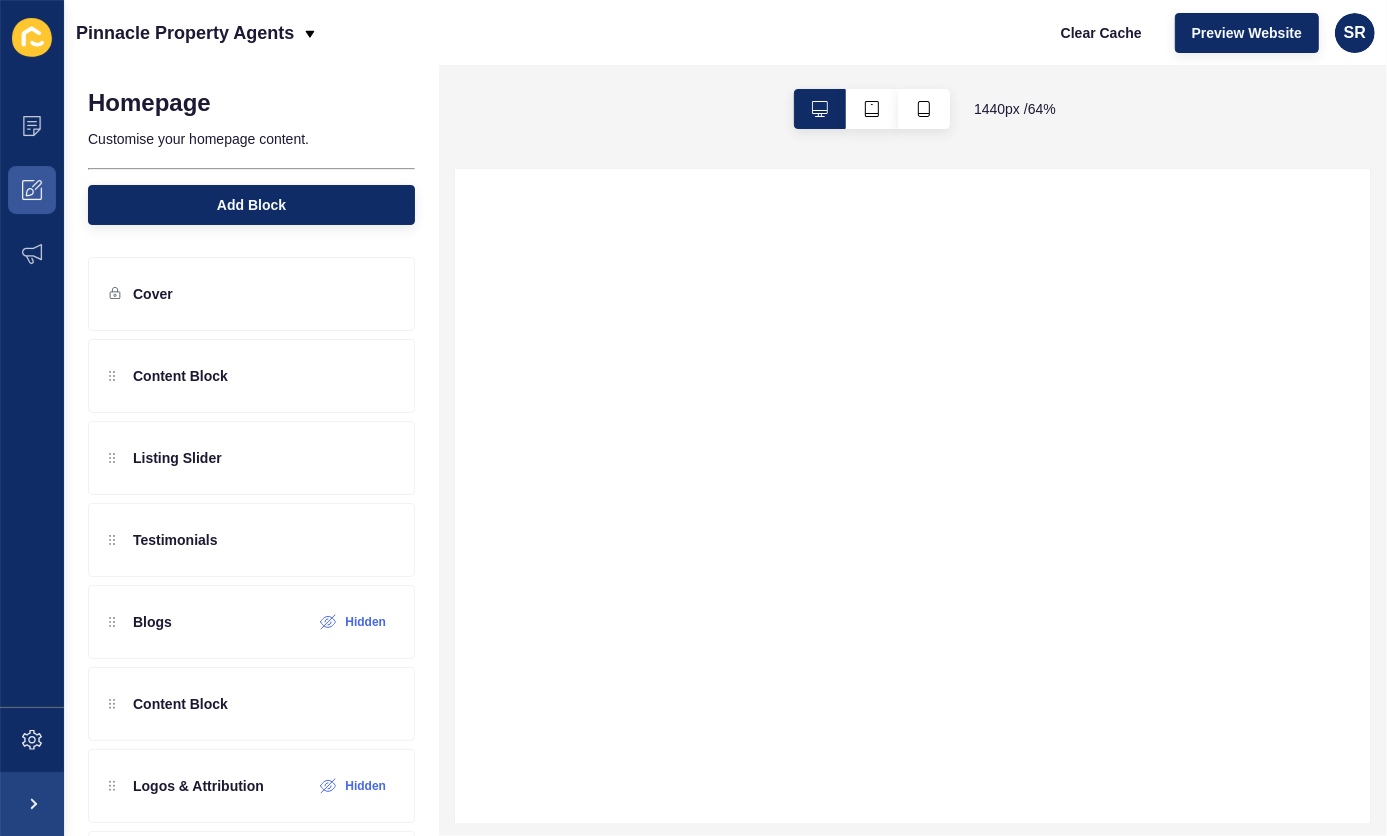 scroll, scrollTop: 0, scrollLeft: 0, axis: both 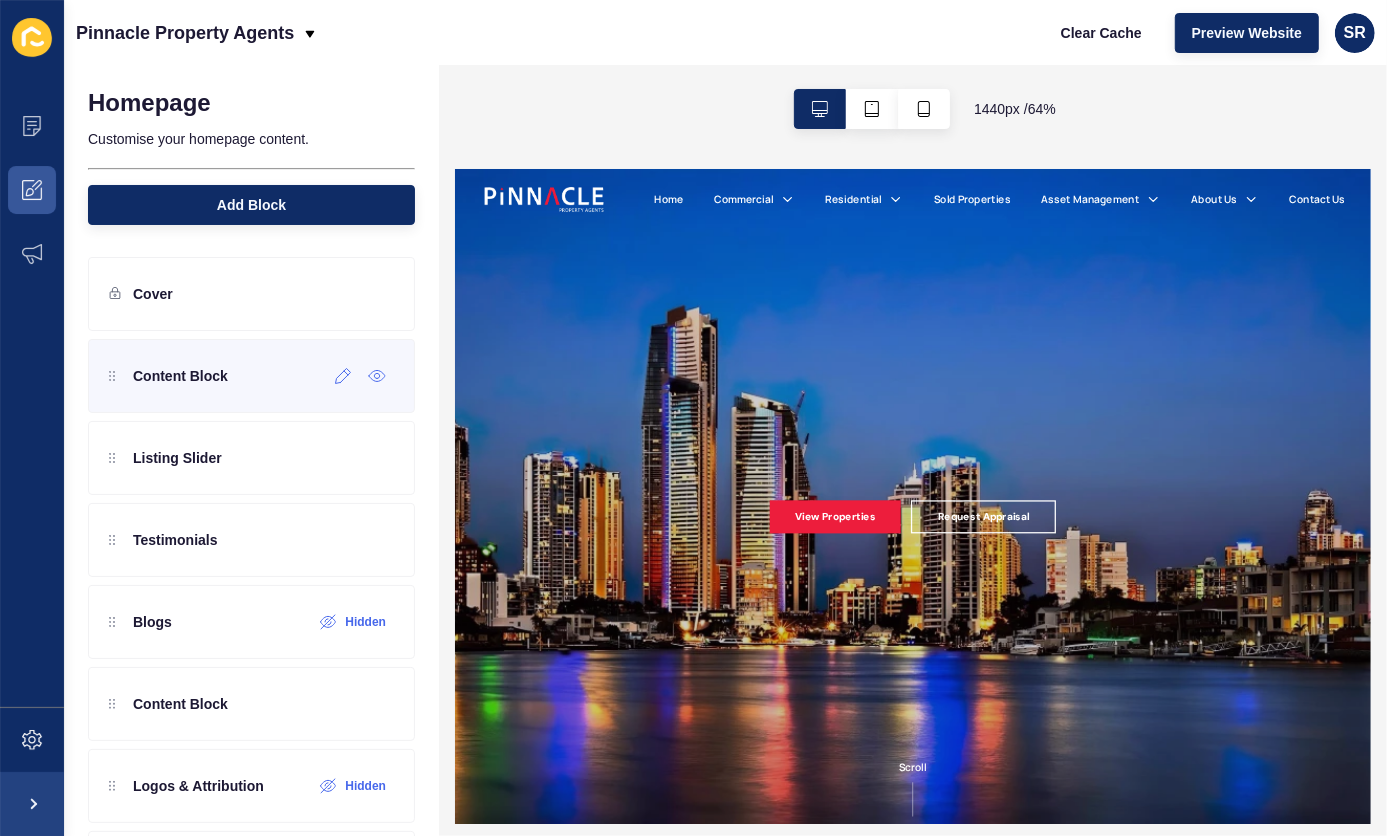 click on "Content Block" at bounding box center [168, 376] 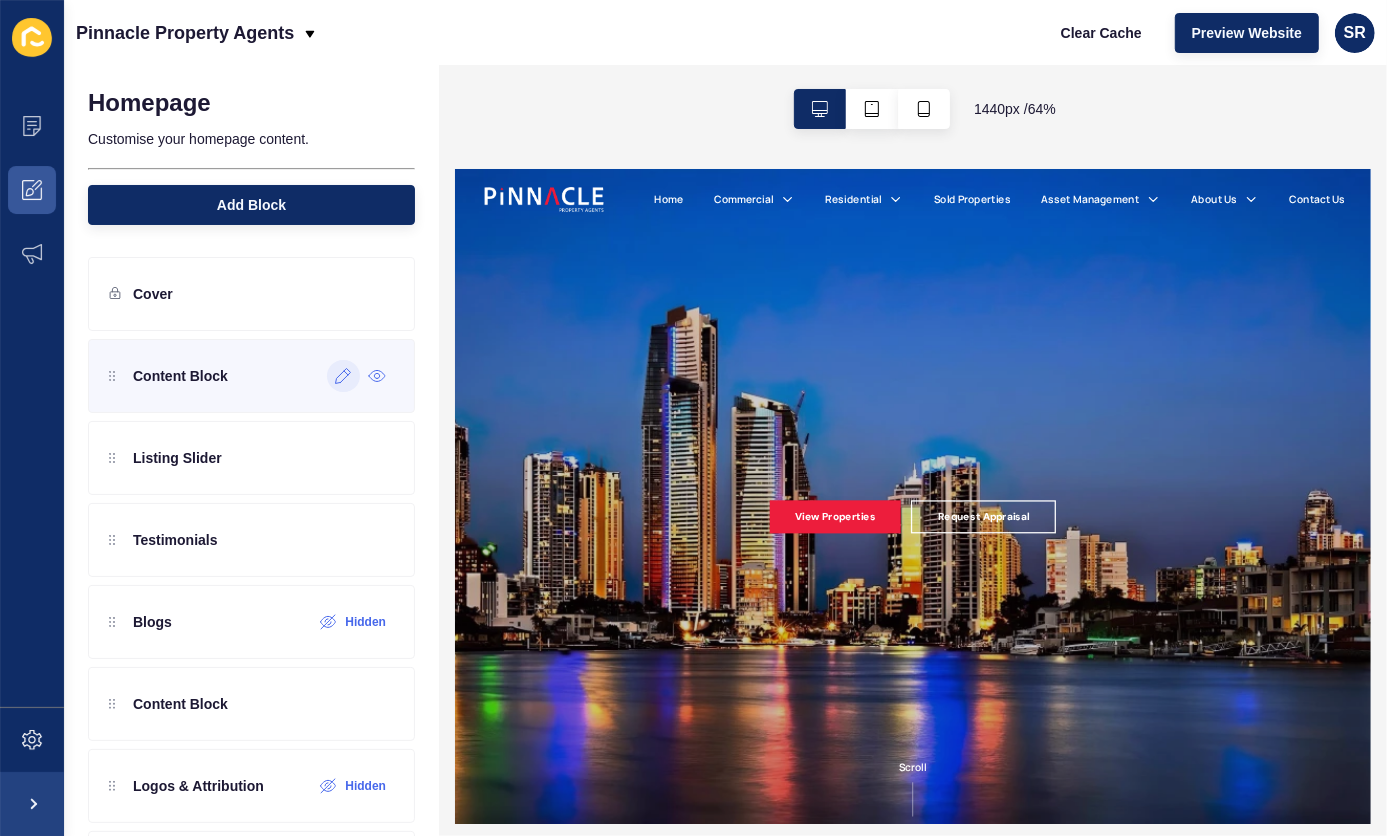 click at bounding box center [343, 376] 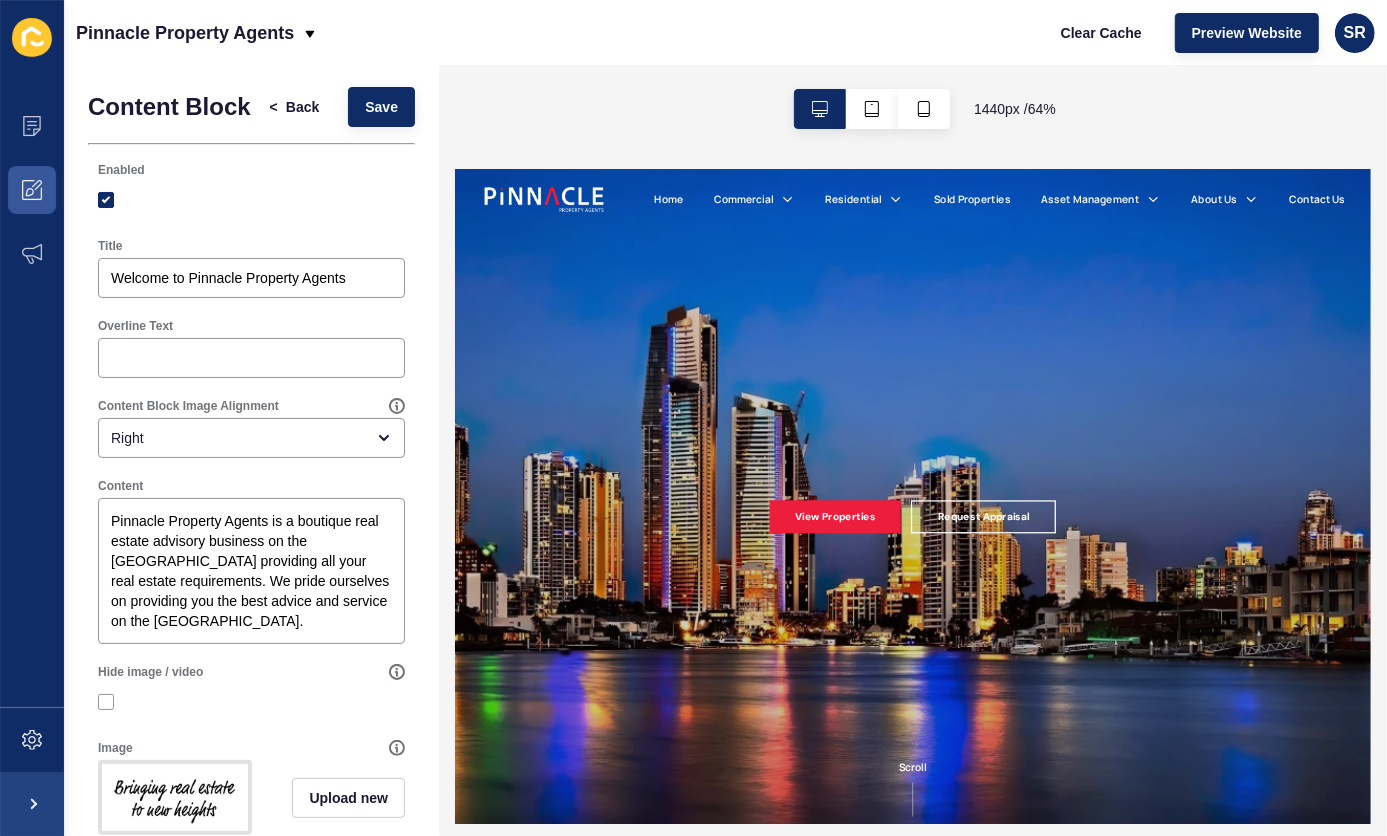 scroll, scrollTop: 0, scrollLeft: 0, axis: both 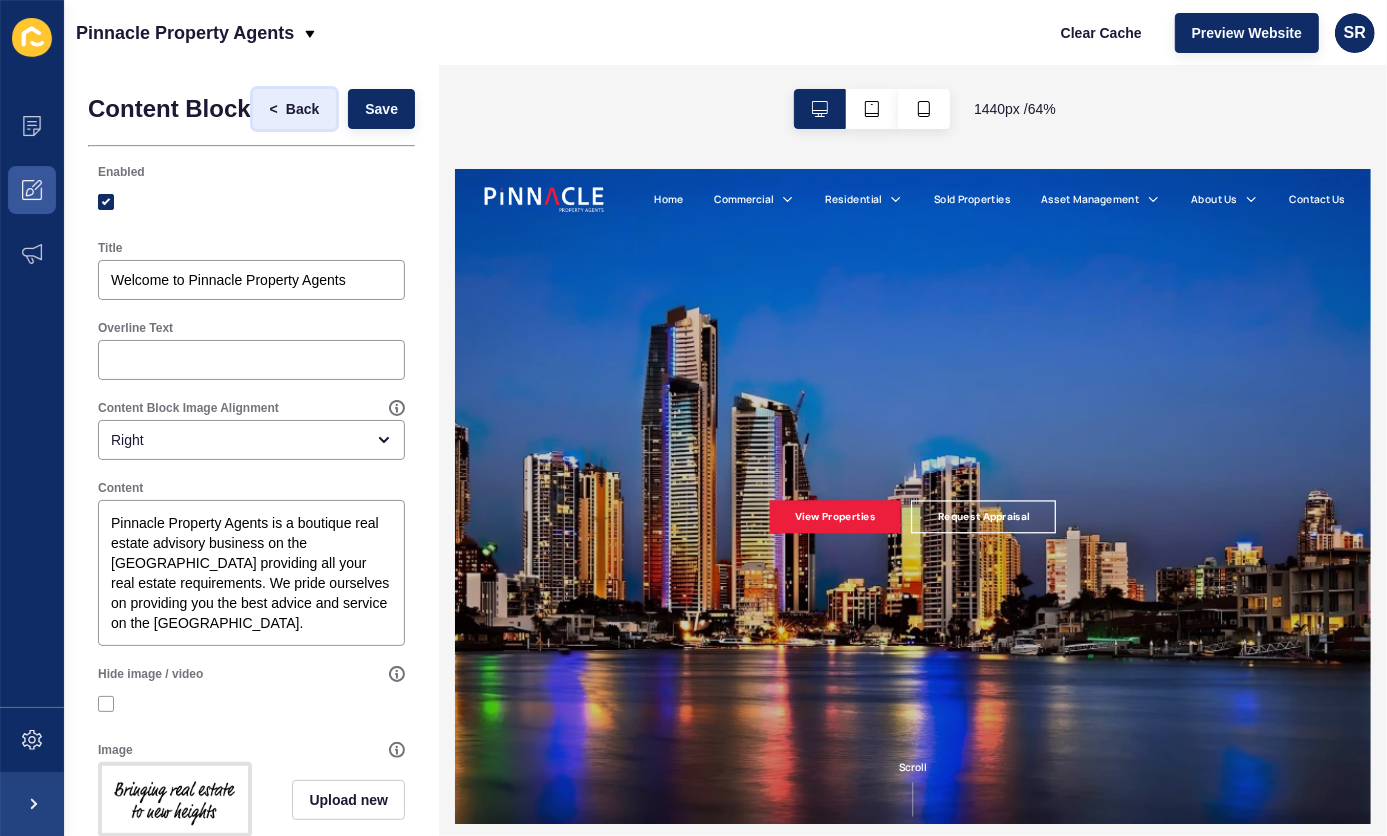 click on "Back" at bounding box center [302, 109] 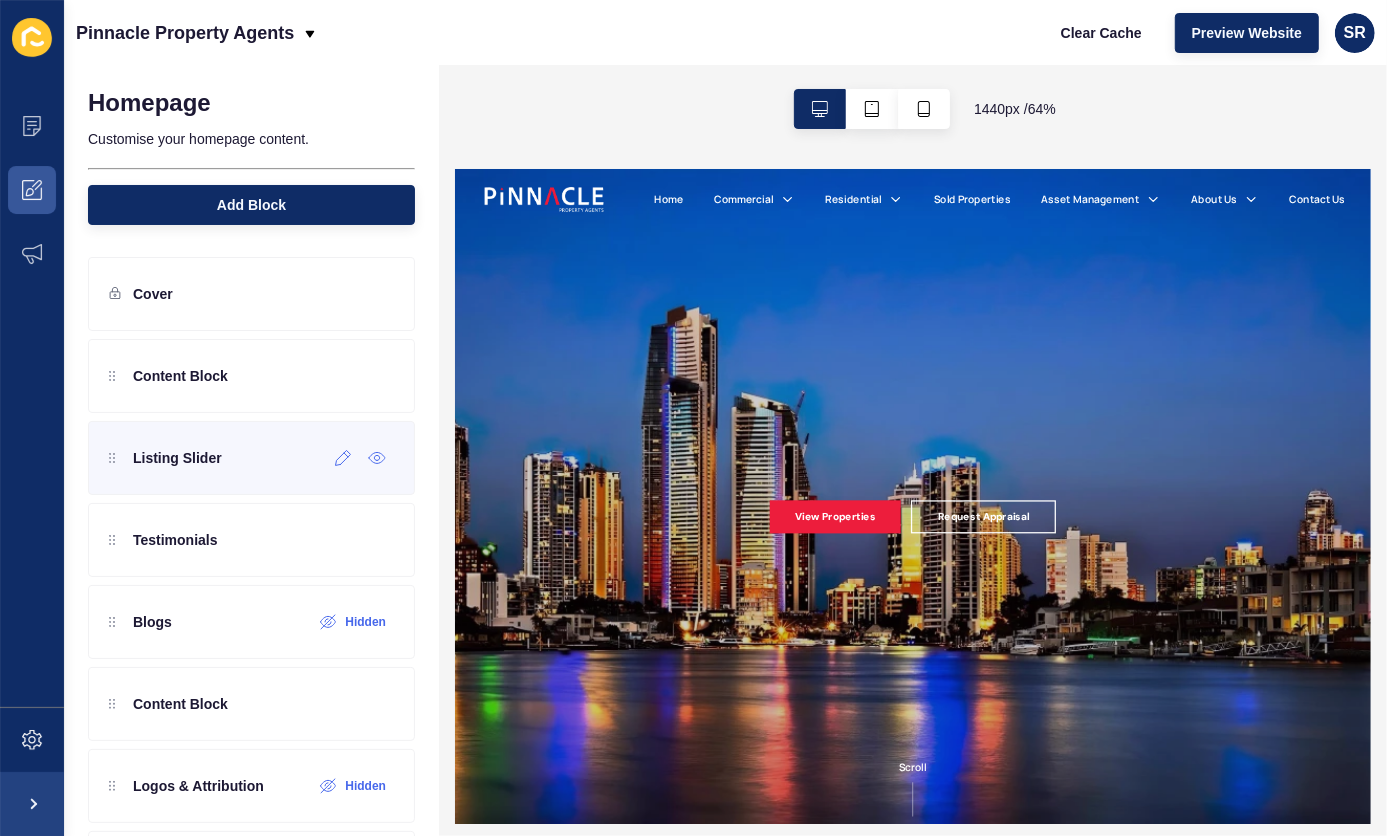 click on "Listing Slider" at bounding box center (251, 458) 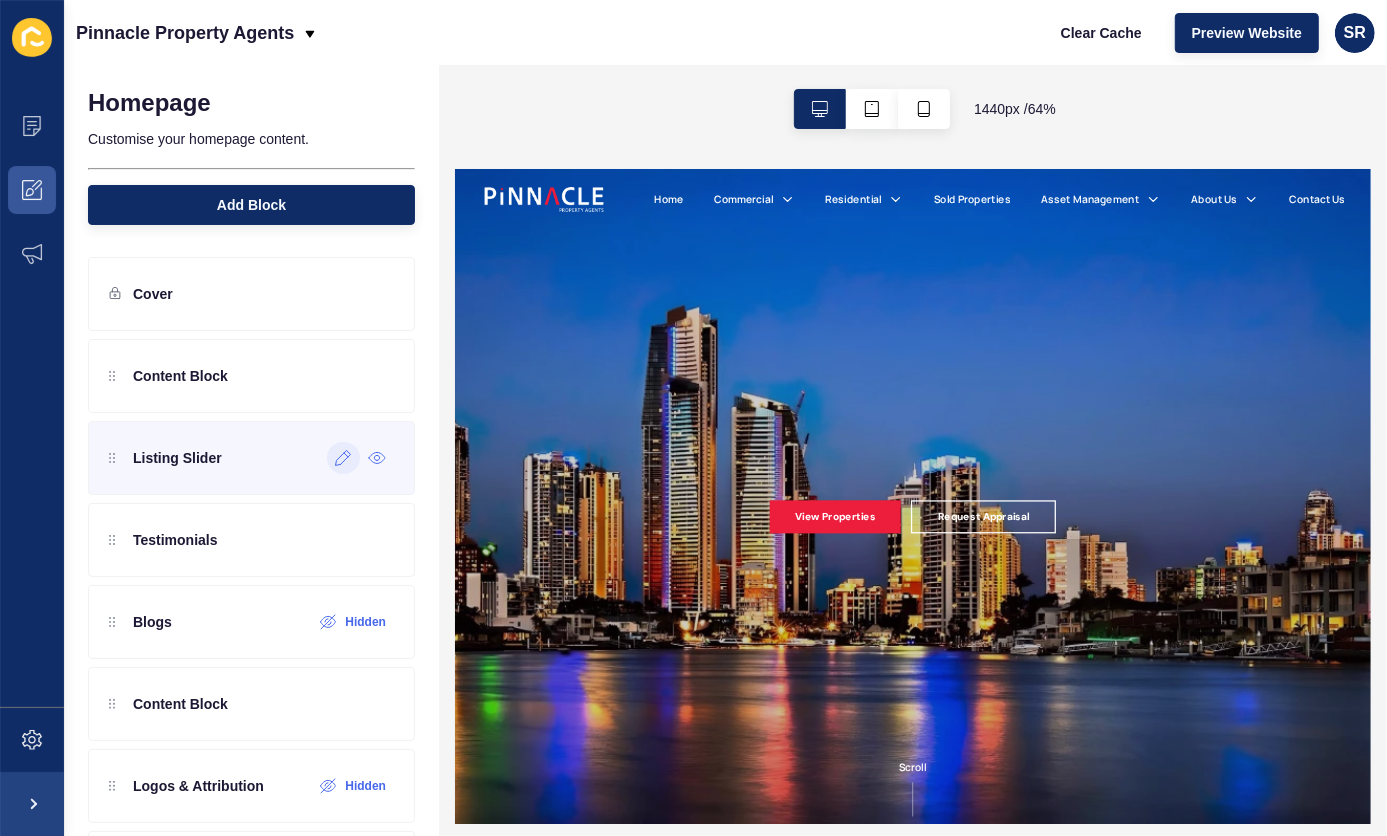 click at bounding box center [343, 458] 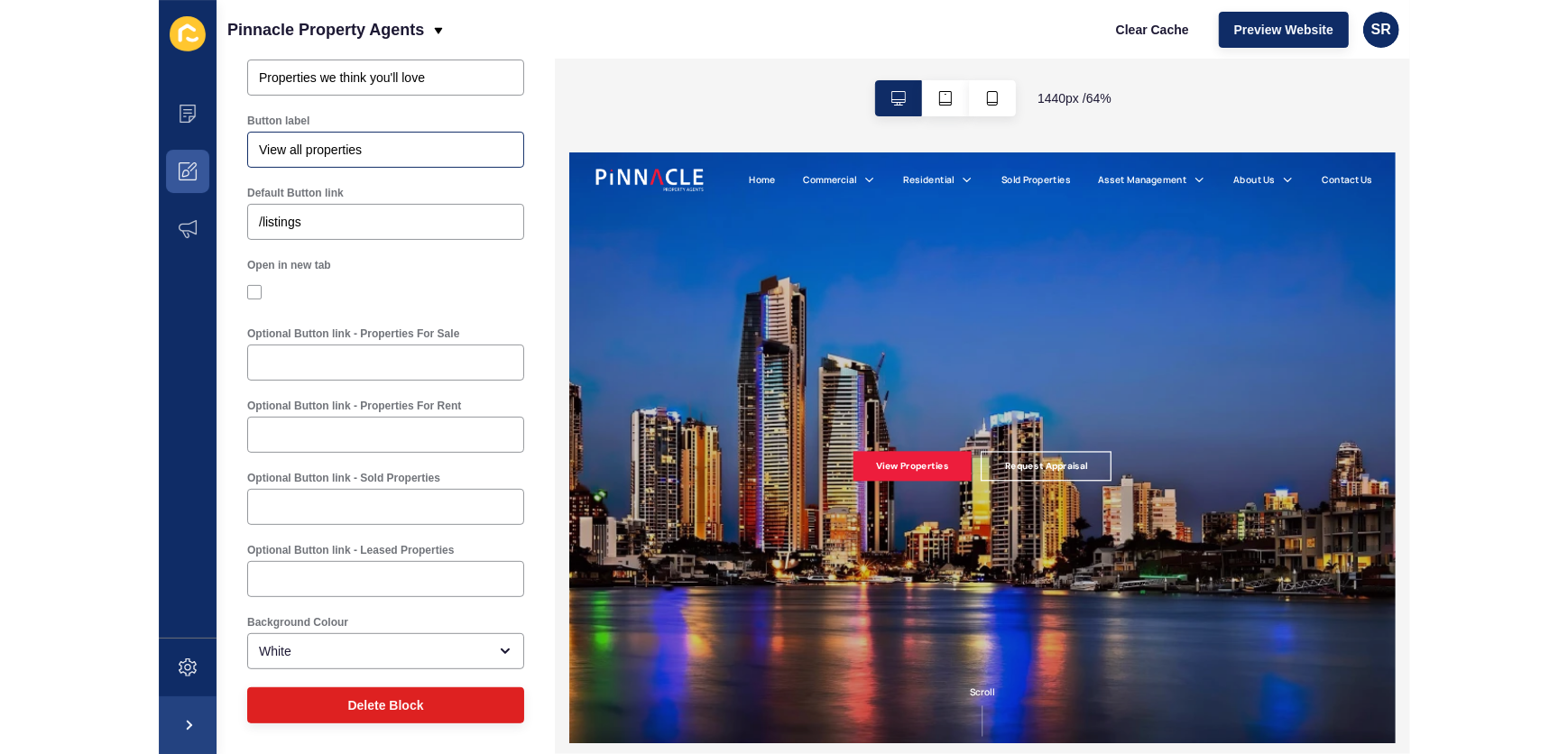 scroll, scrollTop: 0, scrollLeft: 0, axis: both 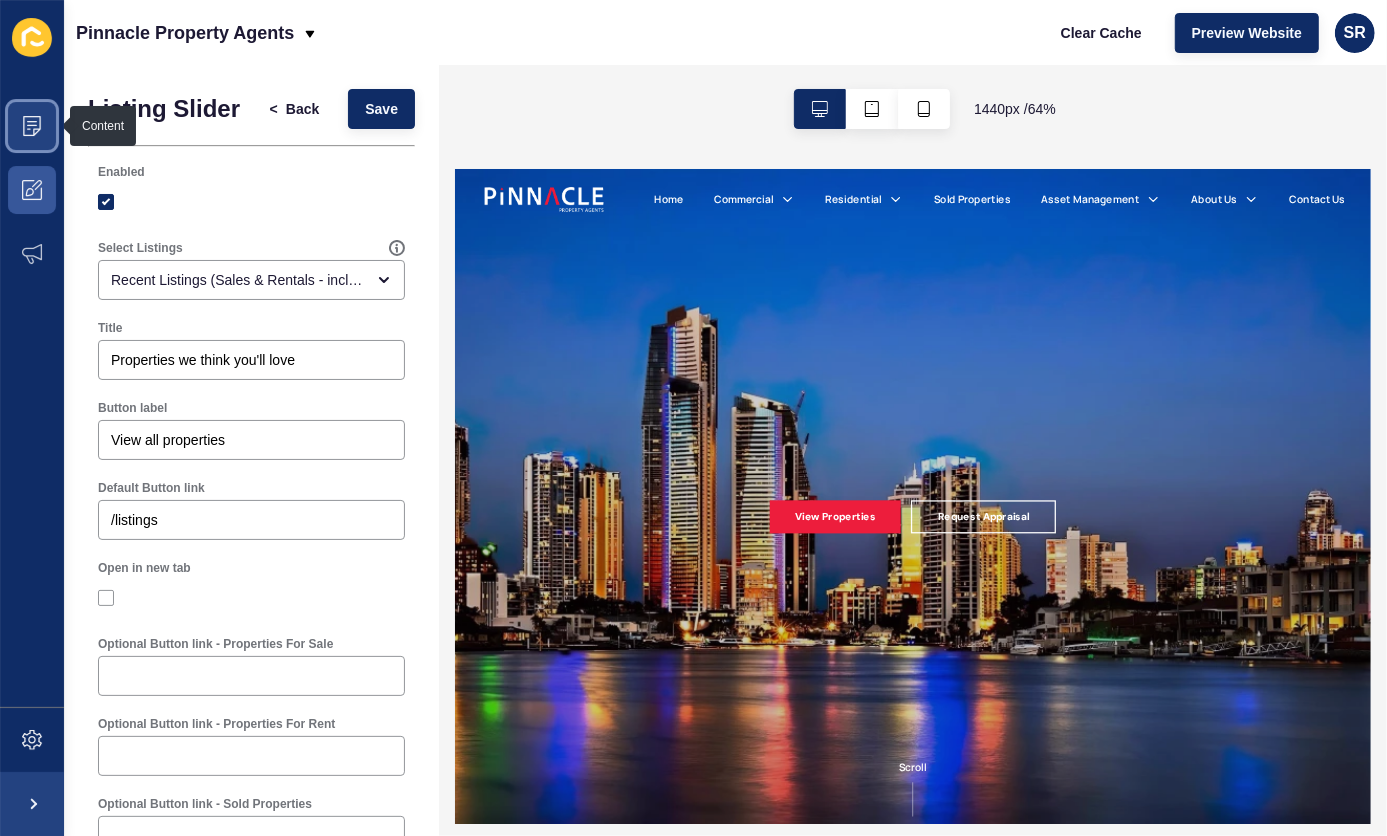 click 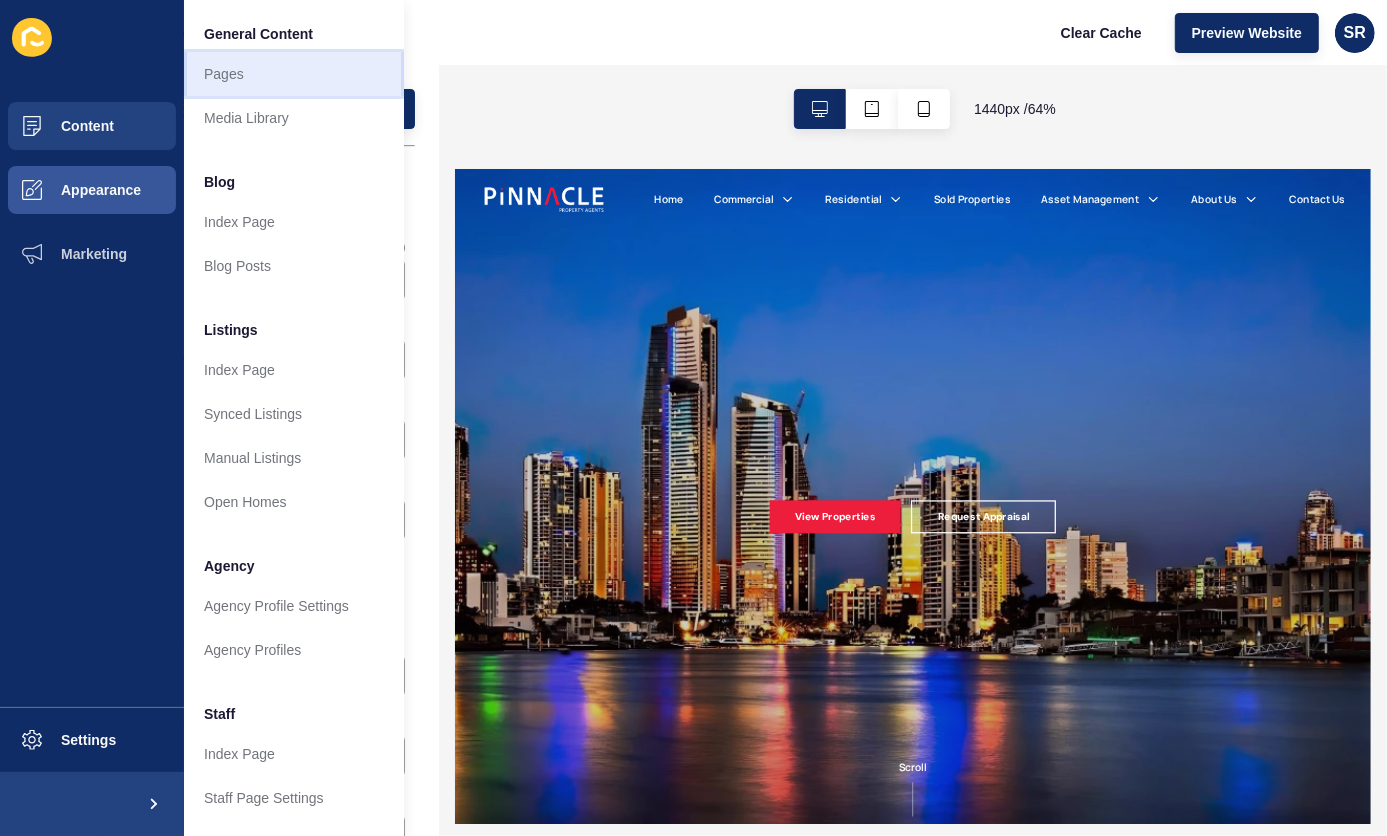 click on "Pages" at bounding box center (294, 74) 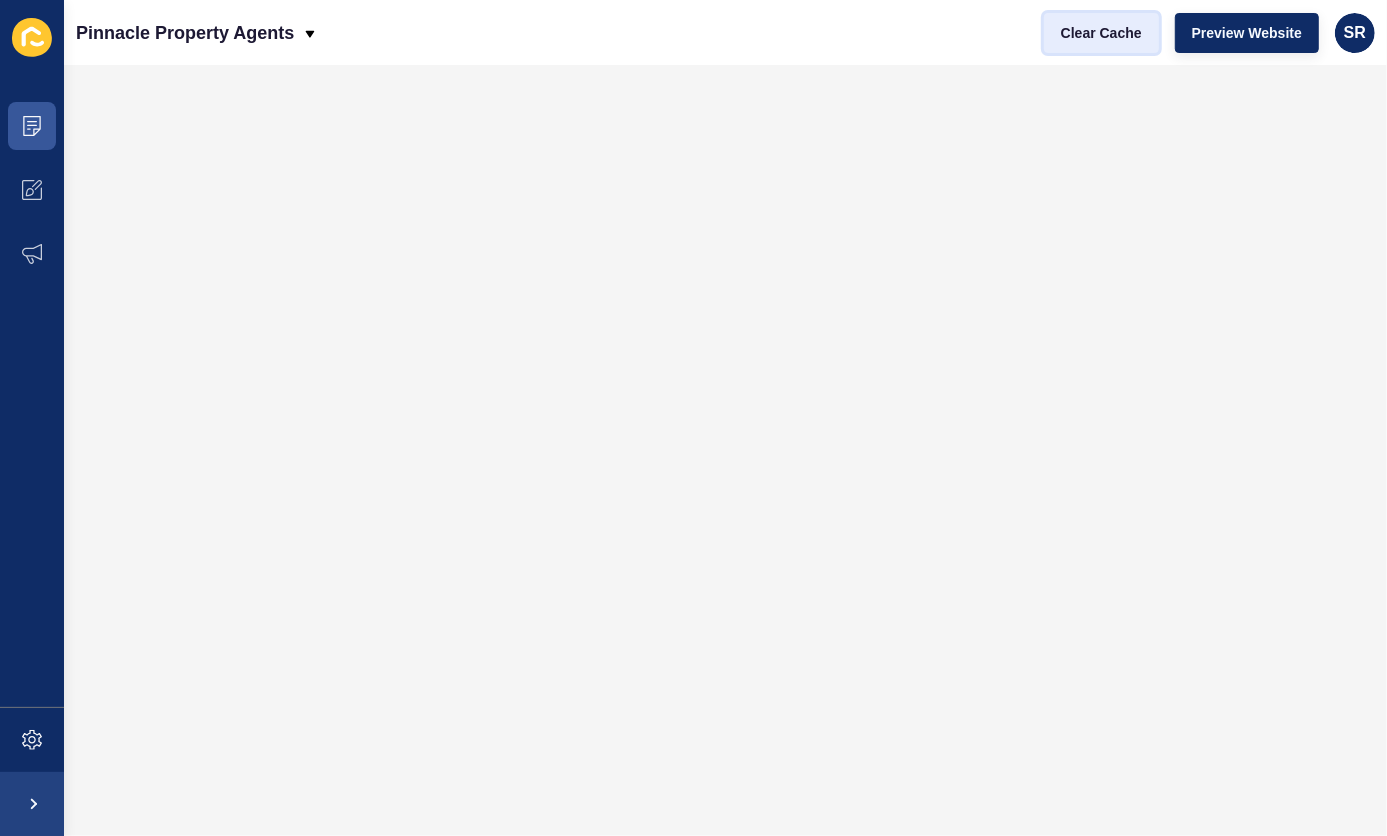 click on "Clear Cache" at bounding box center (1101, 33) 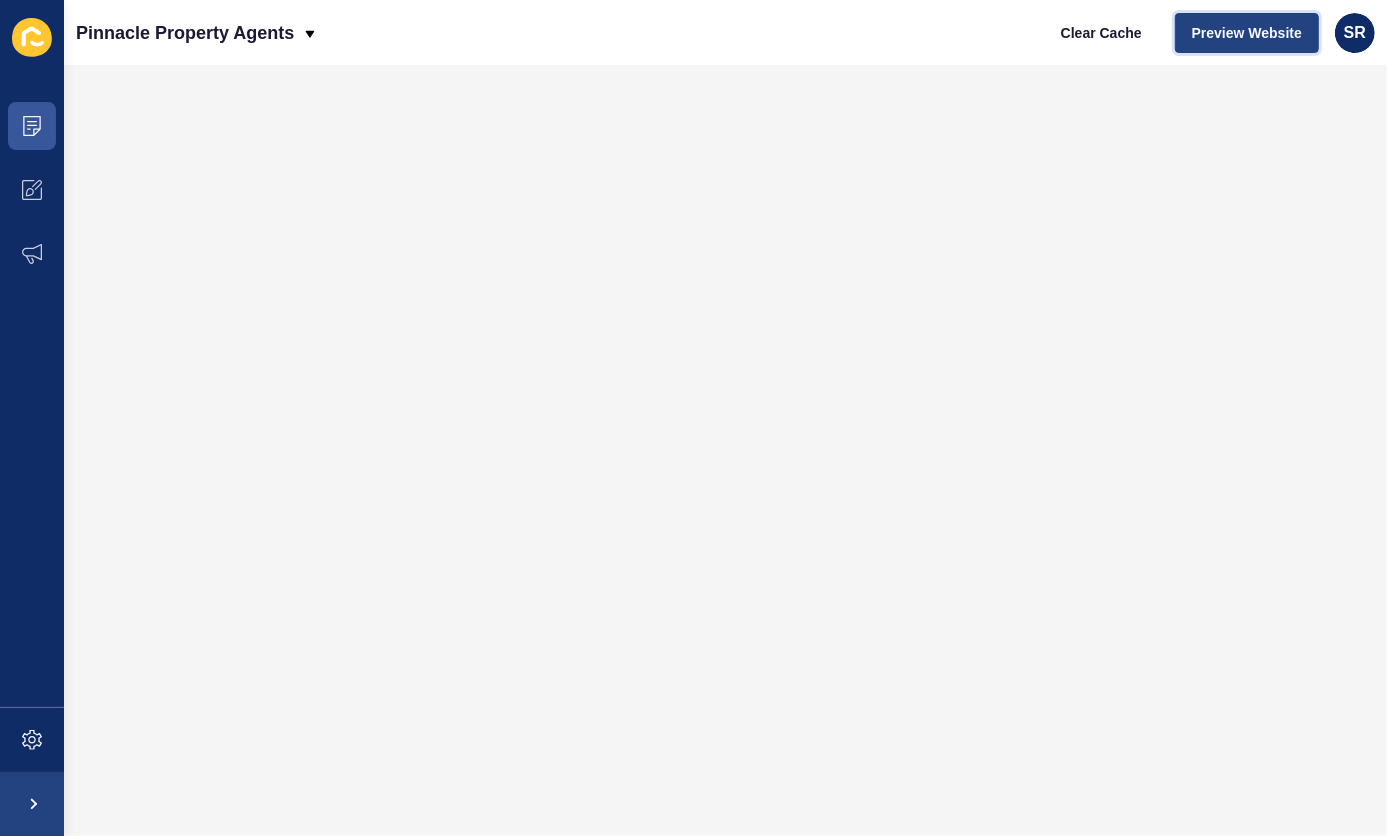 click on "Preview Website" at bounding box center [1247, 33] 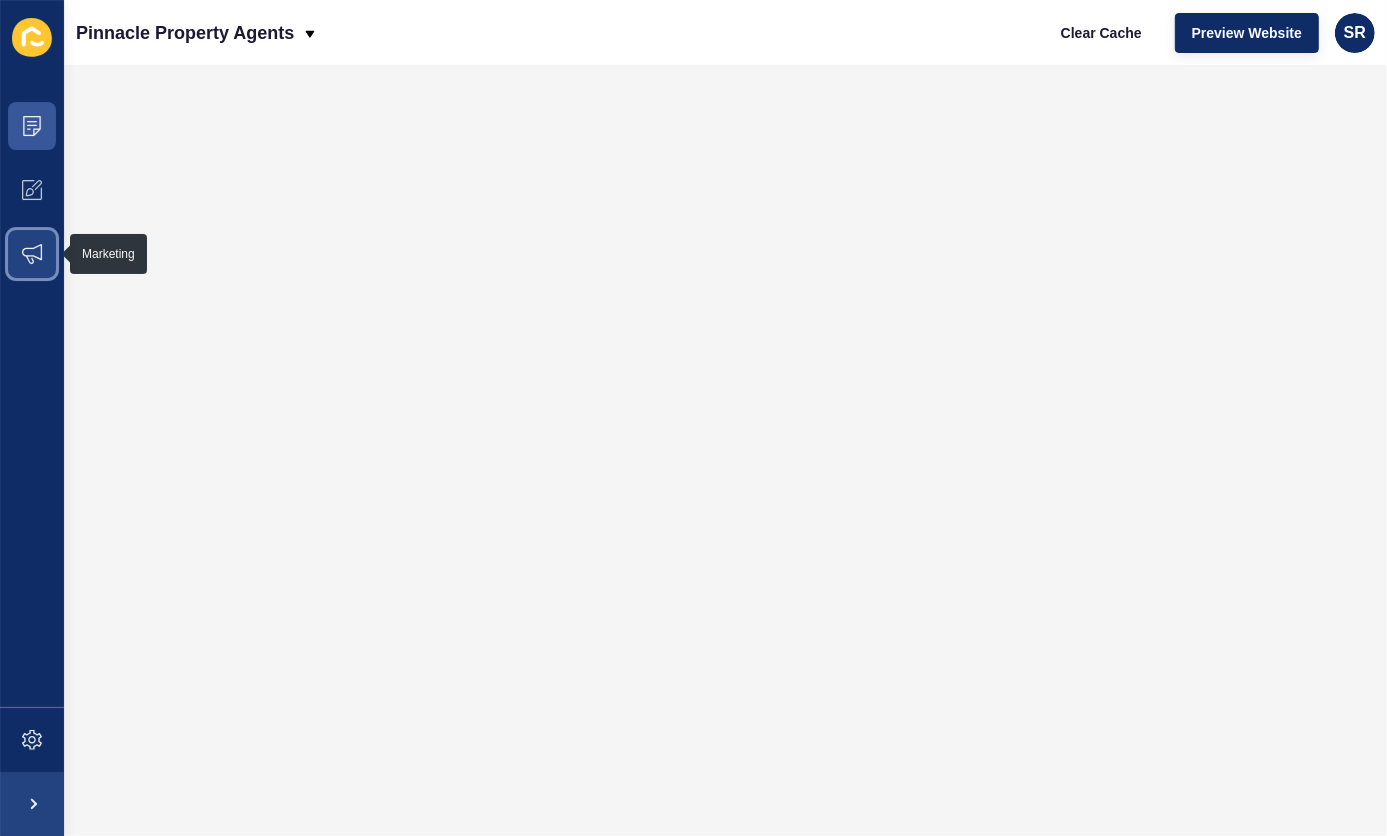 click 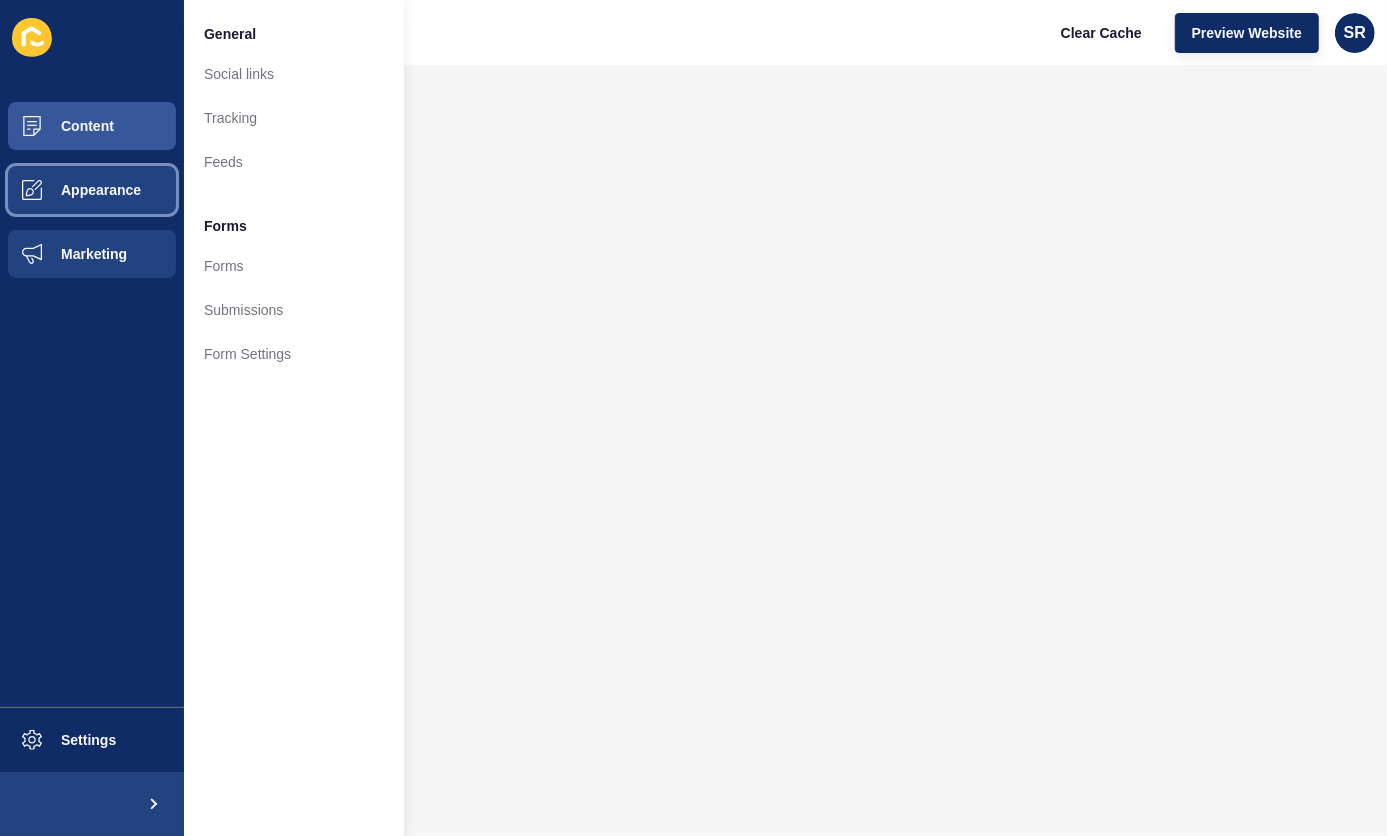 click on "Appearance" at bounding box center [69, 190] 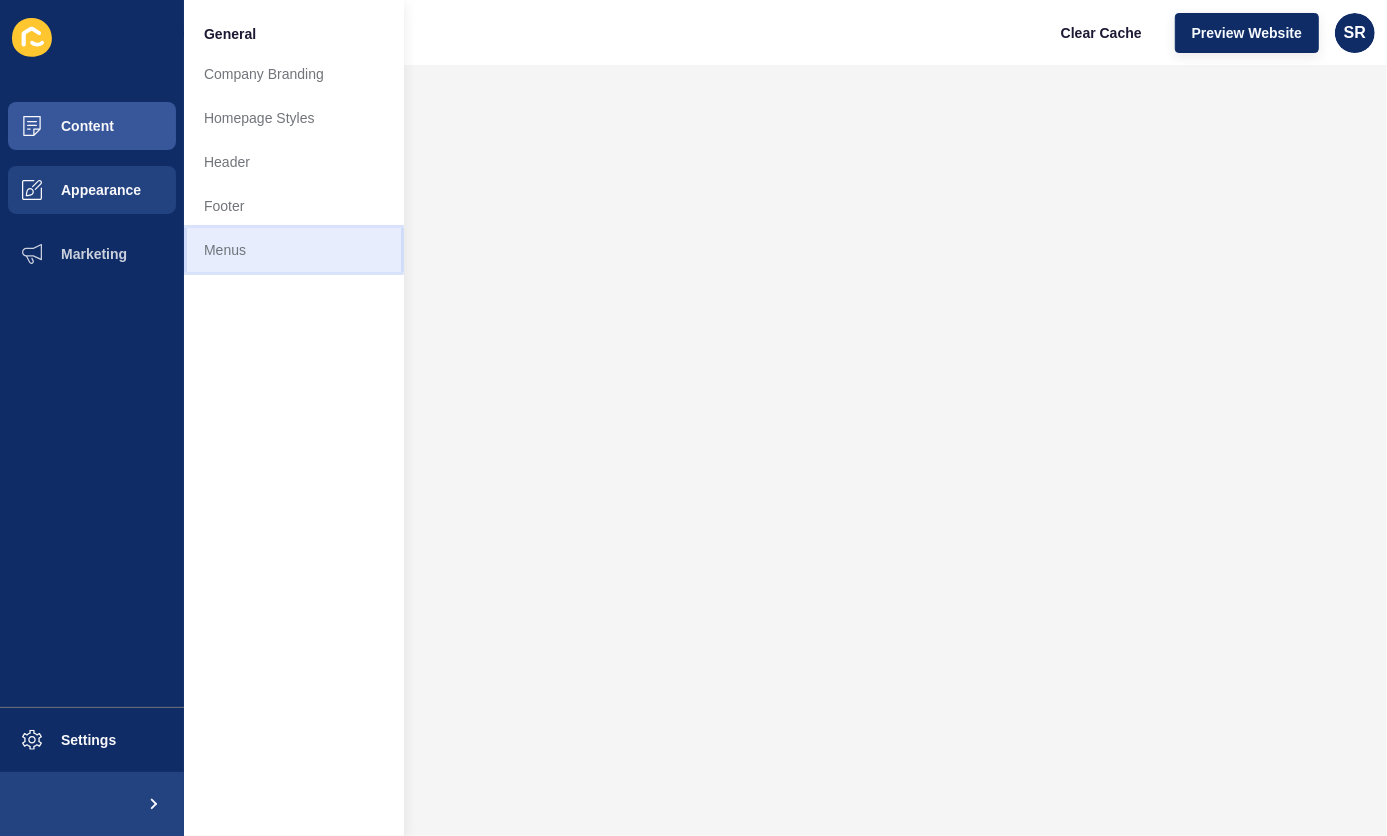 click on "Menus" at bounding box center (294, 250) 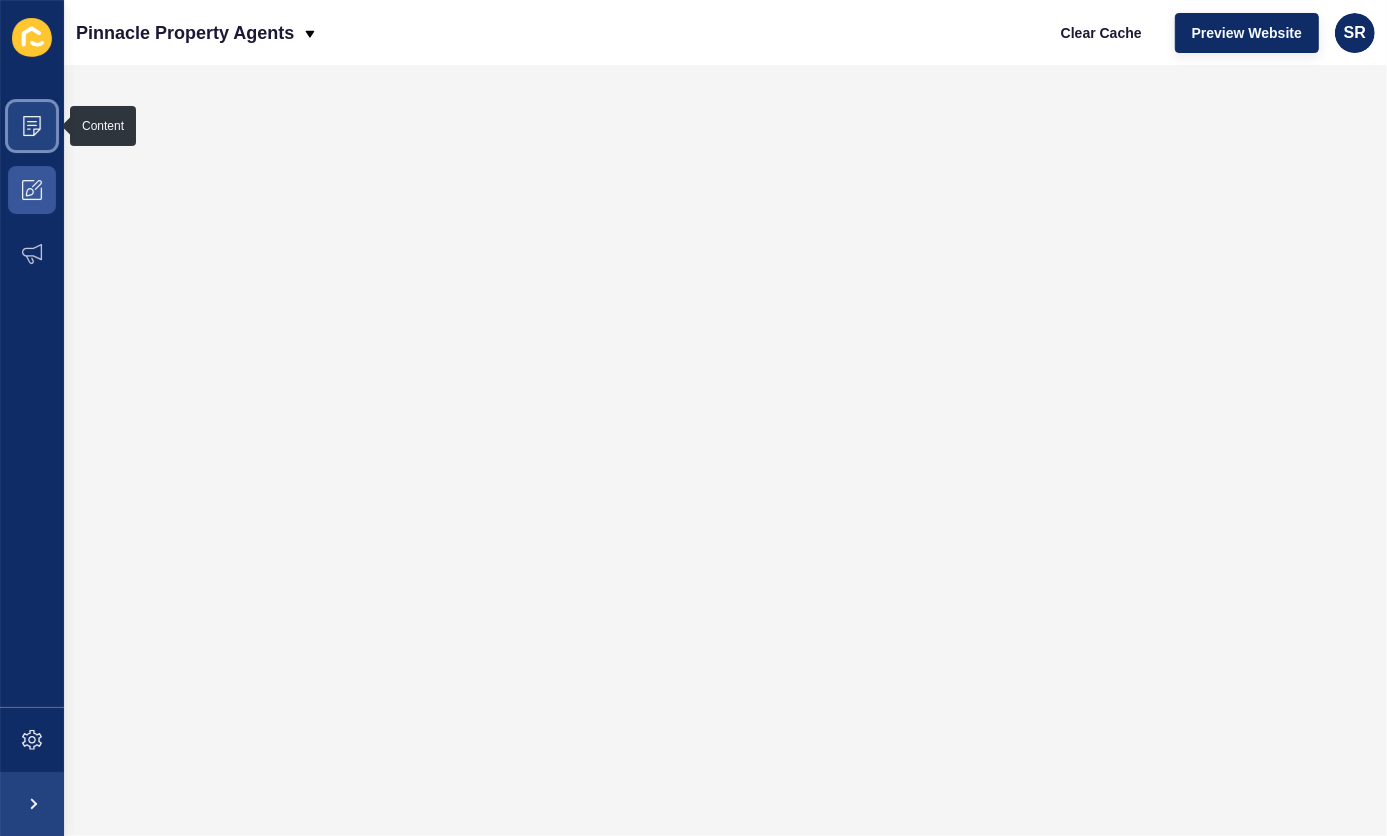 click 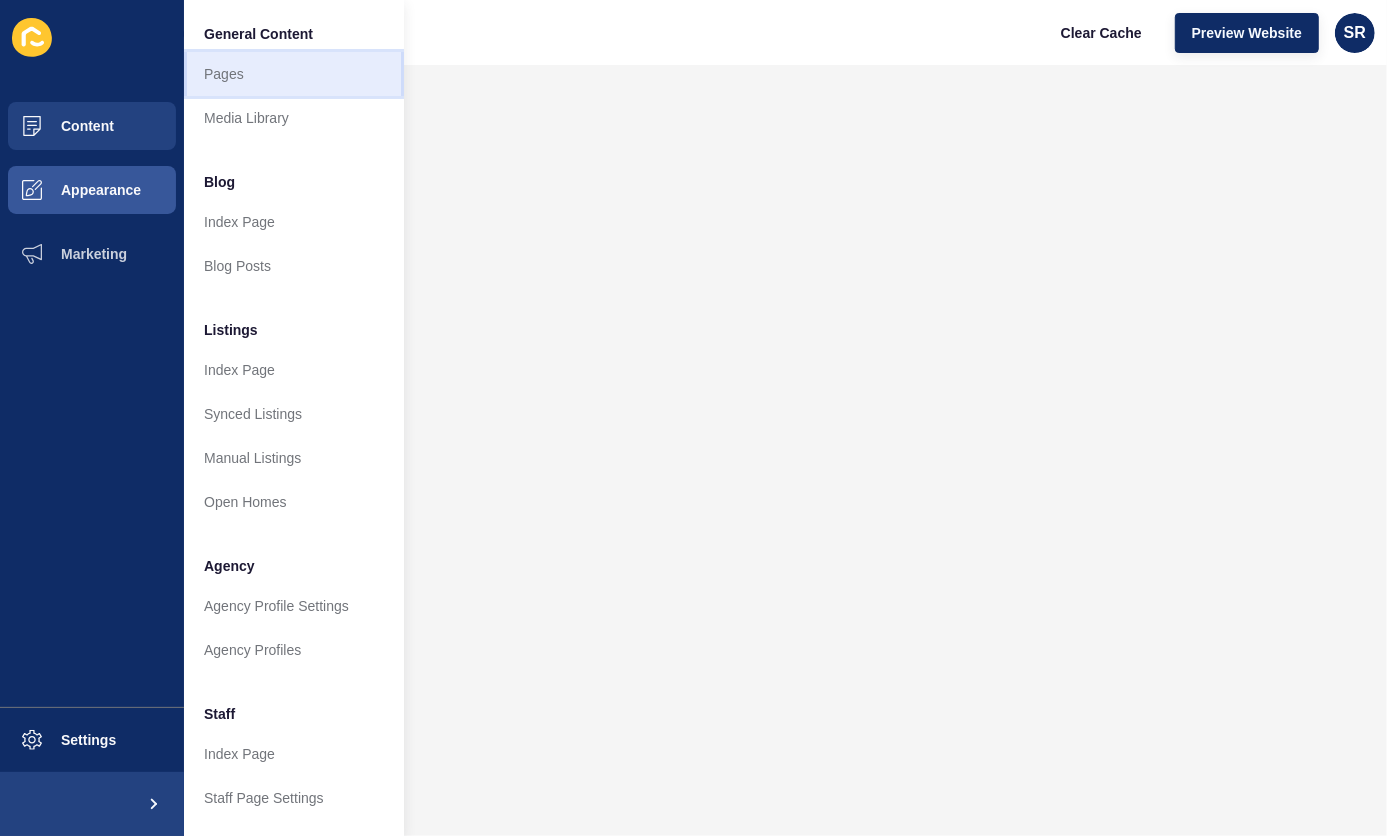 click on "Pages" at bounding box center [294, 74] 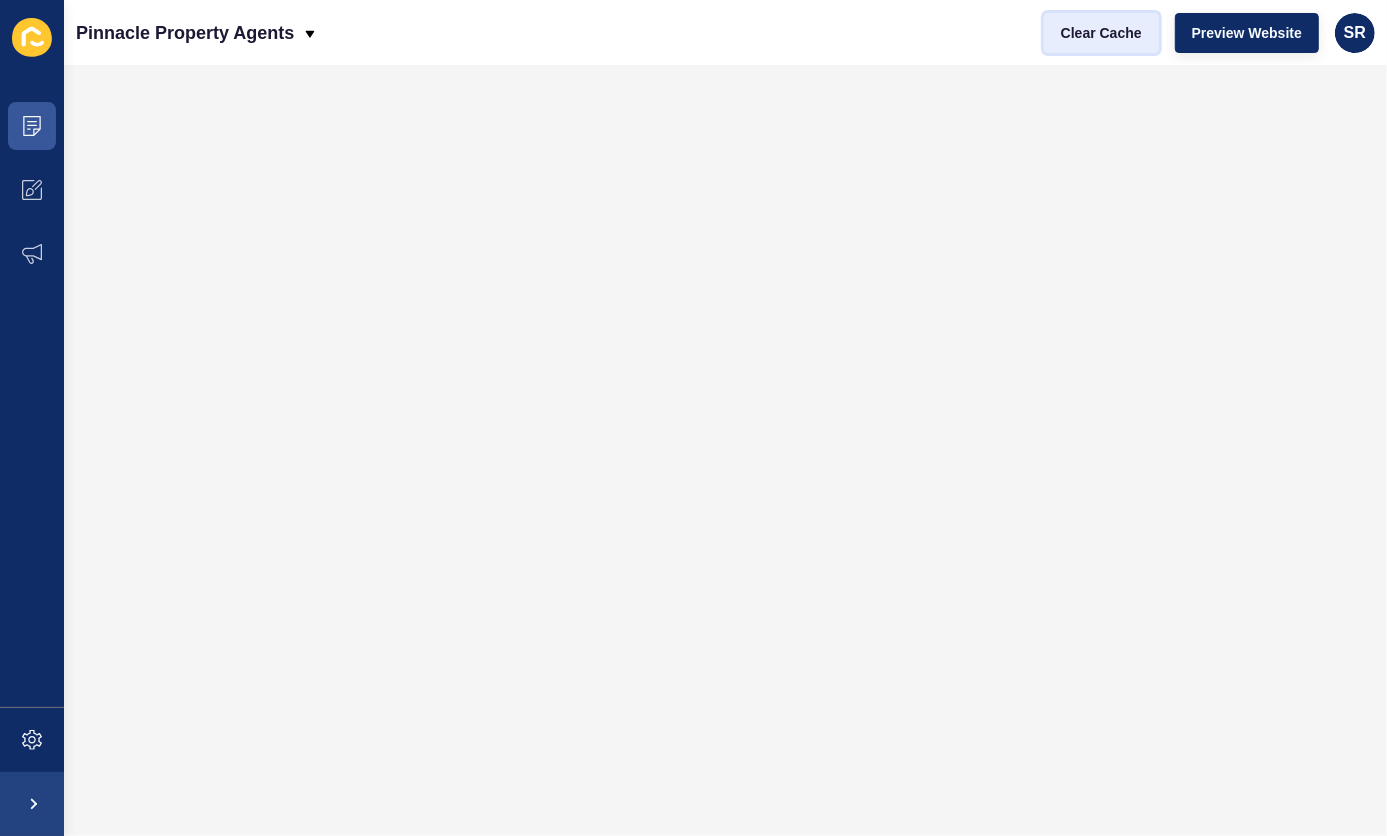 click on "Clear Cache" at bounding box center [1101, 33] 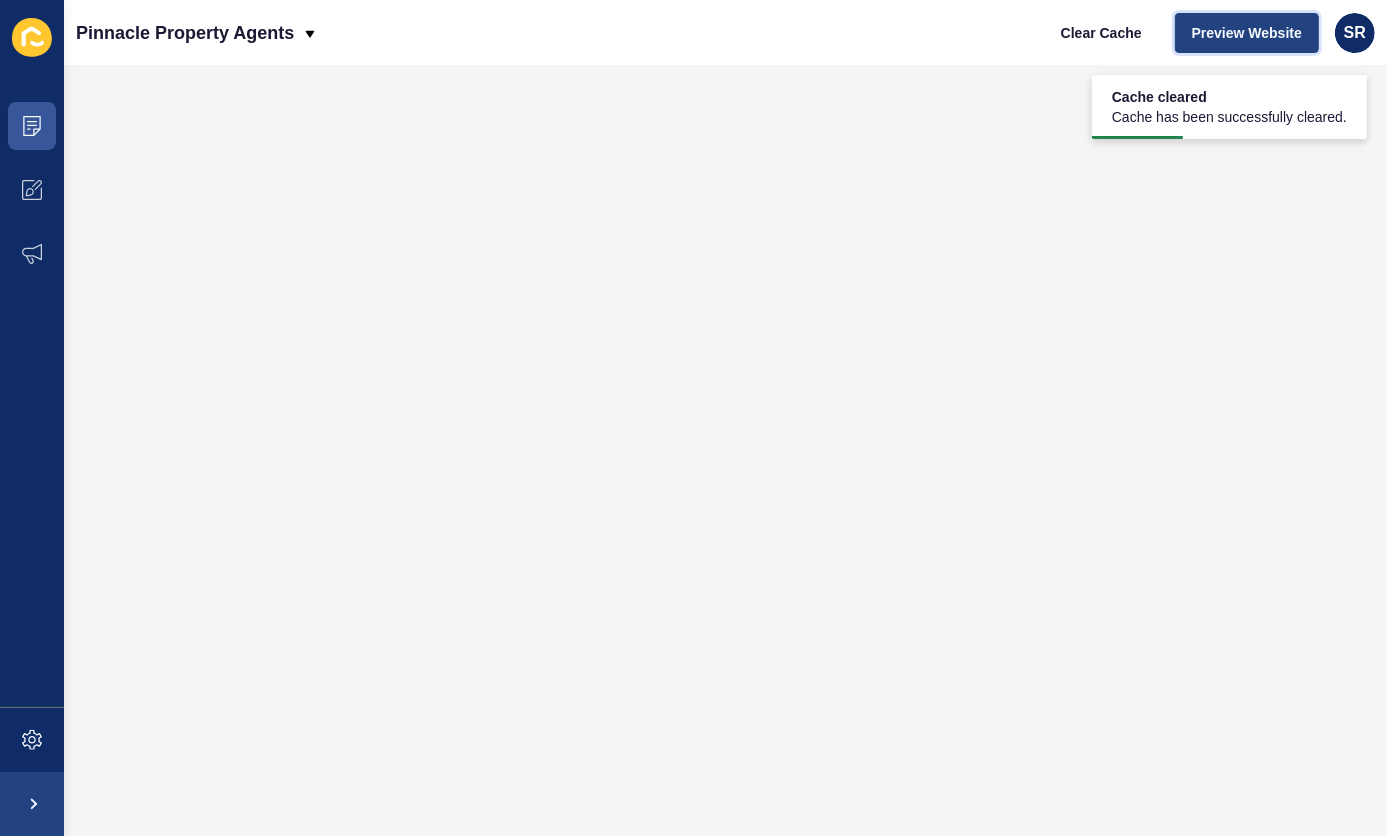 click on "Preview Website" at bounding box center [1247, 33] 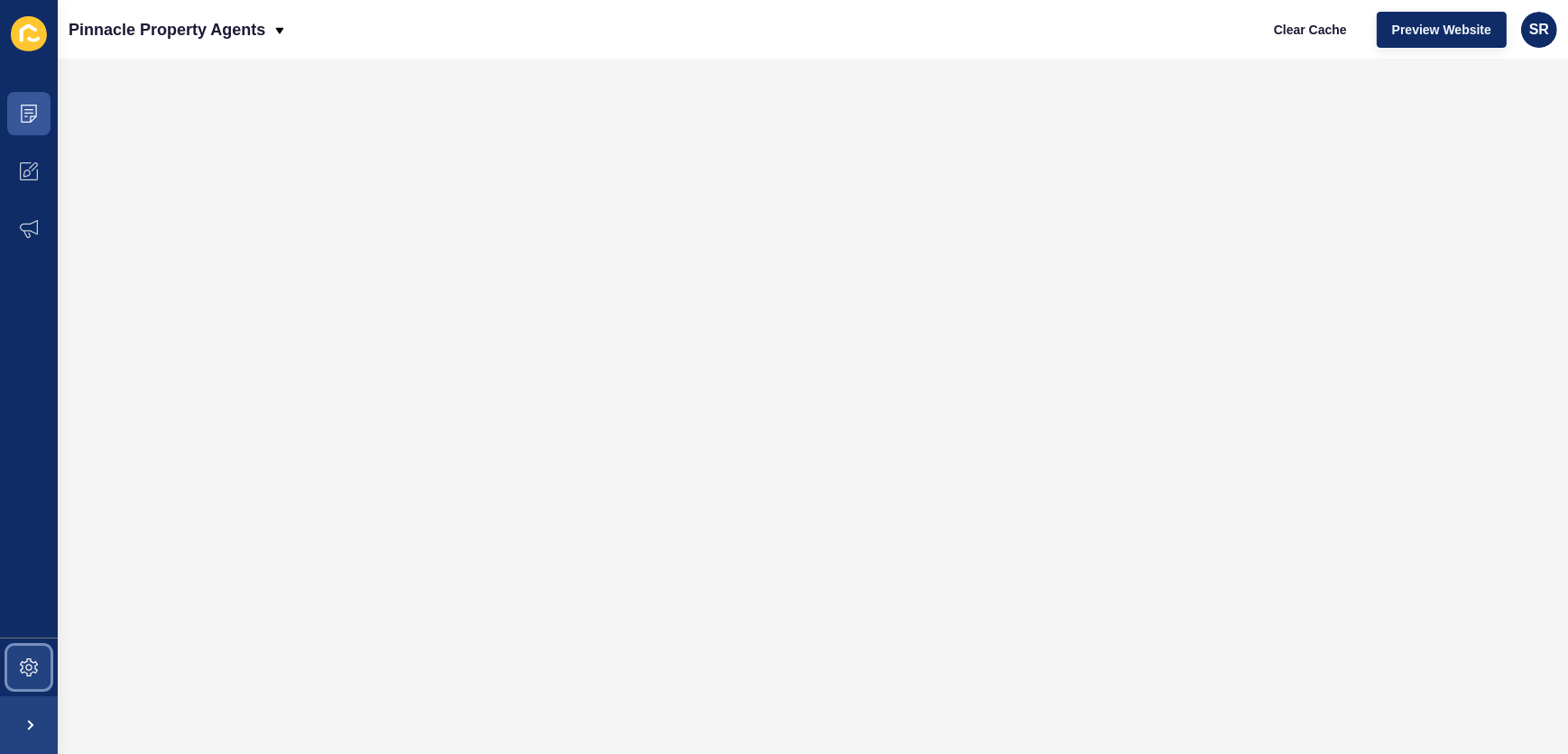 click 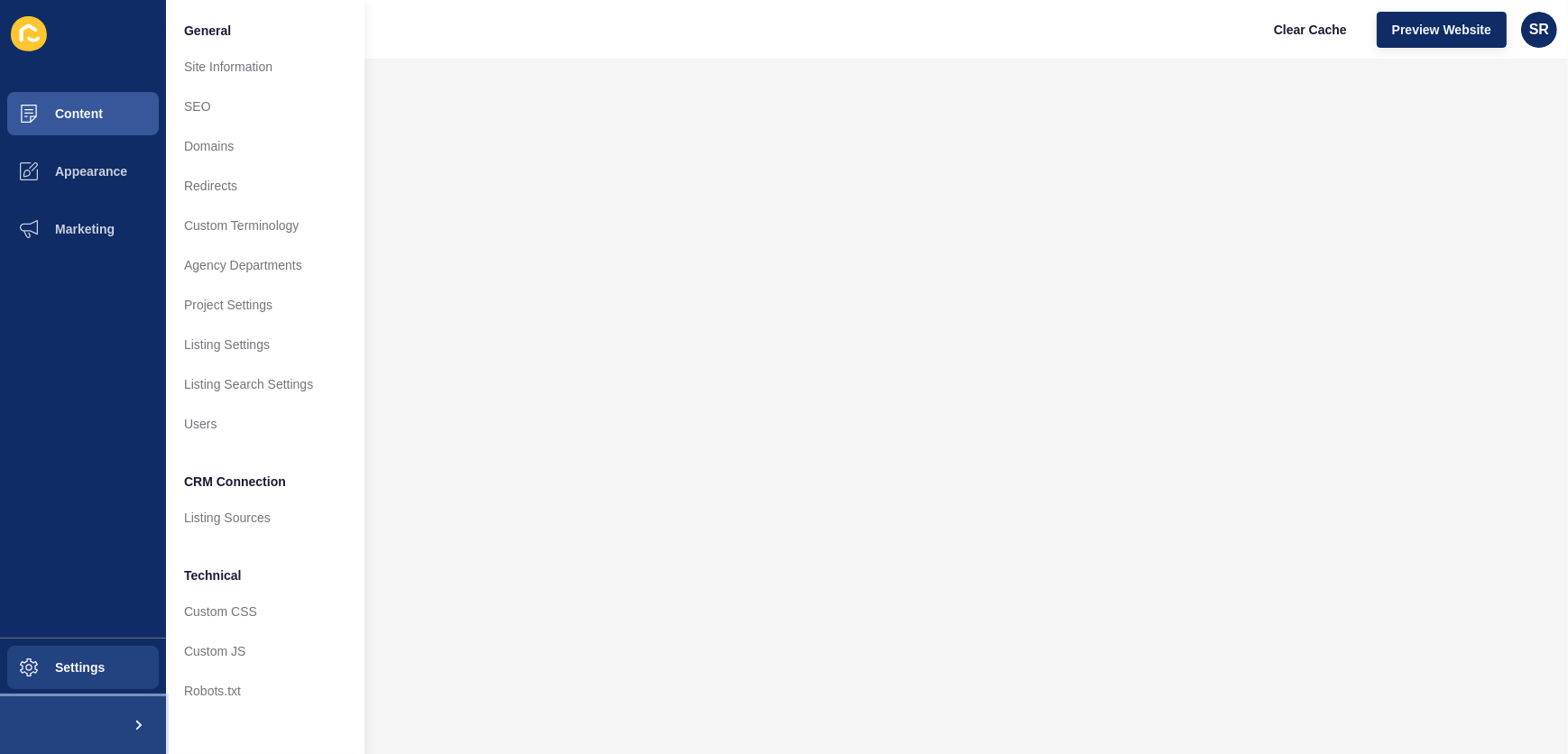 click at bounding box center [137, 725] 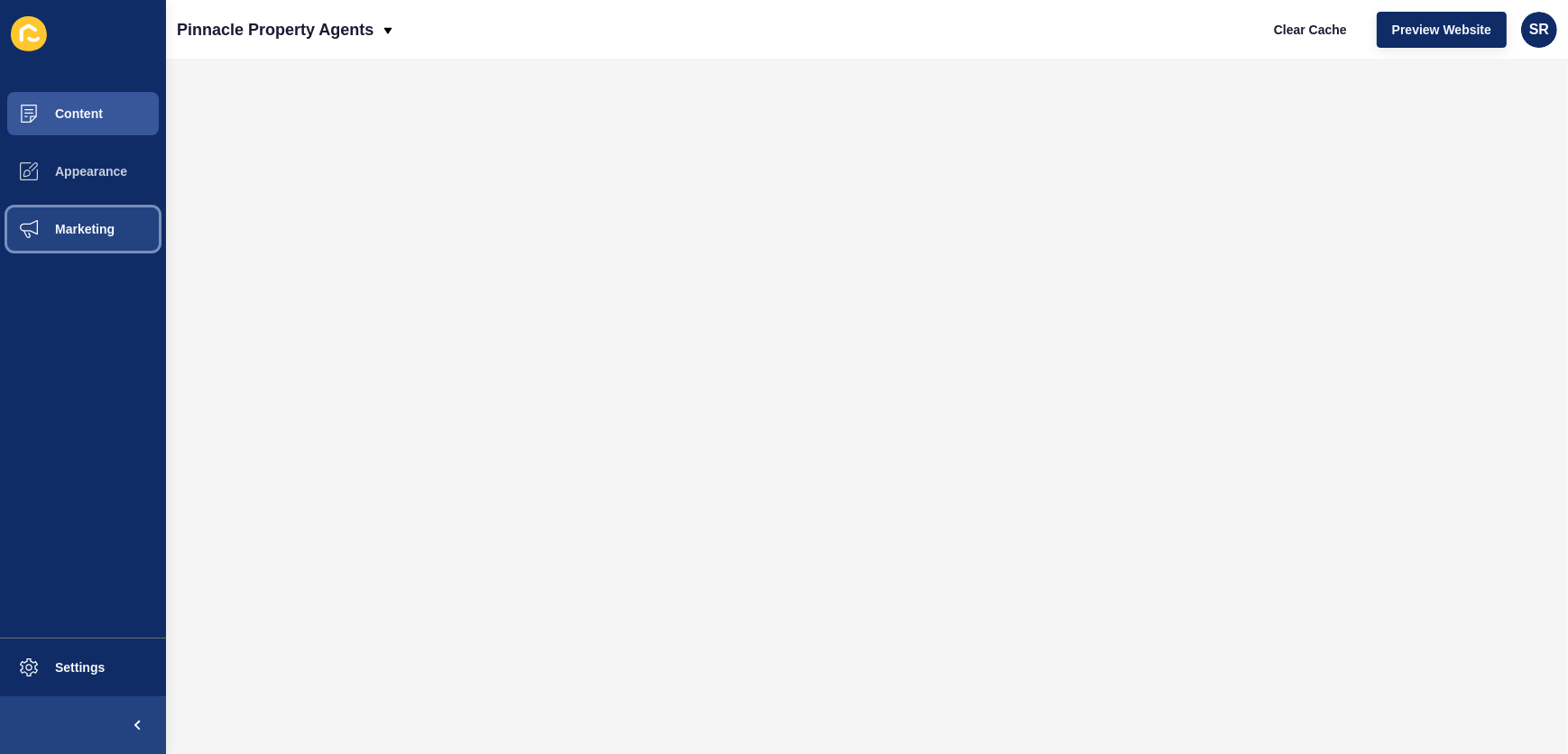 click on "Marketing" at bounding box center [56, 229] 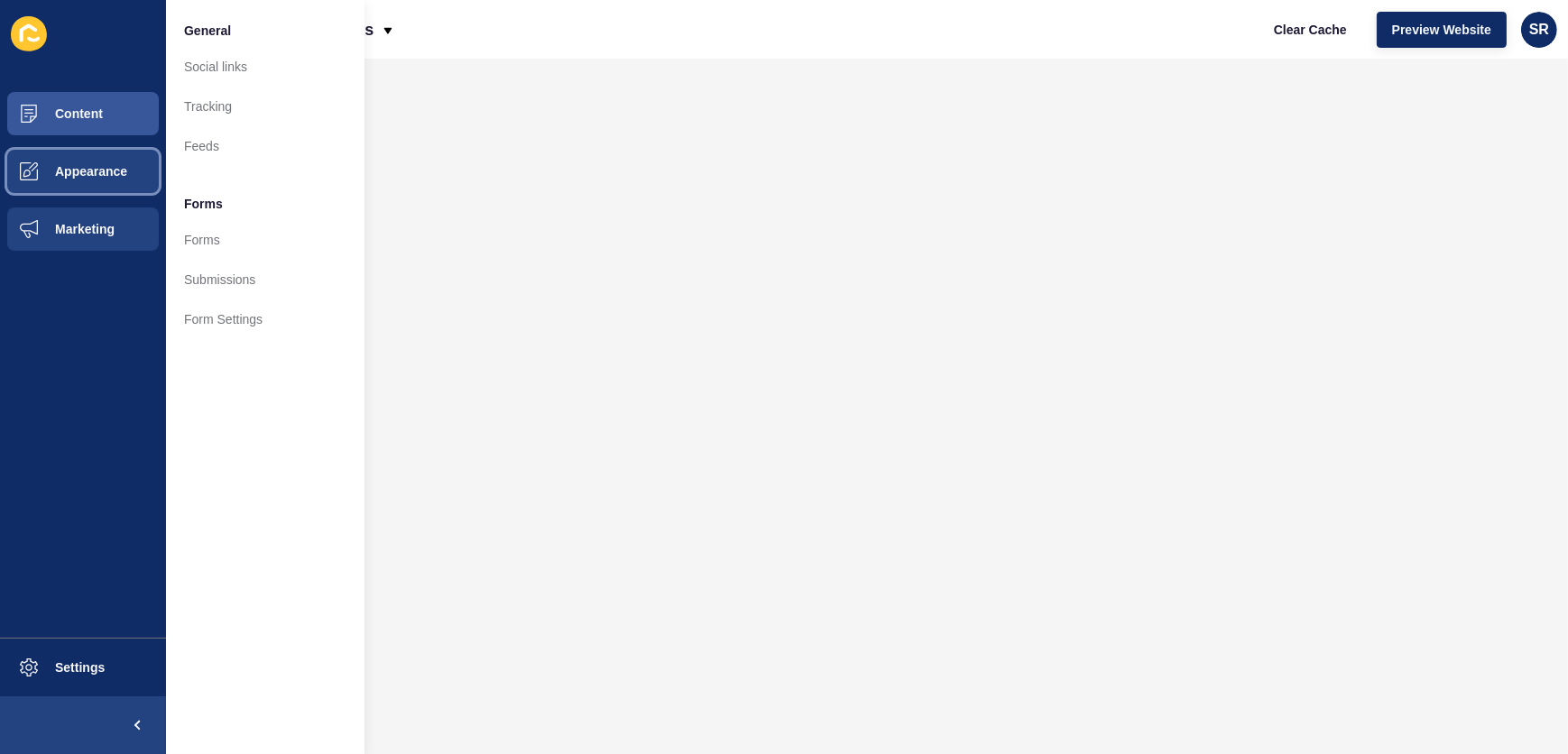 click on "Appearance" at bounding box center (62, 171) 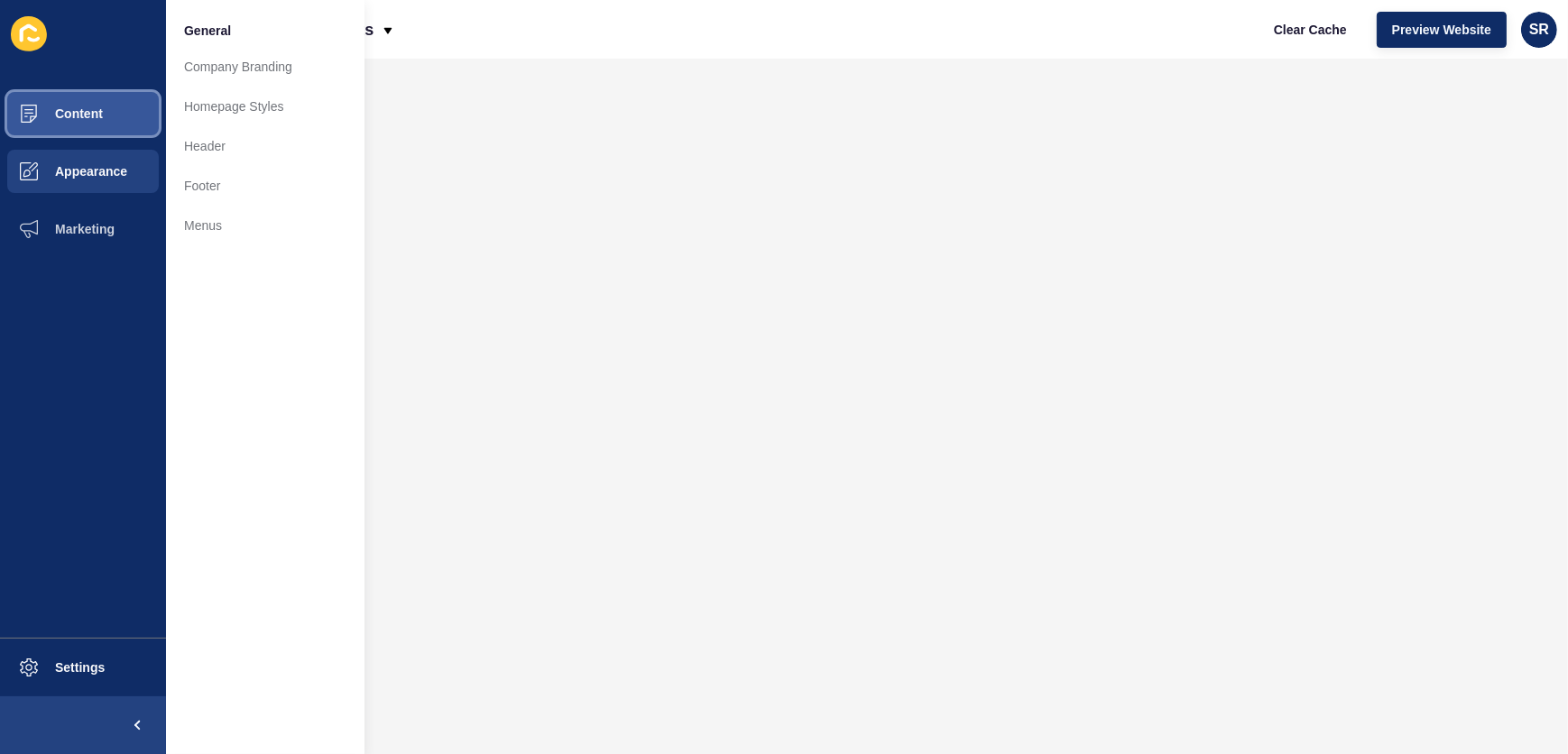 click on "Content" at bounding box center (83, 114) 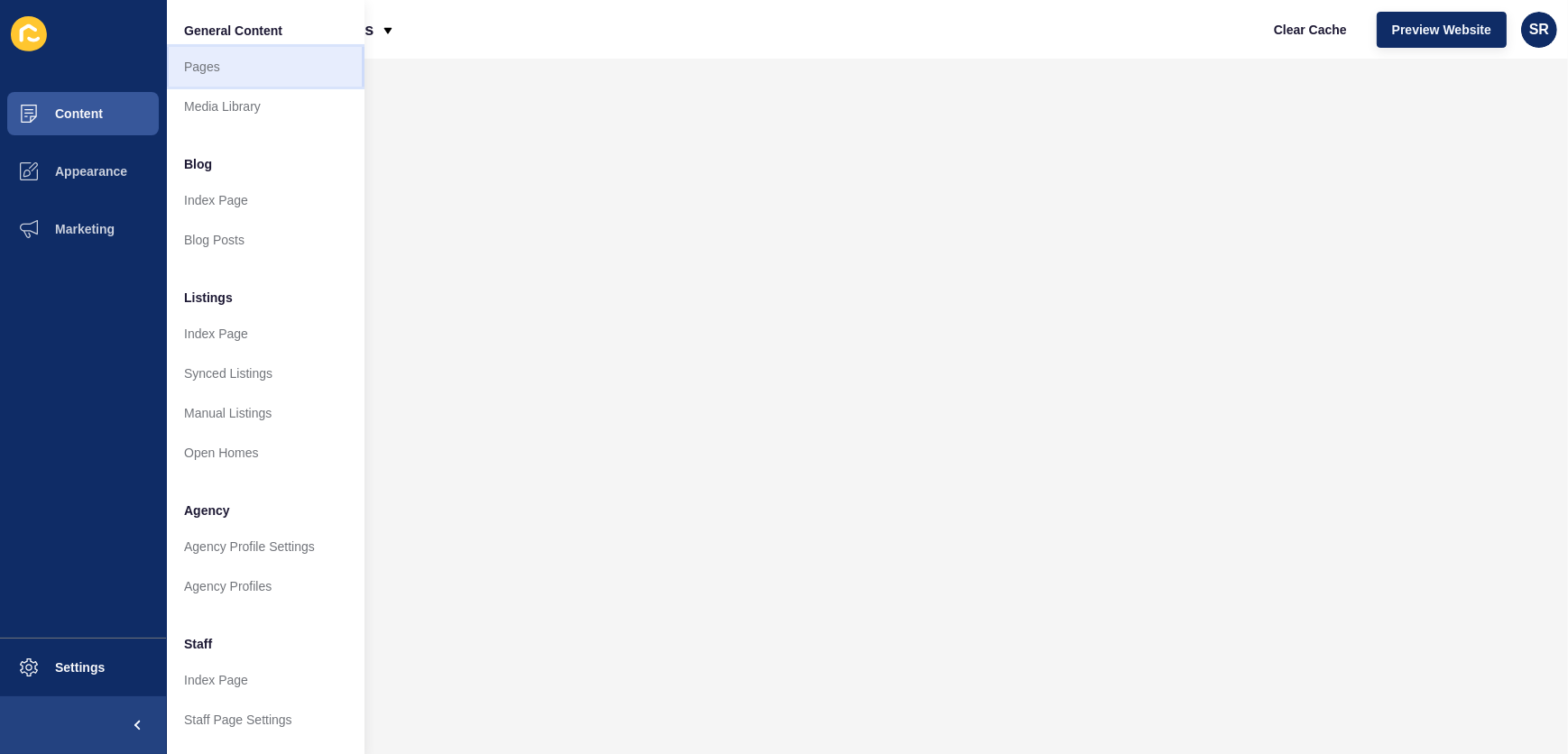 click on "Pages" at bounding box center (265, 67) 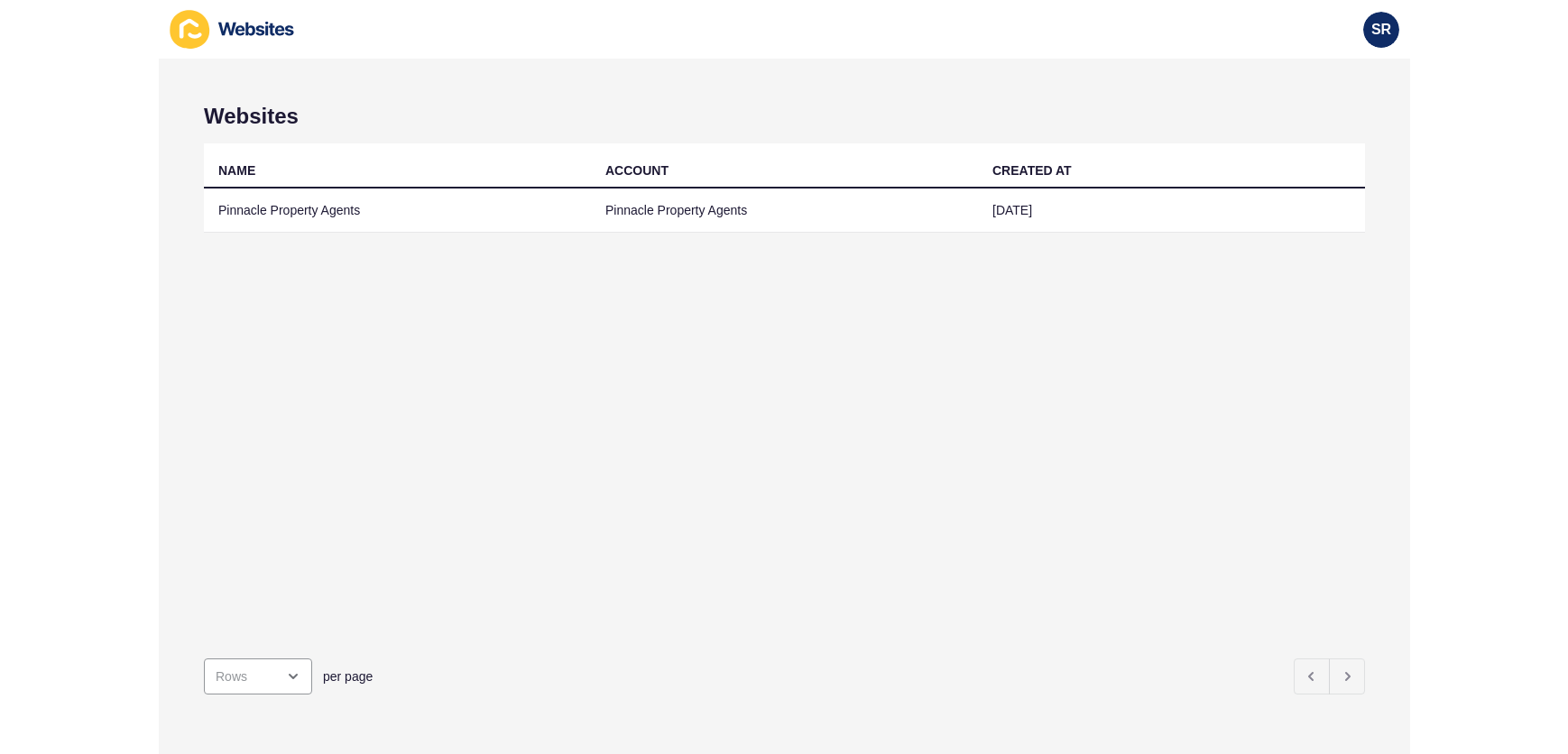scroll, scrollTop: 0, scrollLeft: 0, axis: both 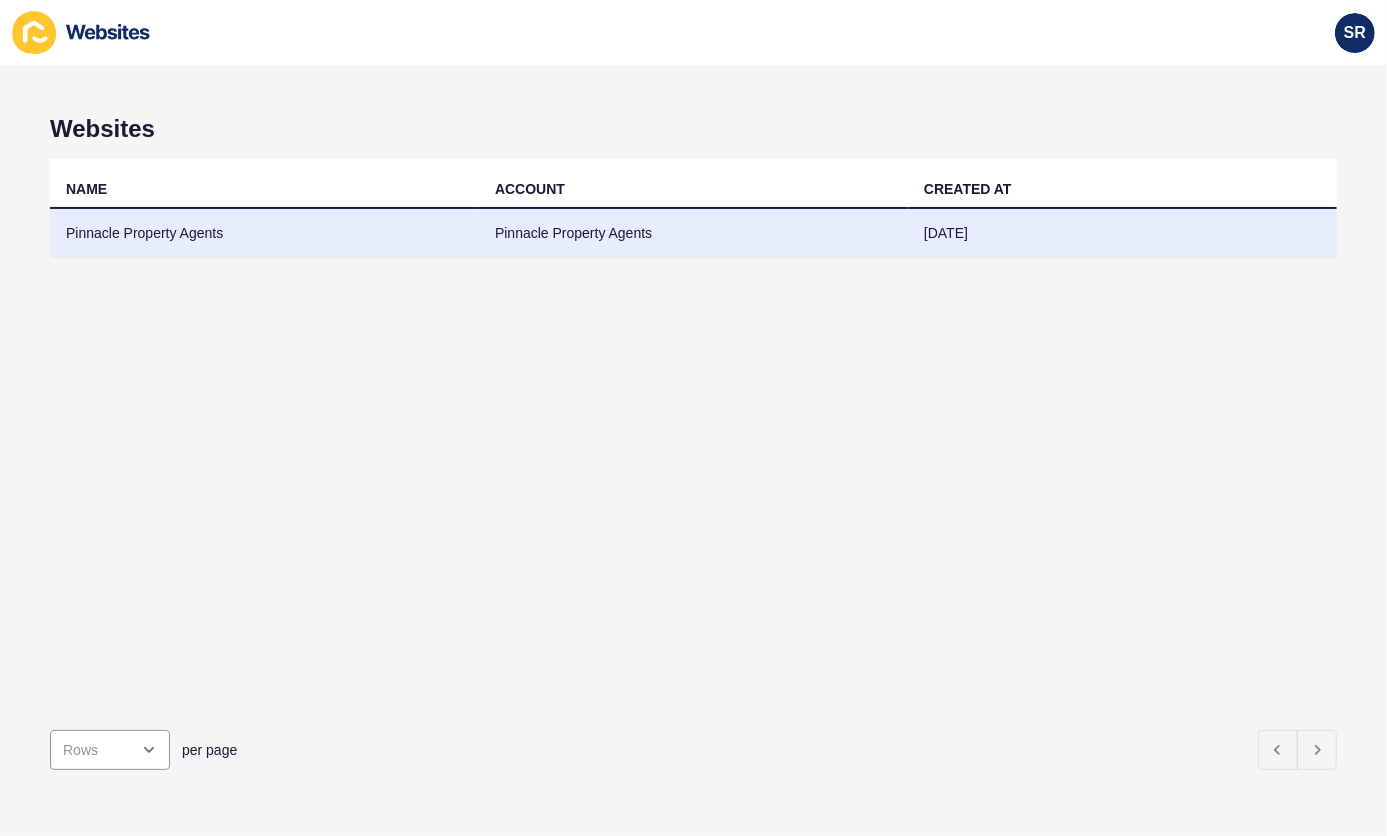 click on "Pinnacle Property Agents" at bounding box center [264, 233] 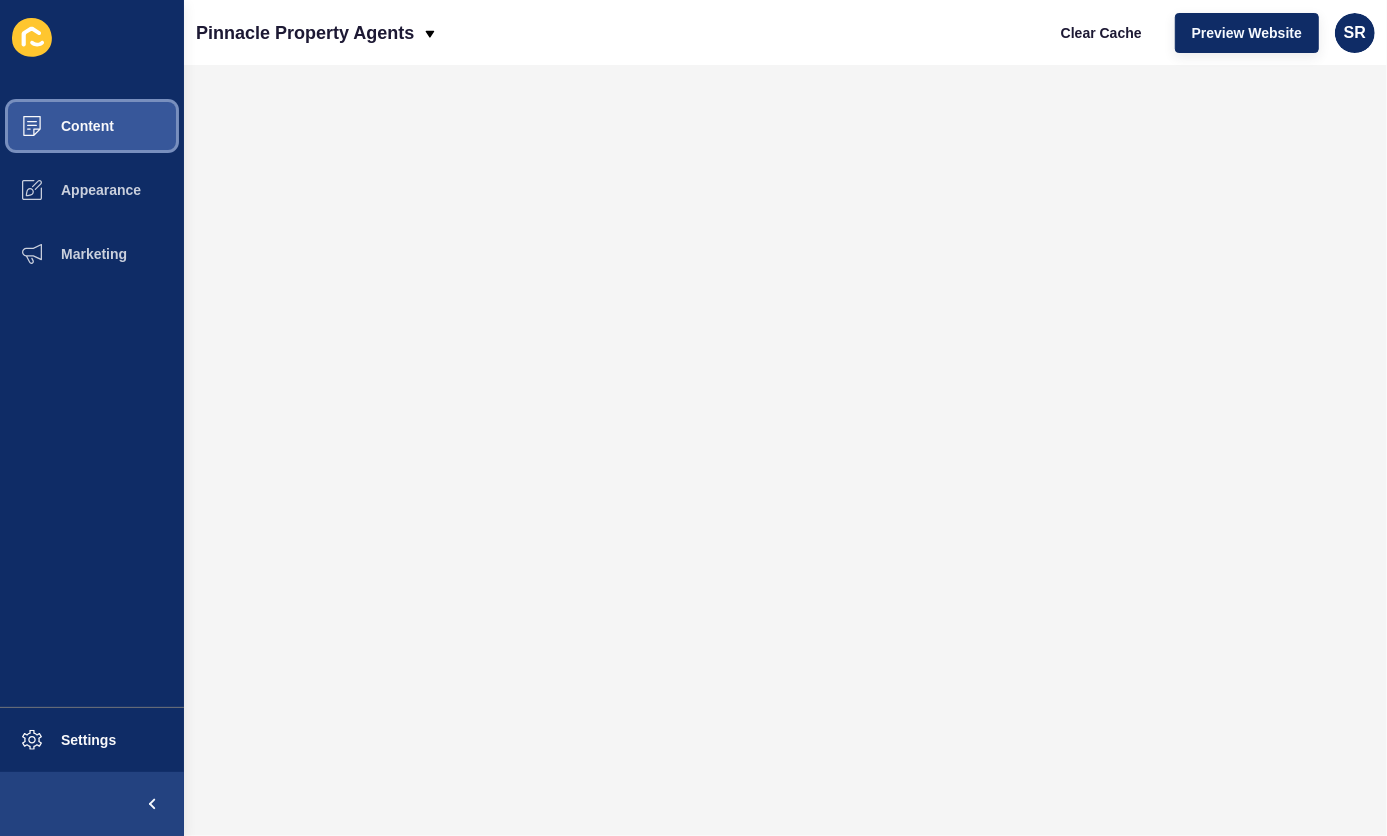 click on "Content" at bounding box center (55, 126) 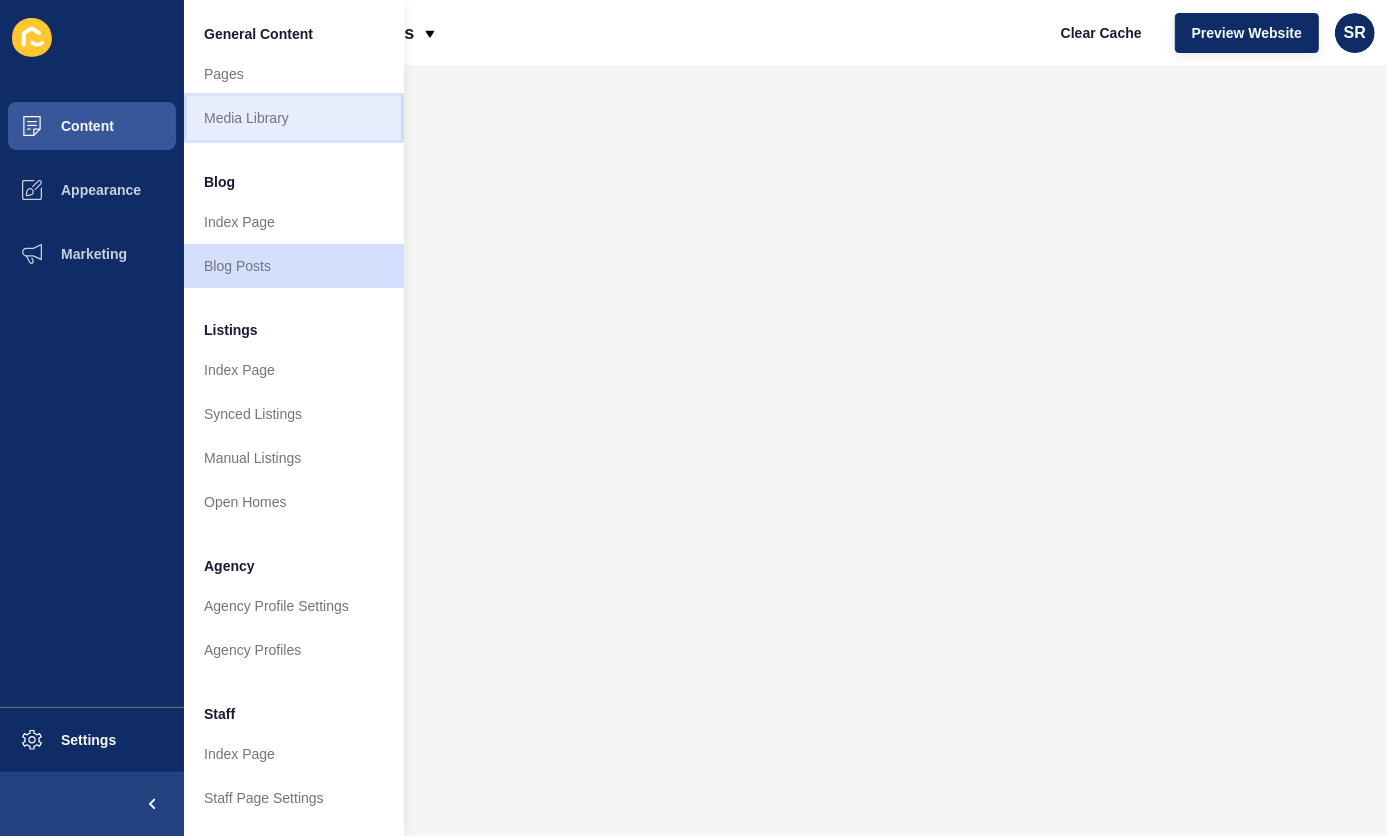 click on "Media Library" at bounding box center (294, 118) 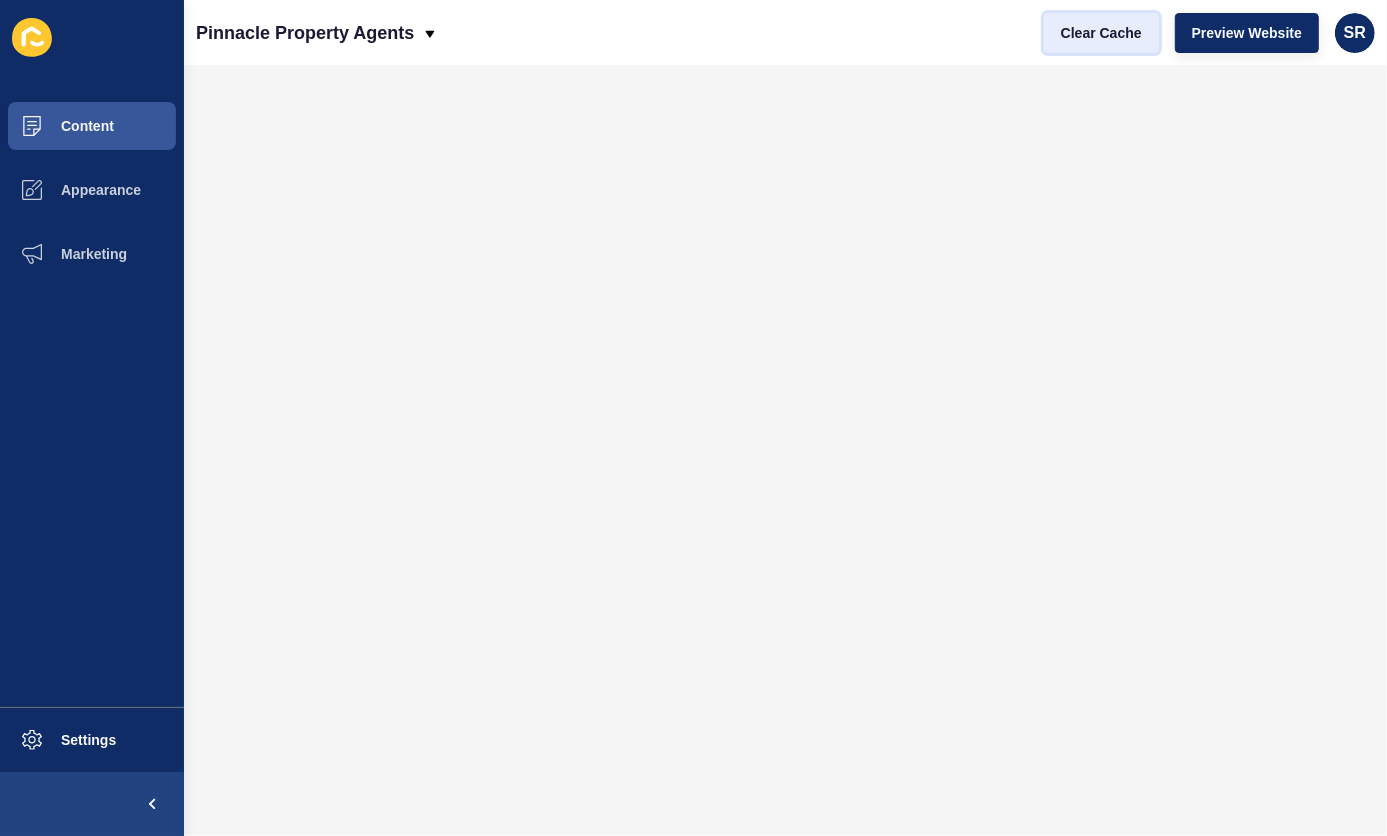 click on "Clear Cache" at bounding box center [1101, 33] 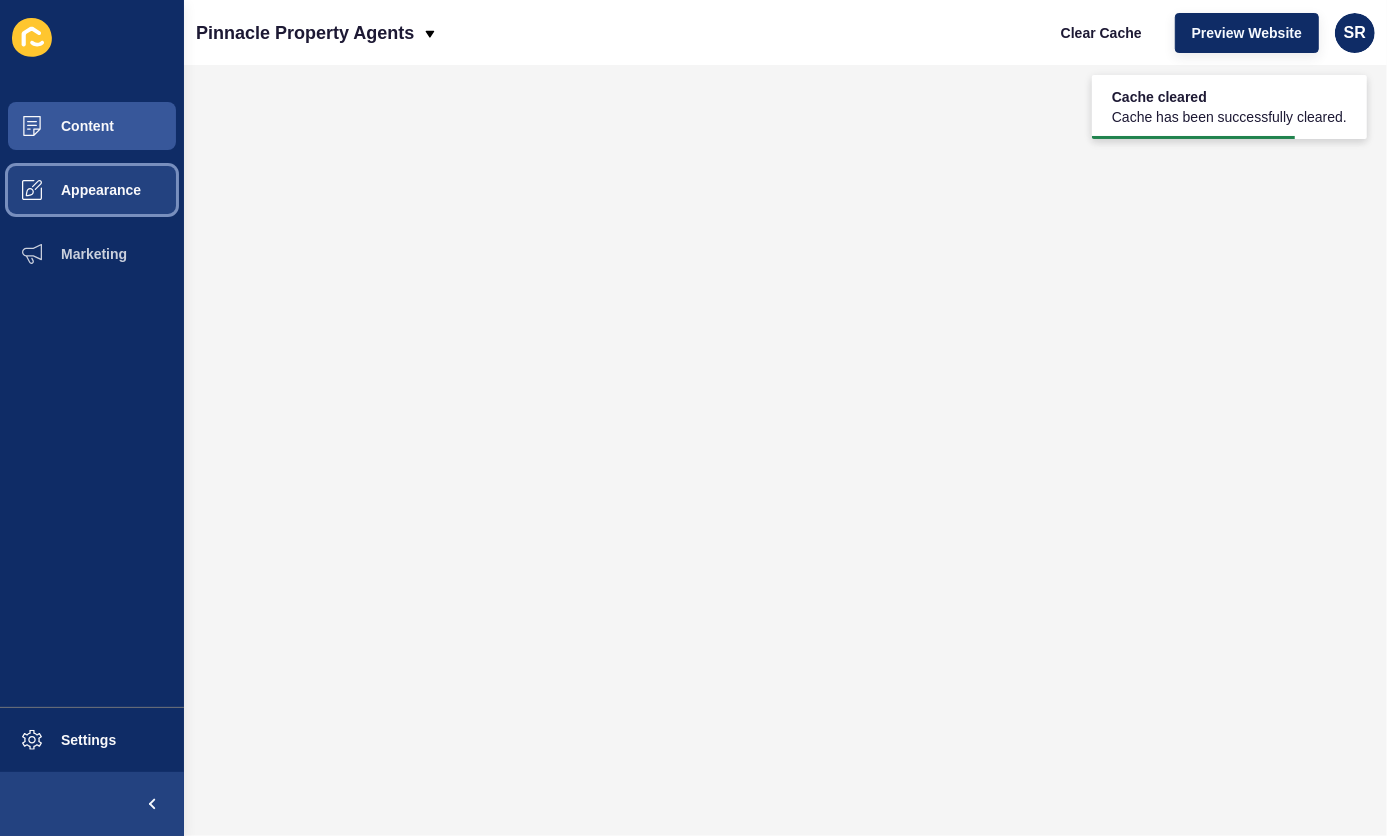 click on "Appearance" at bounding box center [92, 190] 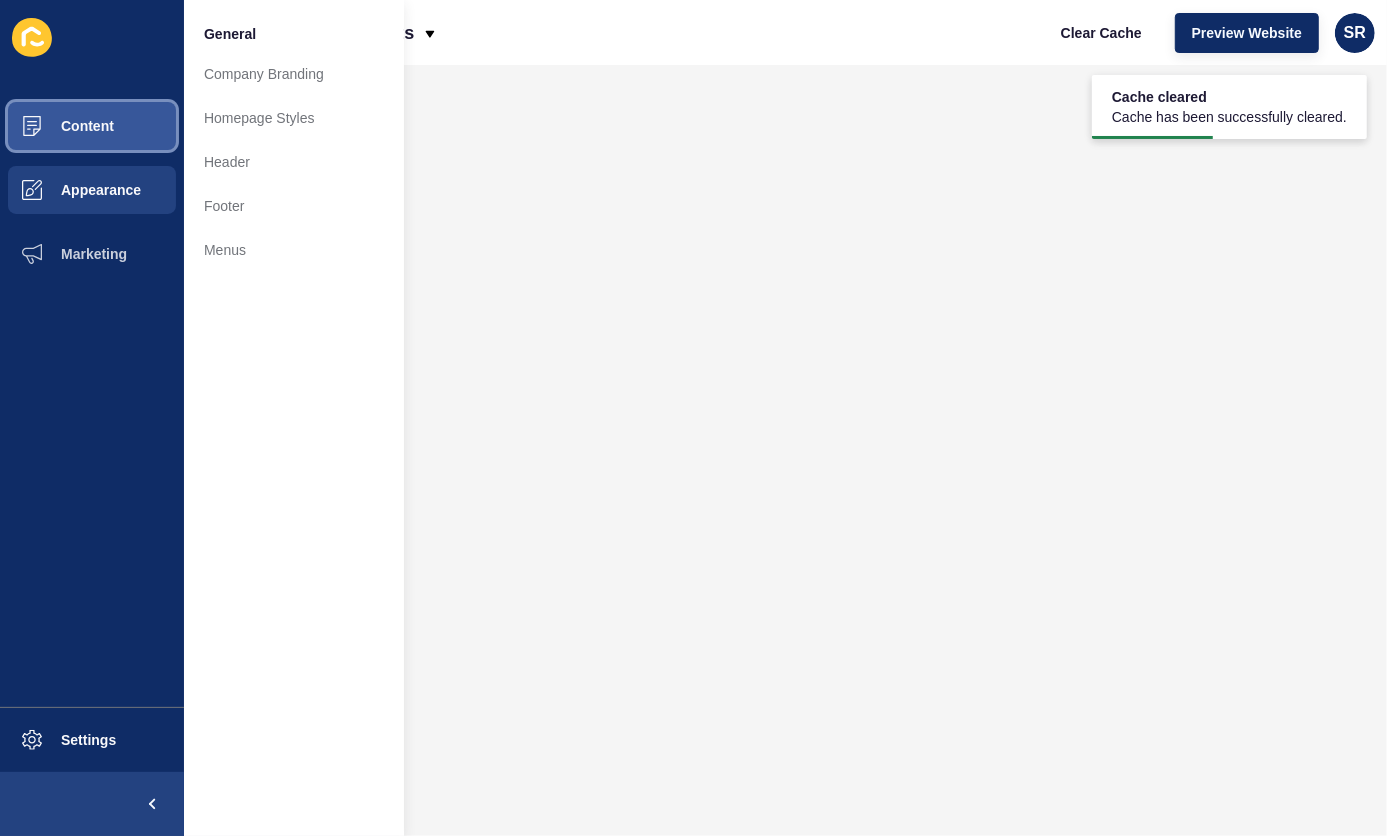 click on "Content" at bounding box center [55, 126] 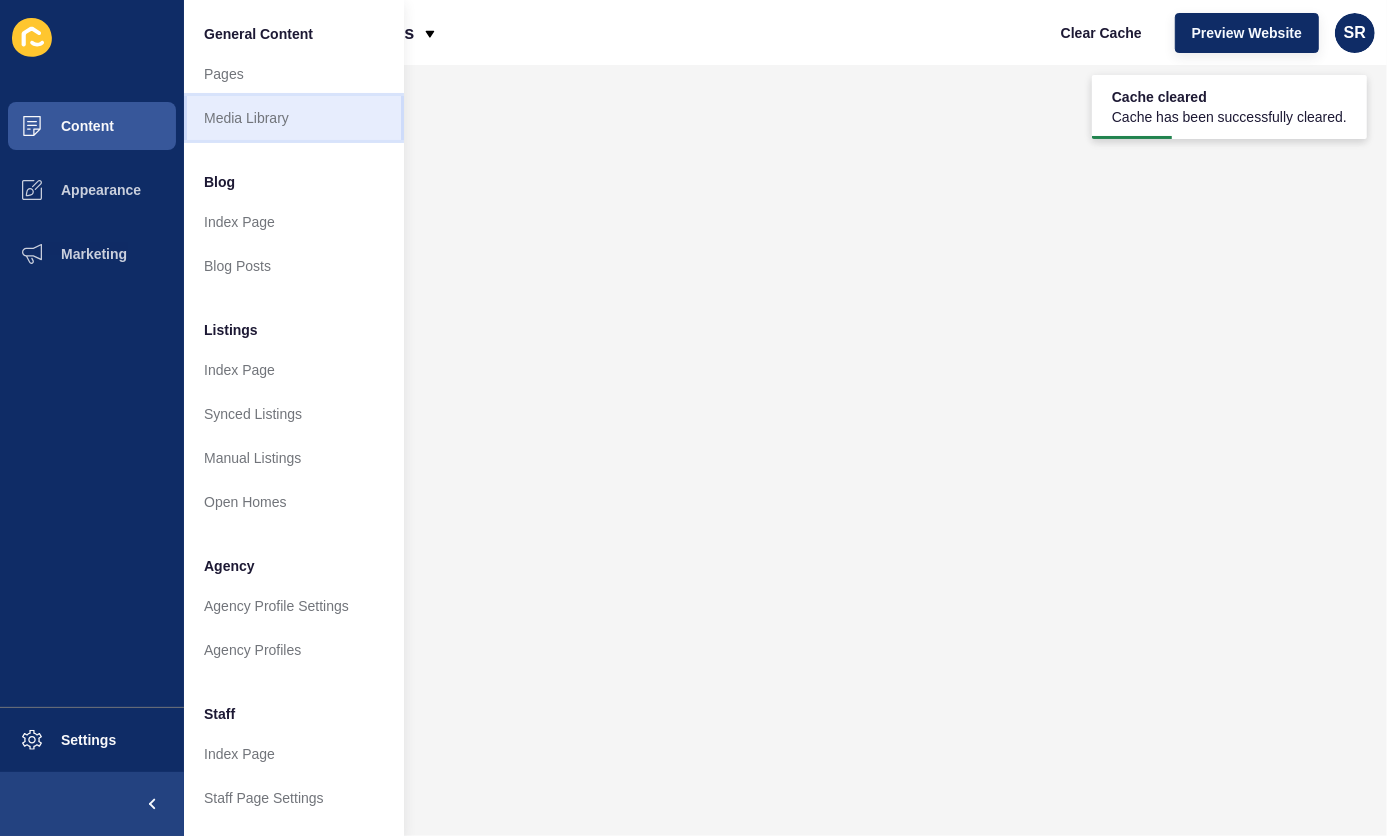 click on "Media Library" at bounding box center [294, 118] 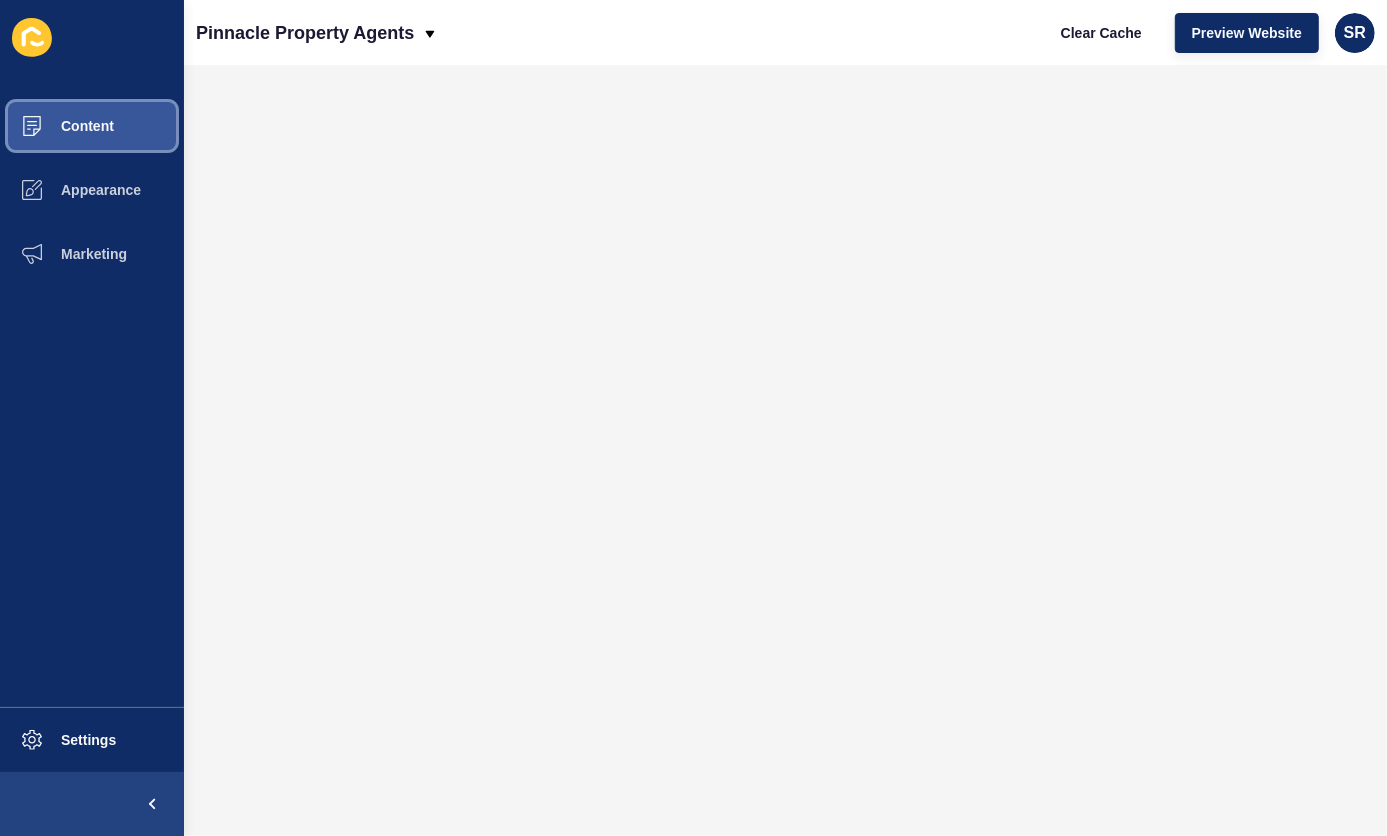 click on "Content" at bounding box center (55, 126) 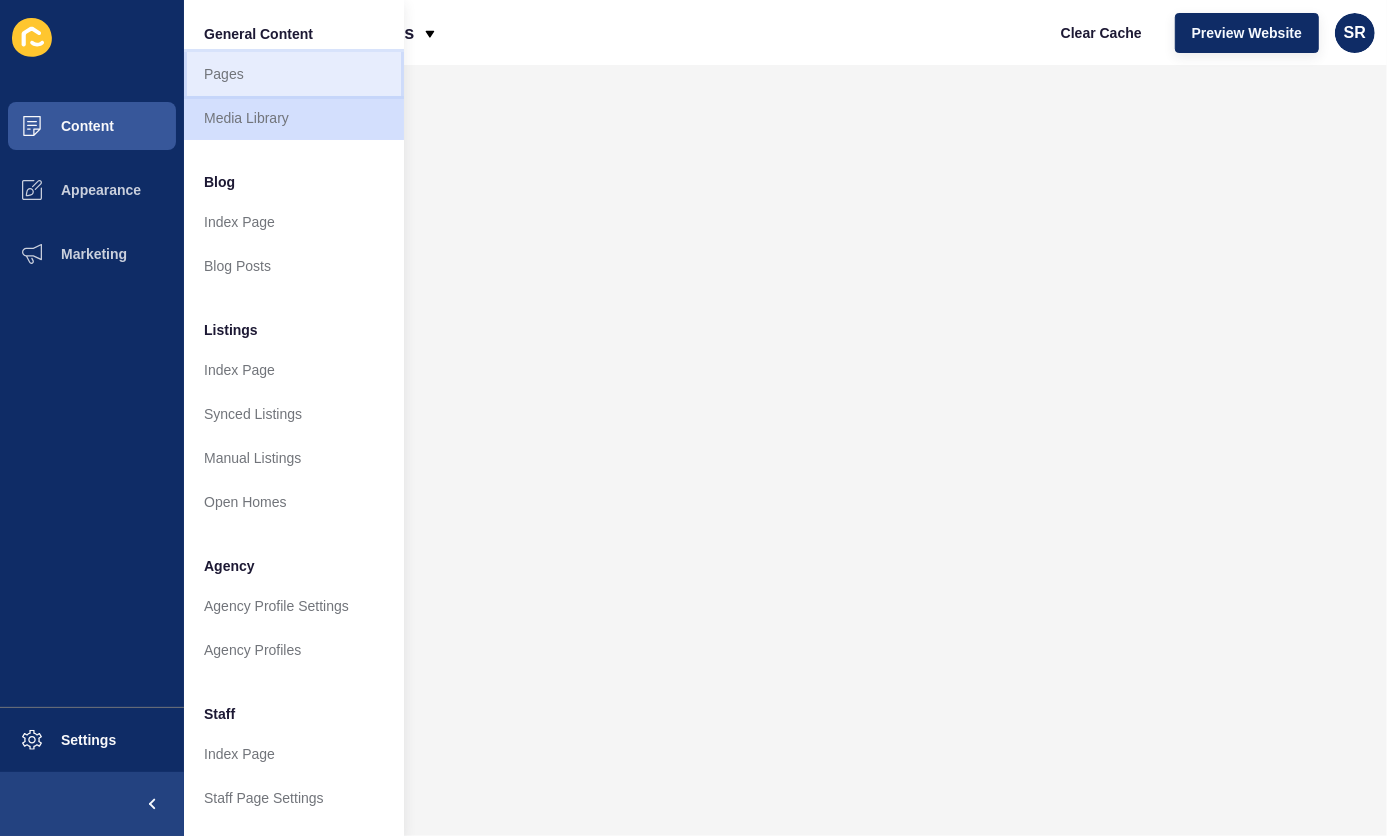 click on "Pages" at bounding box center (294, 74) 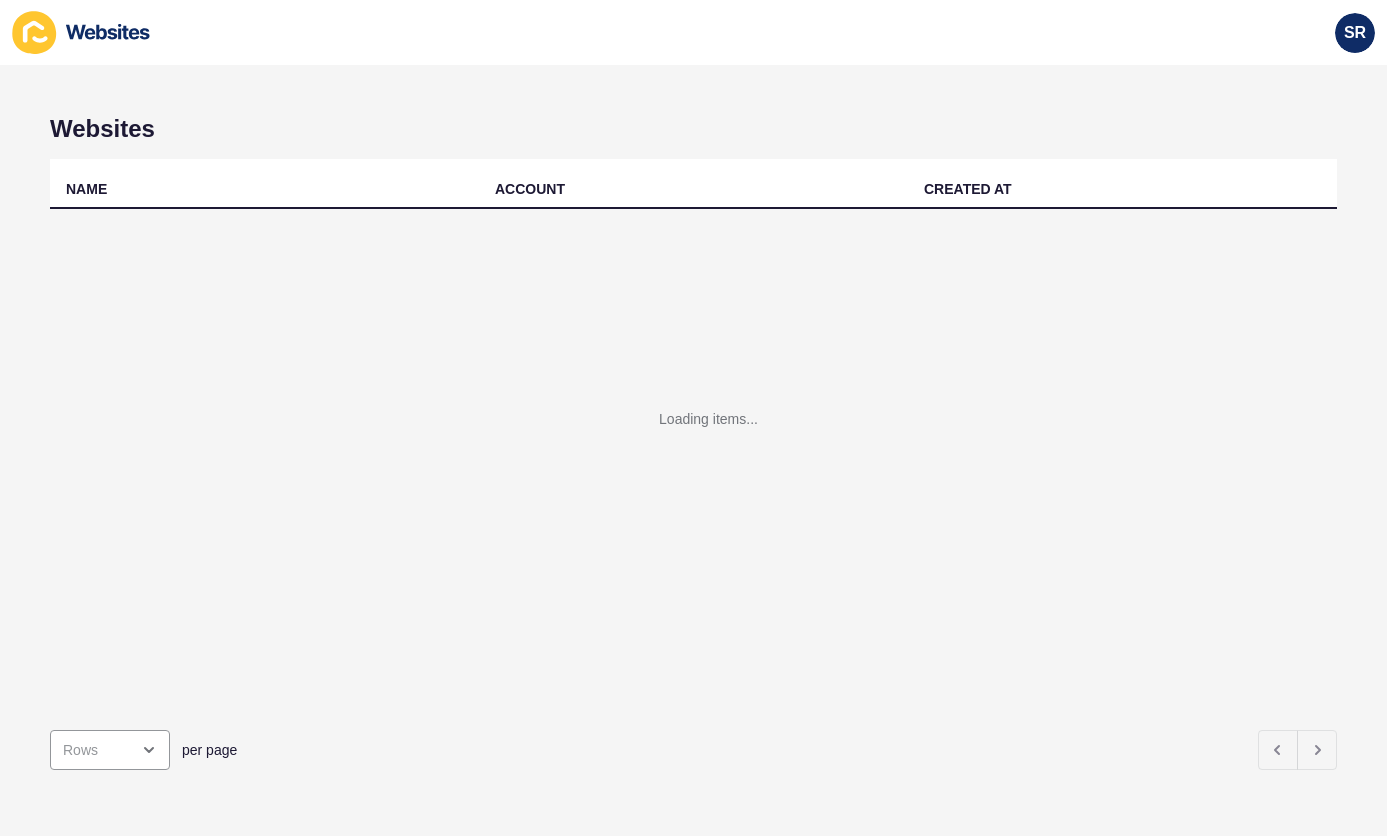 scroll, scrollTop: 0, scrollLeft: 0, axis: both 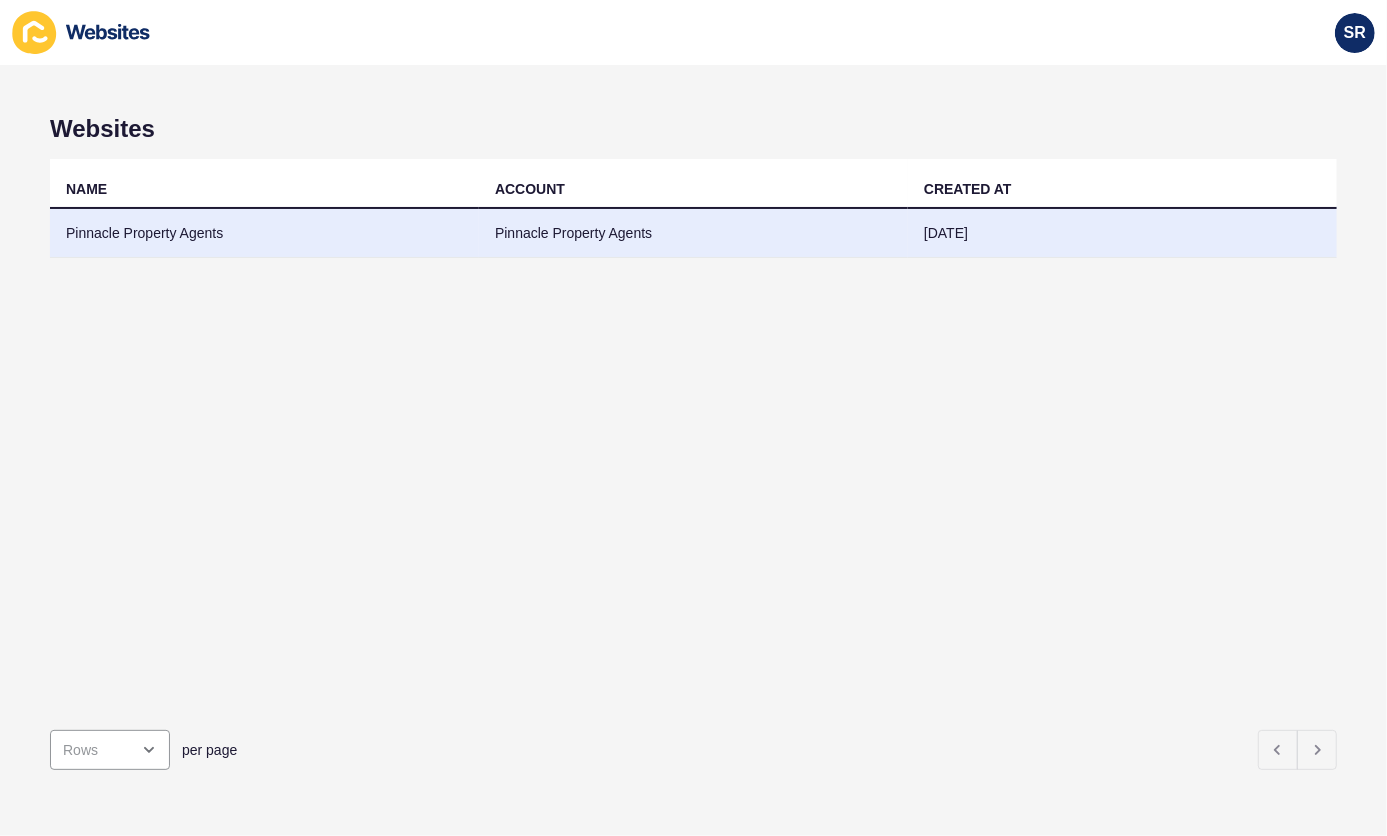 click on "Pinnacle Property Agents" at bounding box center (264, 233) 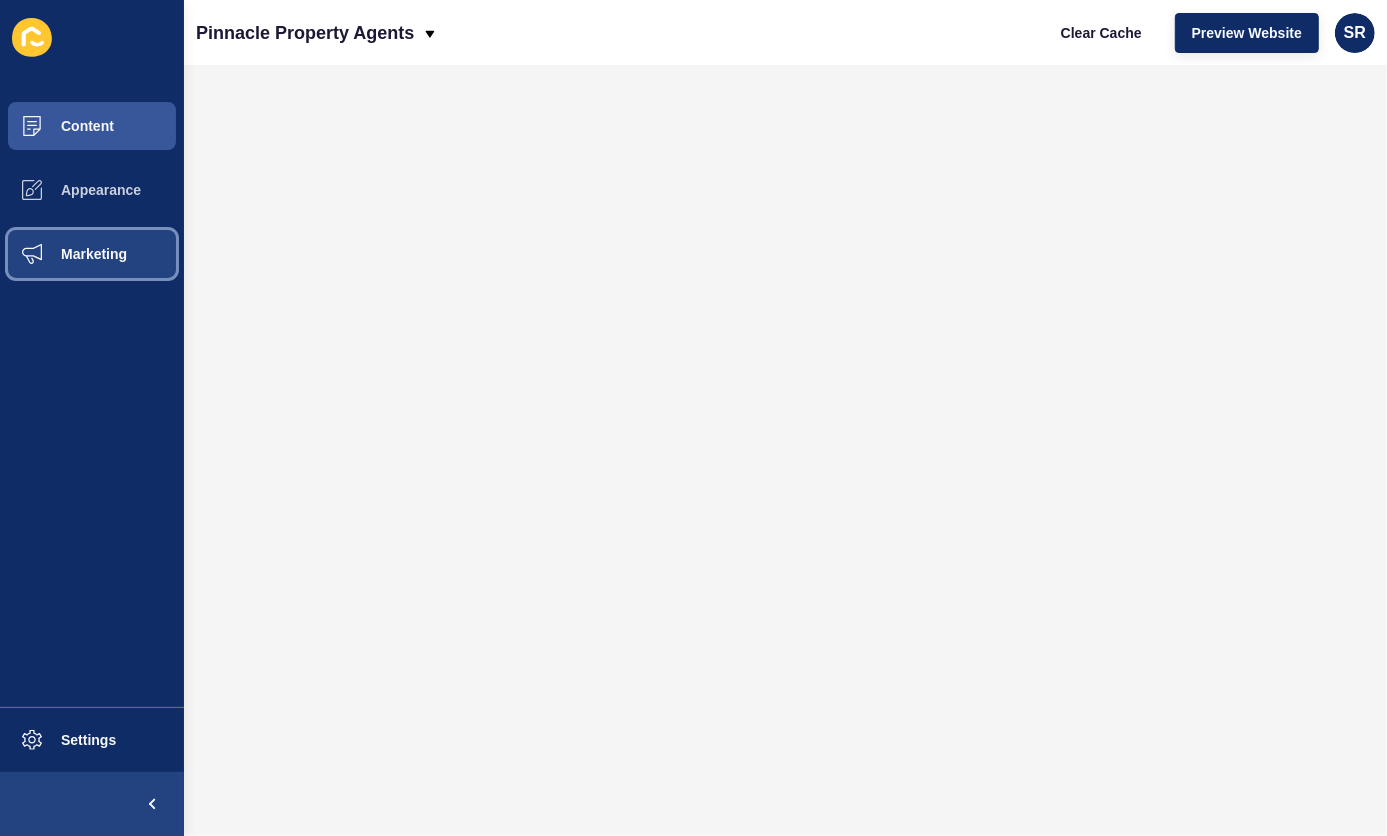 click on "Marketing" at bounding box center (92, 254) 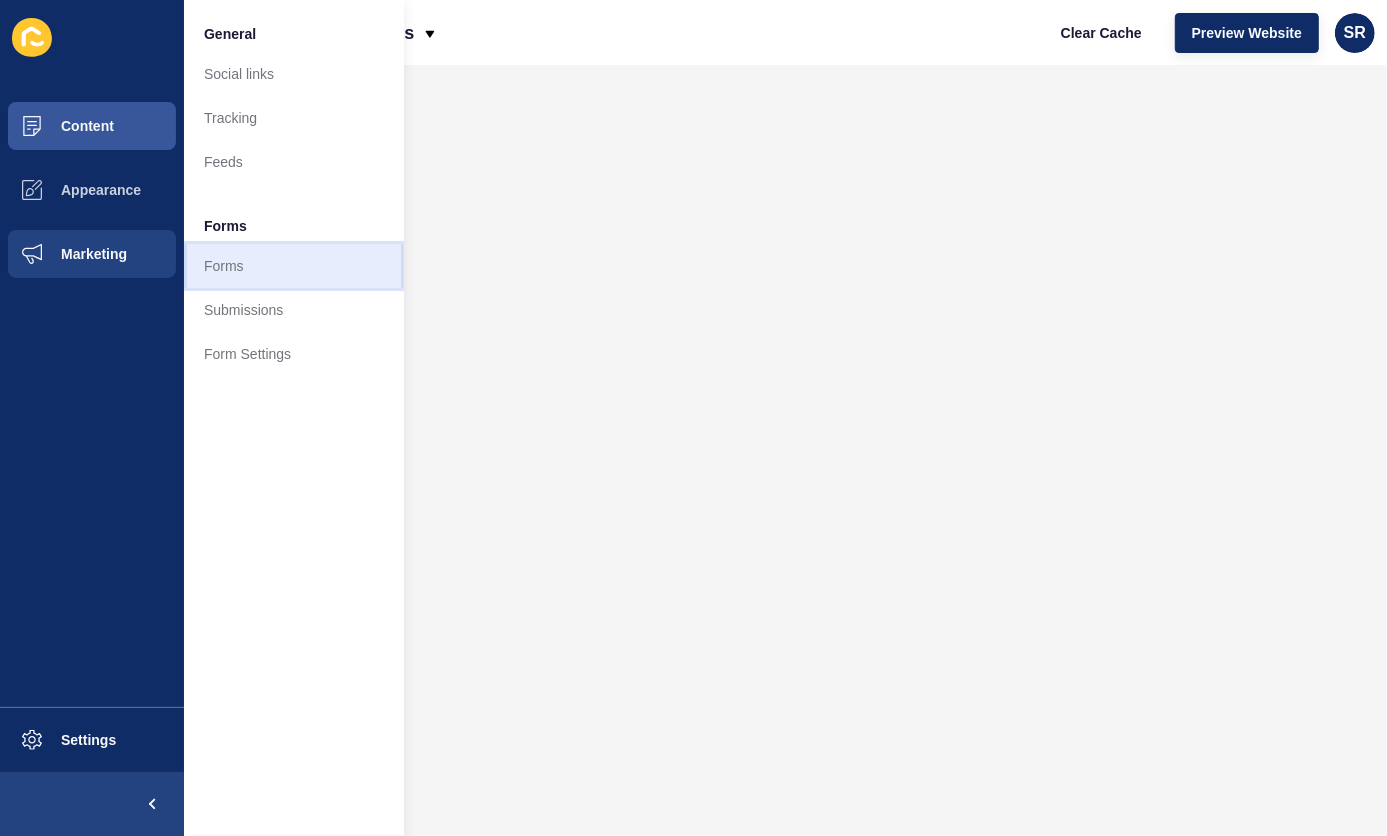click on "Forms" at bounding box center [294, 266] 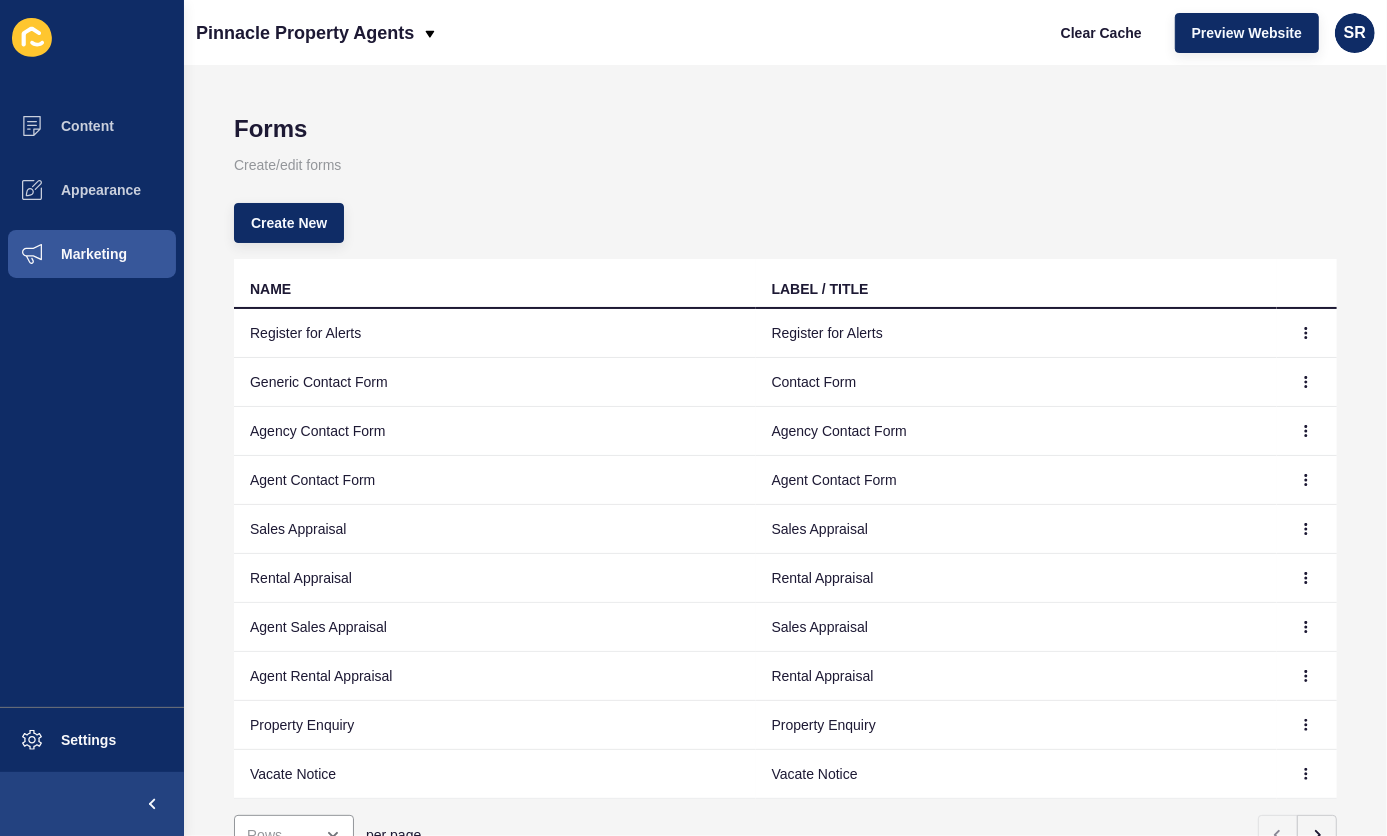 scroll, scrollTop: 96, scrollLeft: 0, axis: vertical 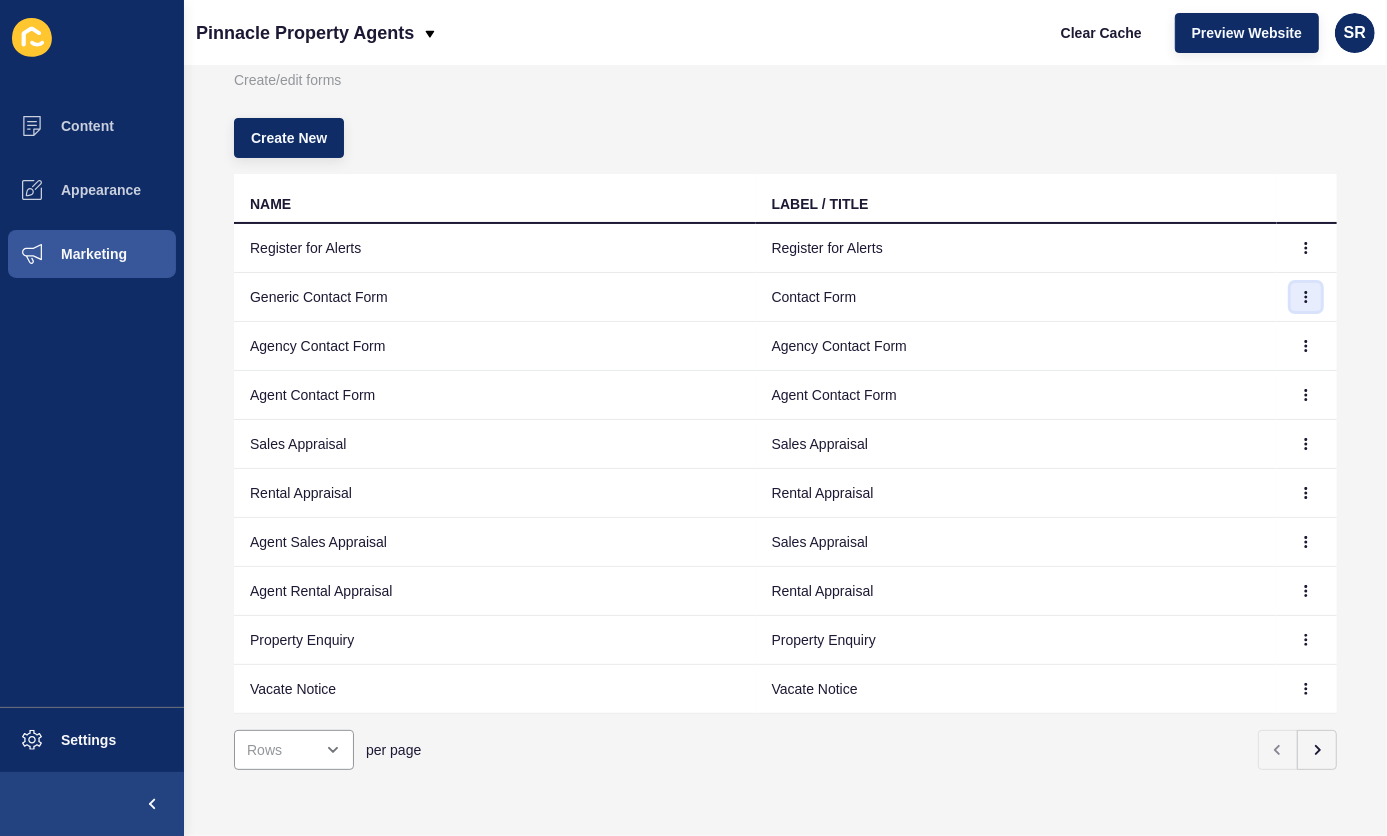 click at bounding box center [1306, 297] 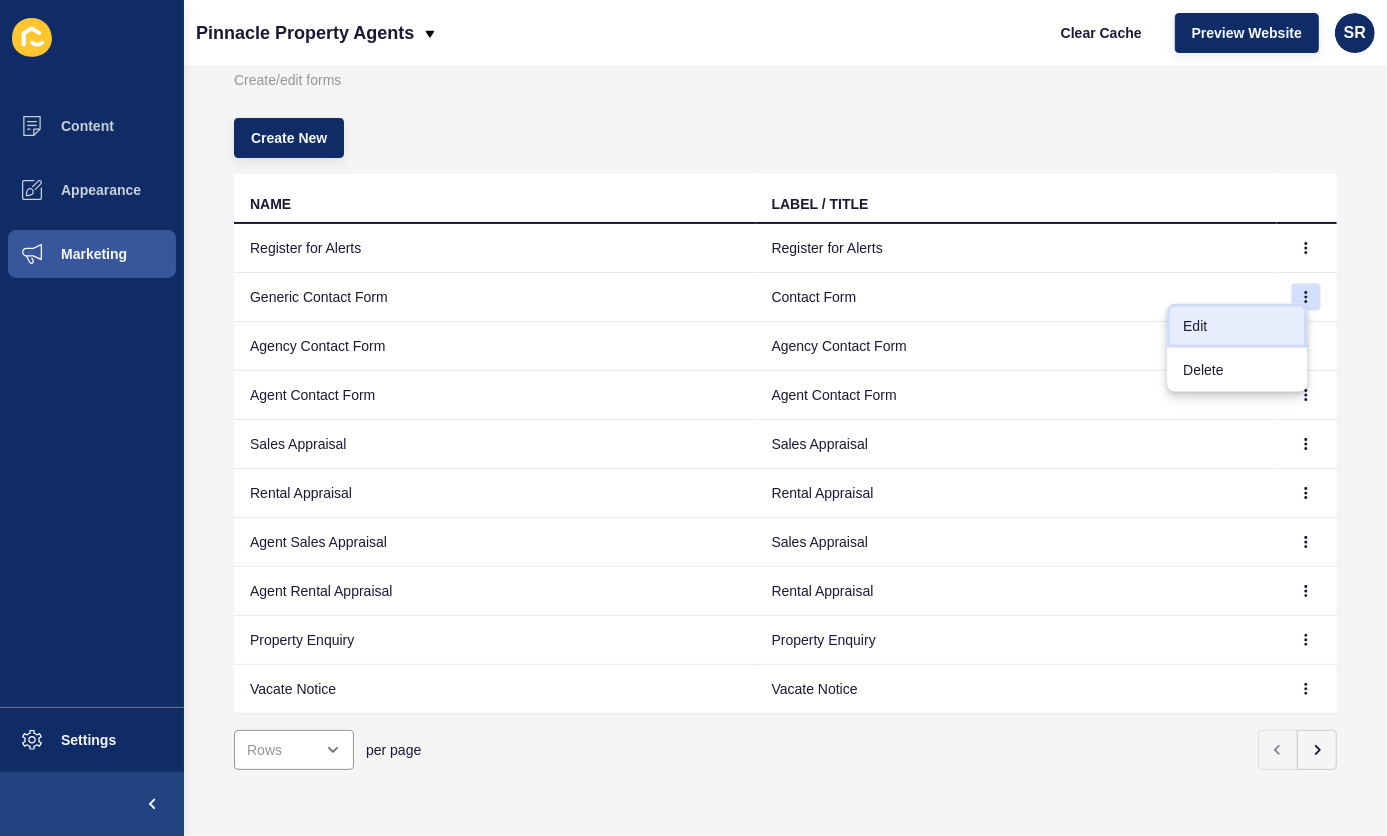 click on "Edit" at bounding box center [1237, 326] 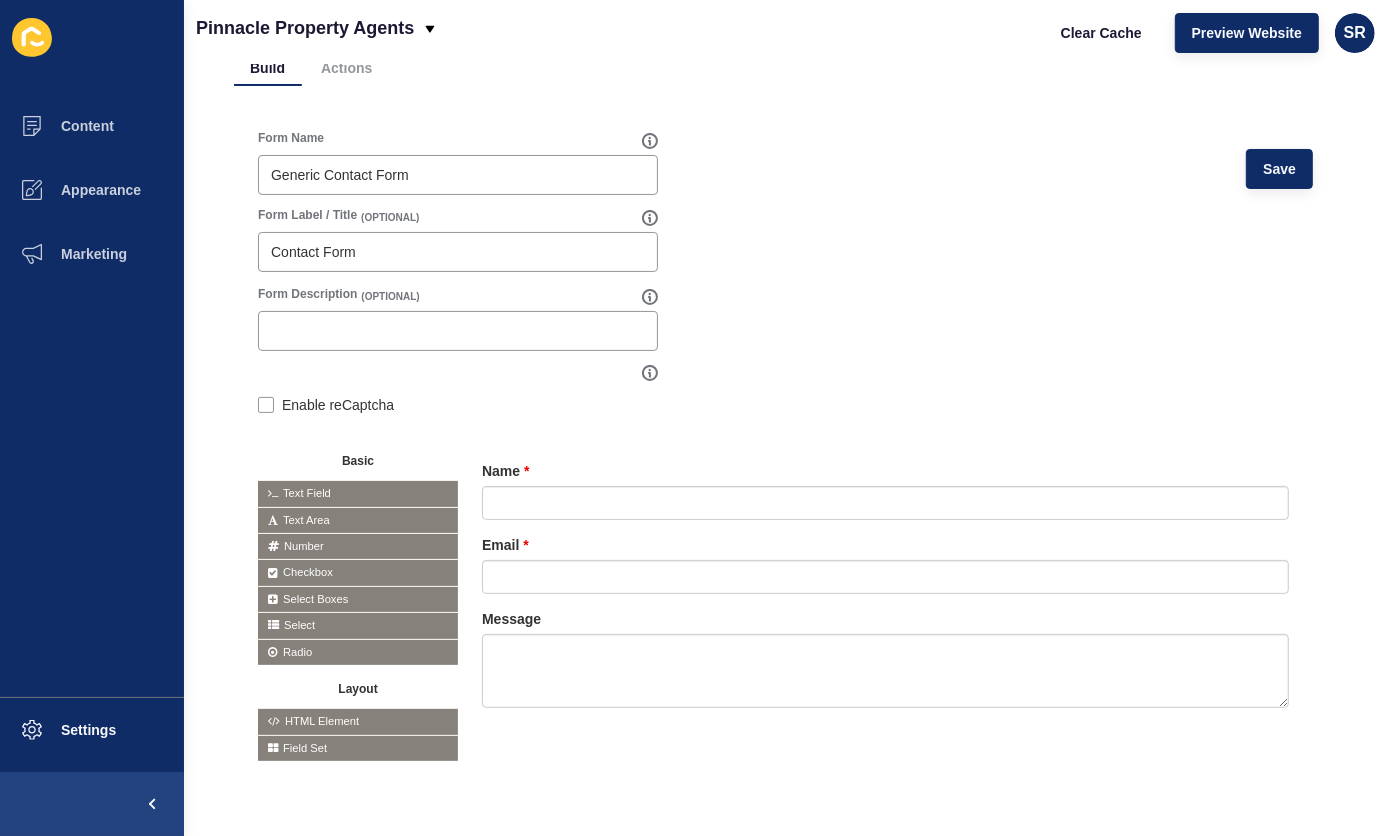 scroll, scrollTop: 129, scrollLeft: 0, axis: vertical 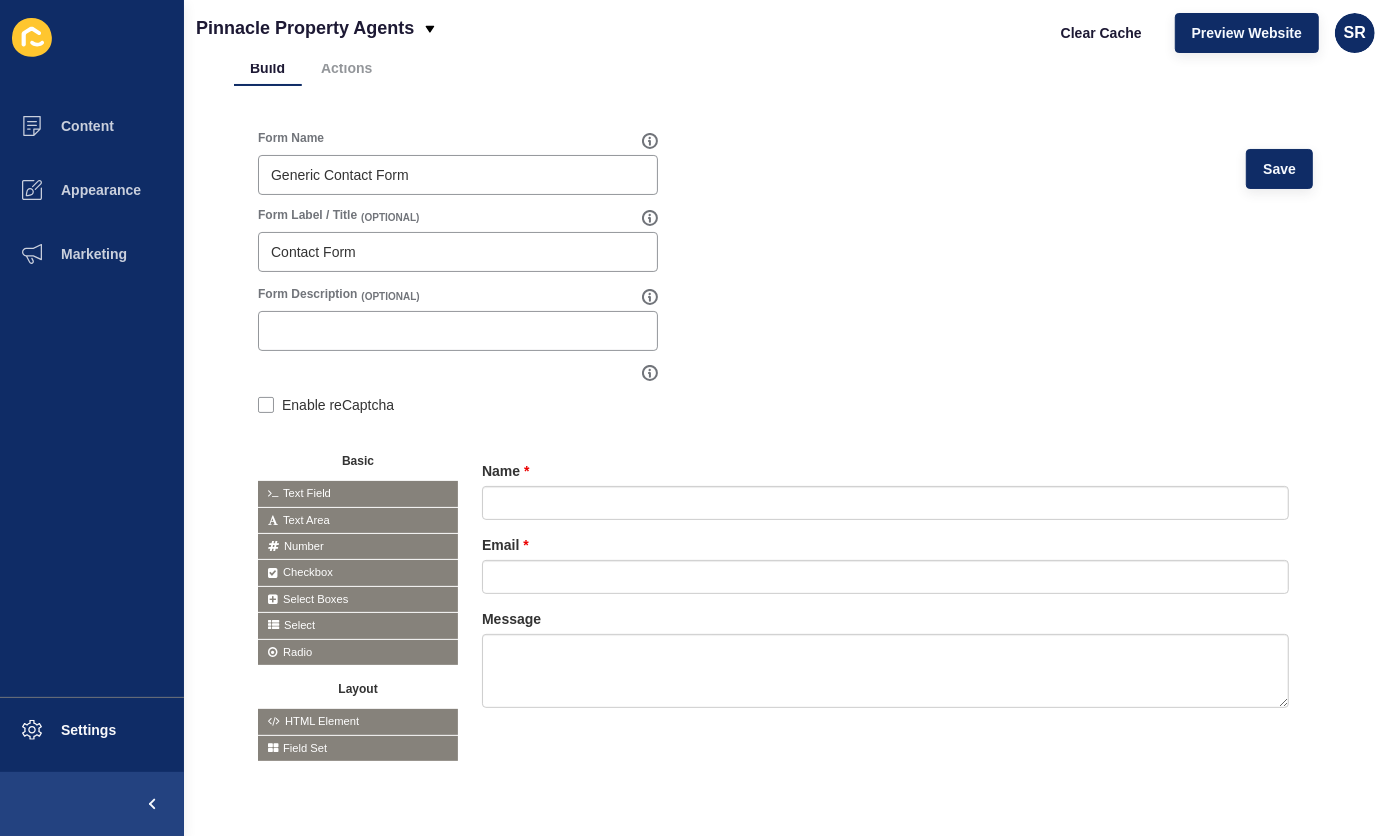 click on "Number" at bounding box center [358, 546] 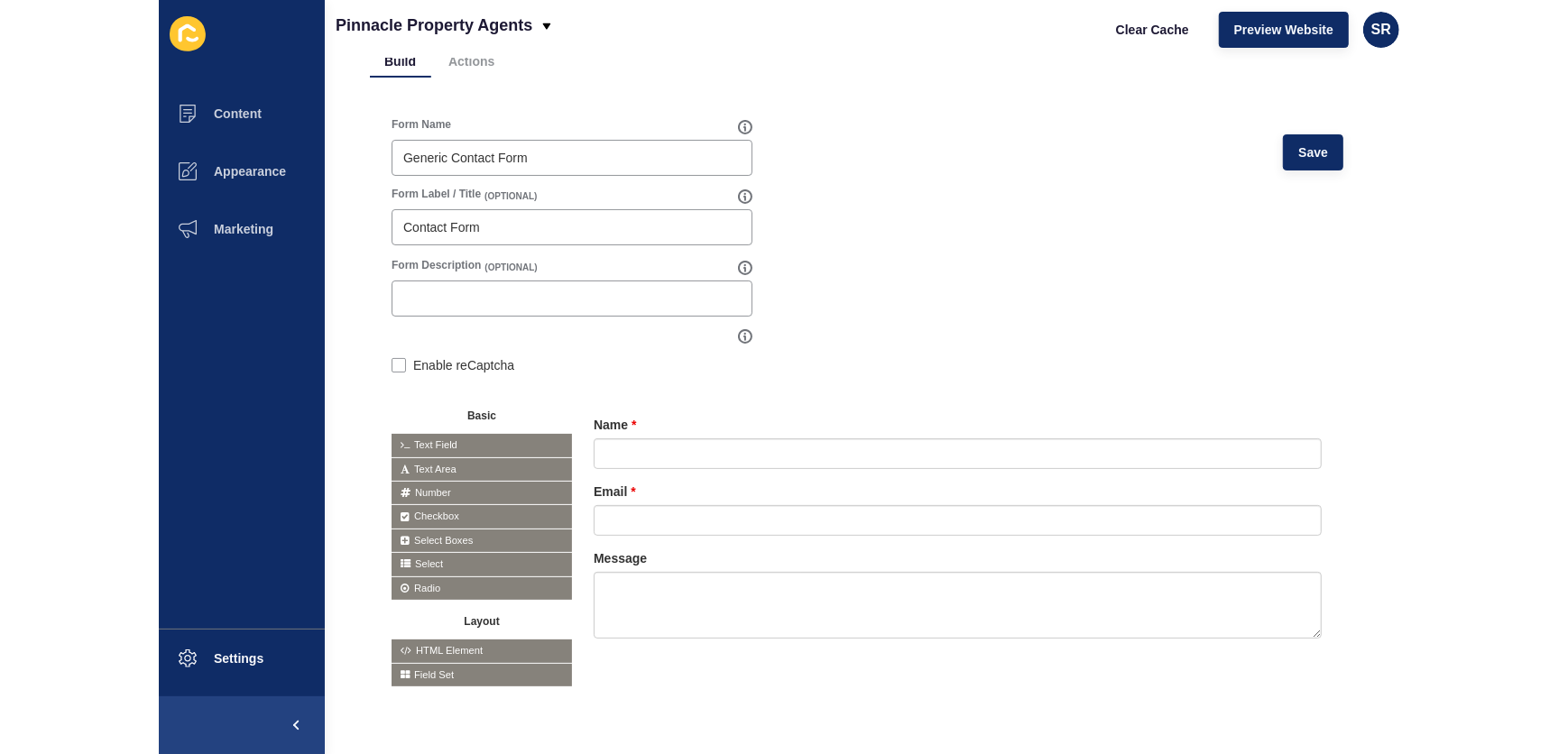 scroll, scrollTop: 116, scrollLeft: 0, axis: vertical 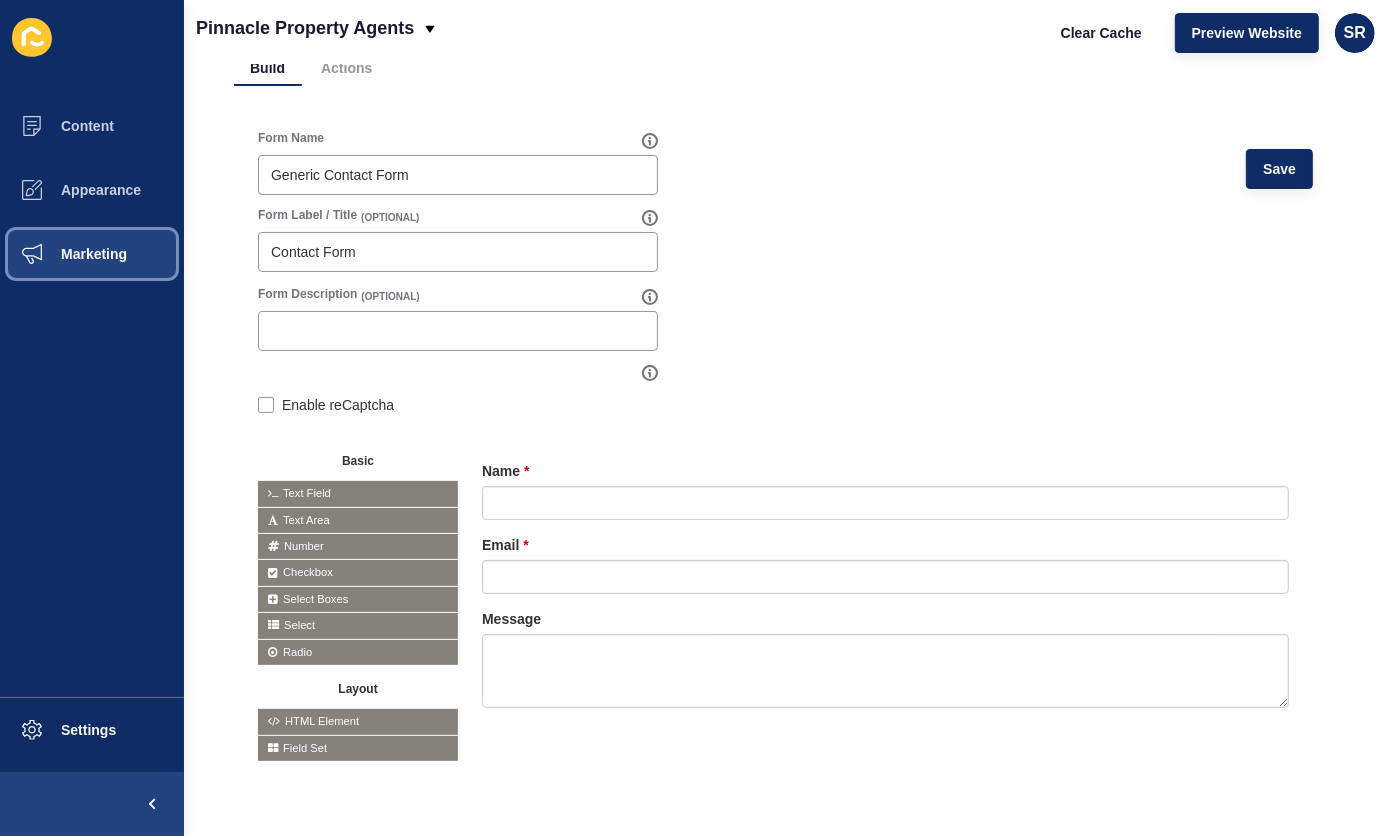click on "Marketing" at bounding box center (92, 254) 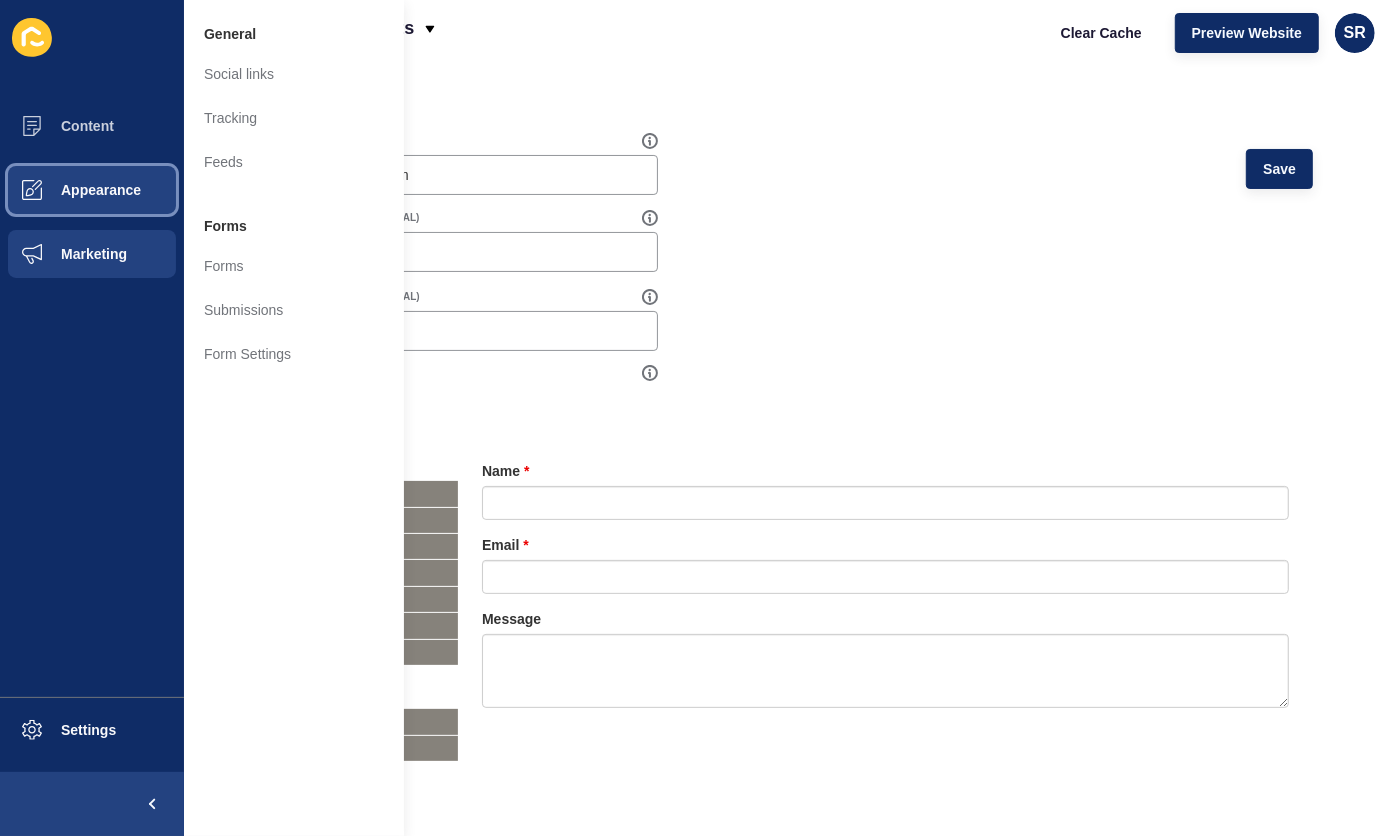 click on "Appearance" at bounding box center (69, 190) 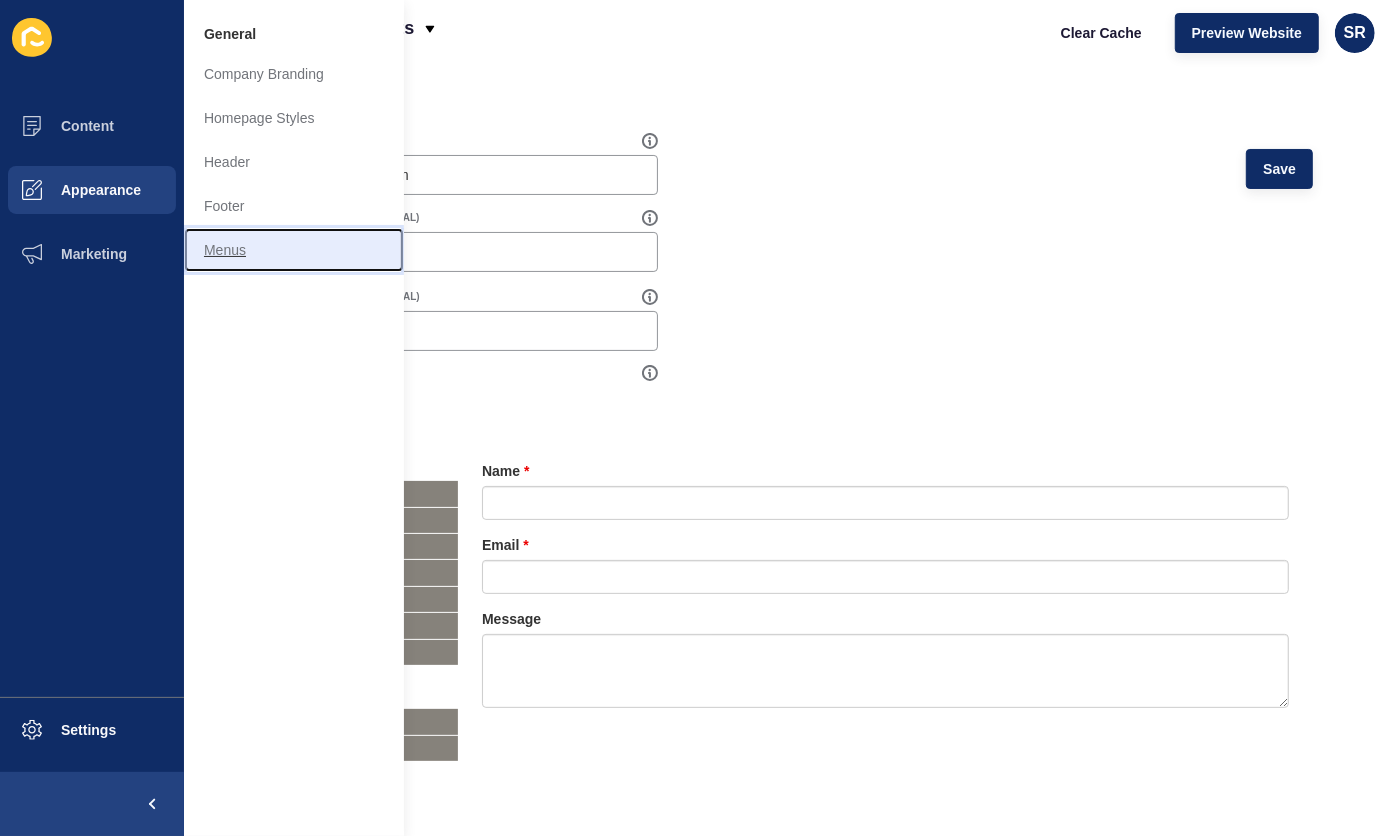 click on "Menus" at bounding box center [294, 250] 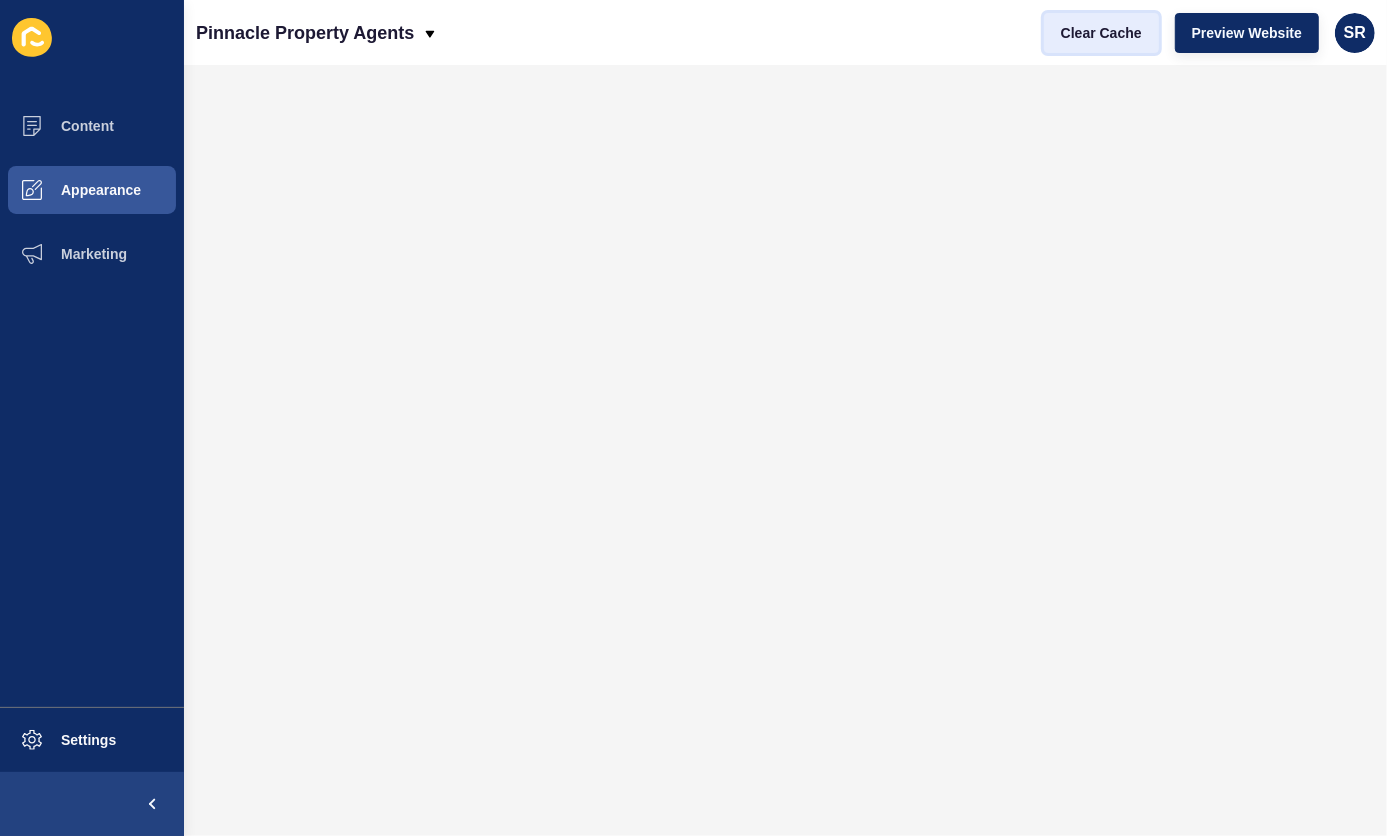 click on "Clear Cache" at bounding box center (1101, 33) 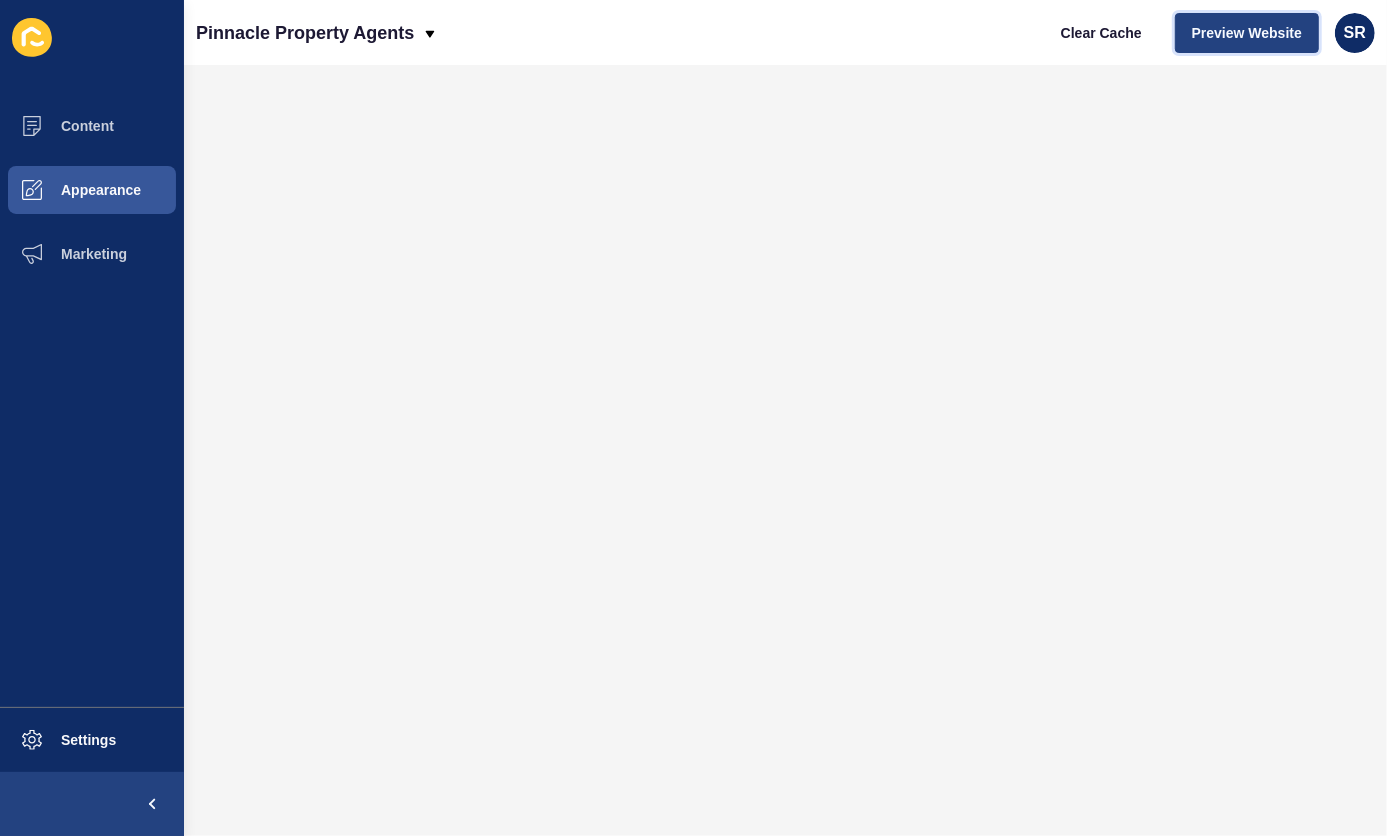 click on "Preview Website" at bounding box center [1247, 33] 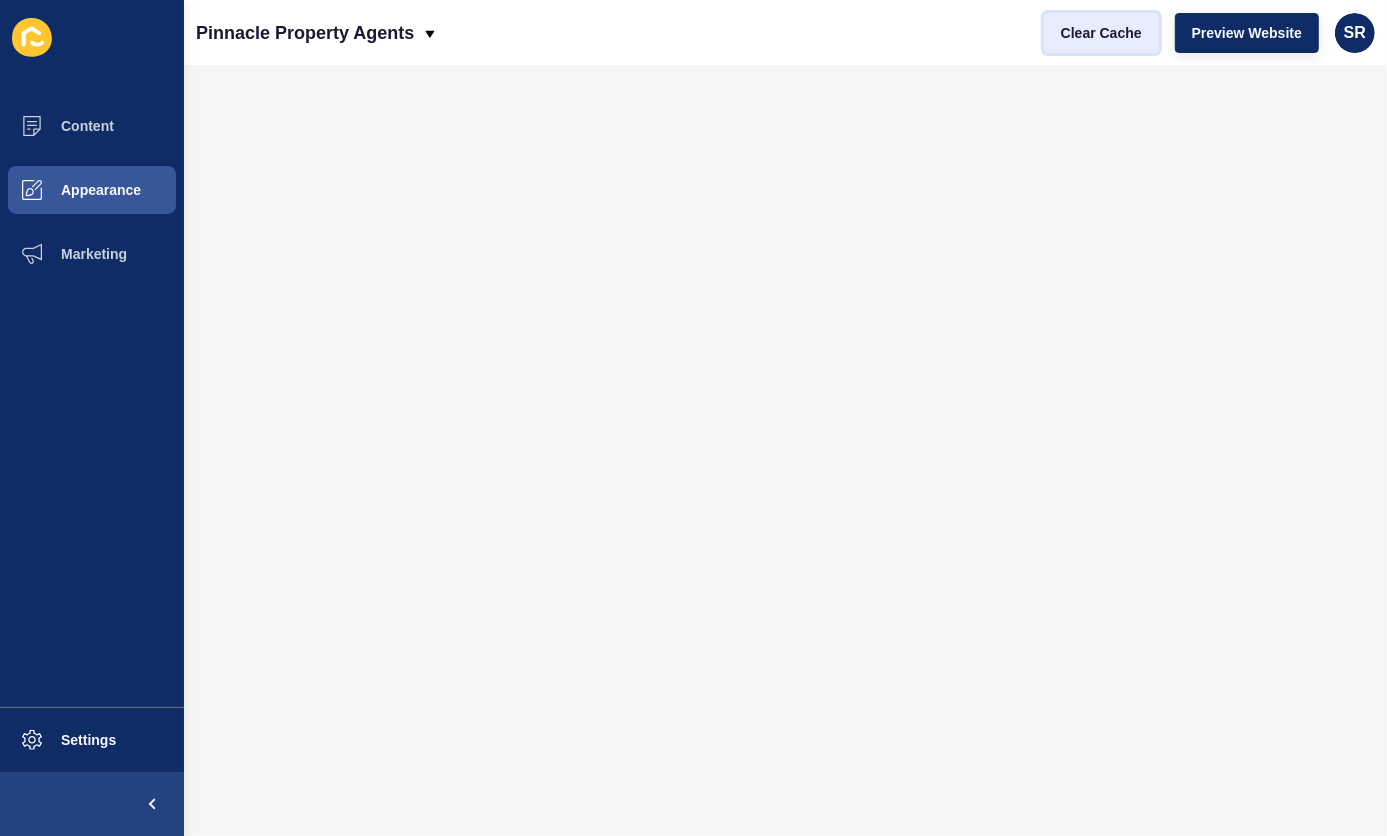 click on "Clear Cache" at bounding box center (1101, 33) 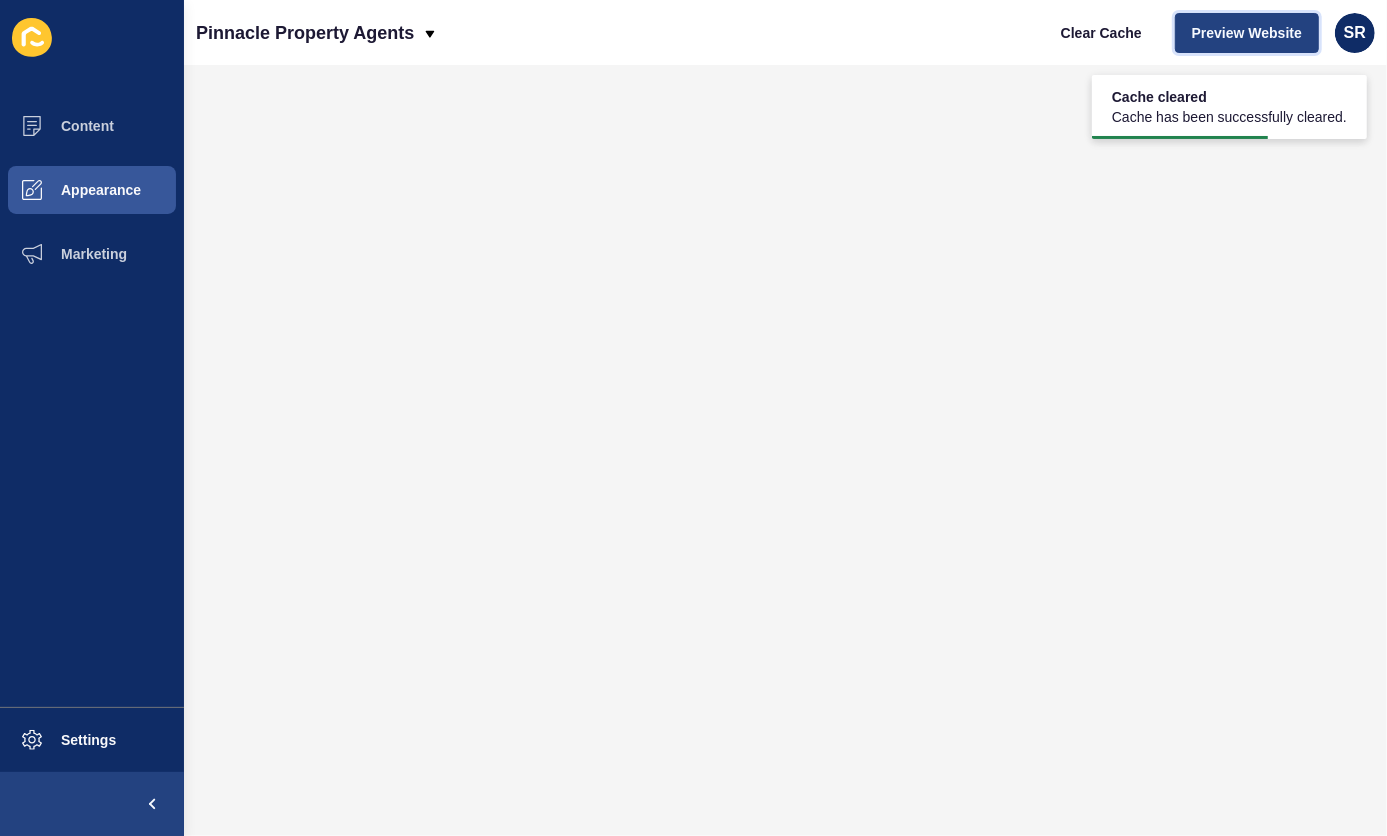 click on "Preview Website" at bounding box center (1247, 33) 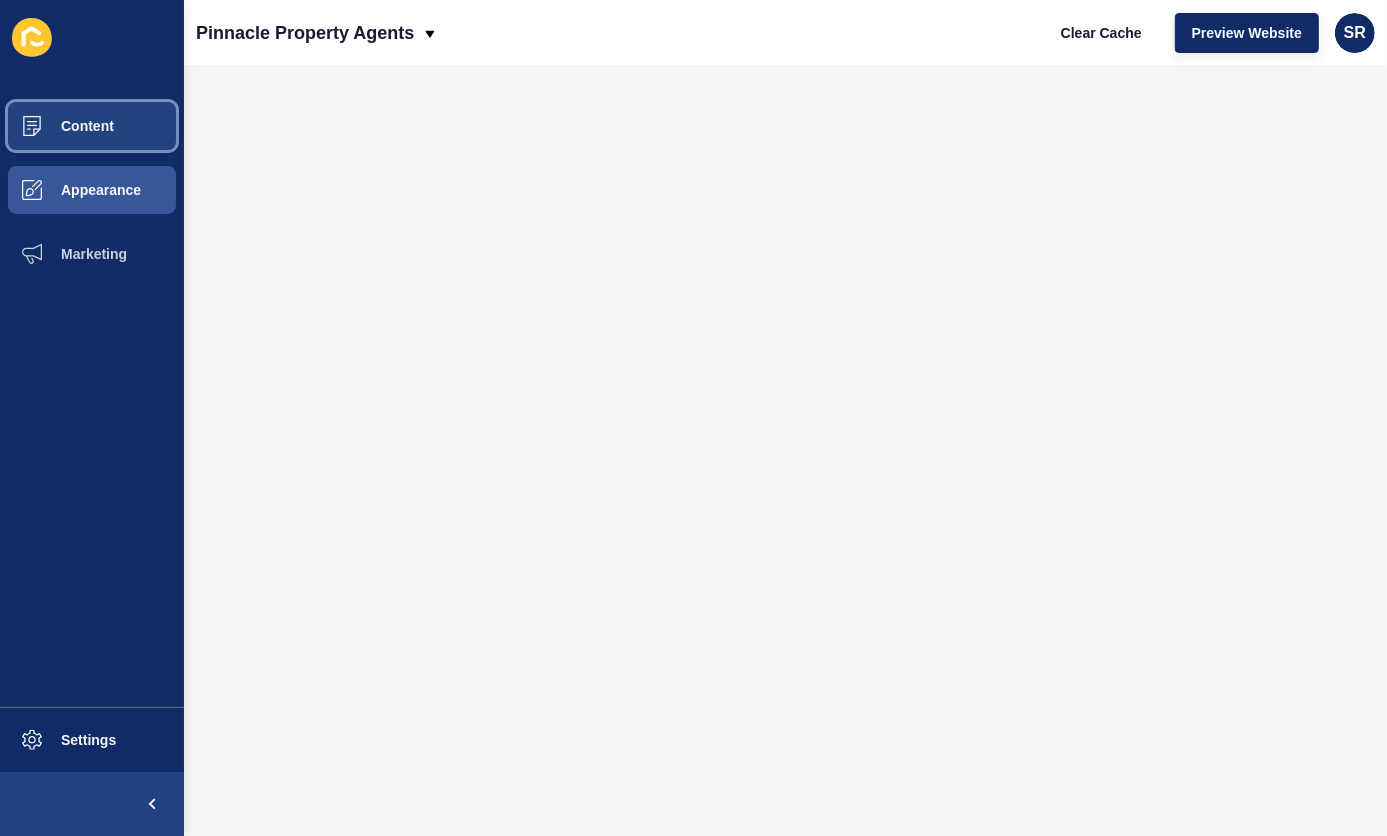 click on "Content" at bounding box center [55, 126] 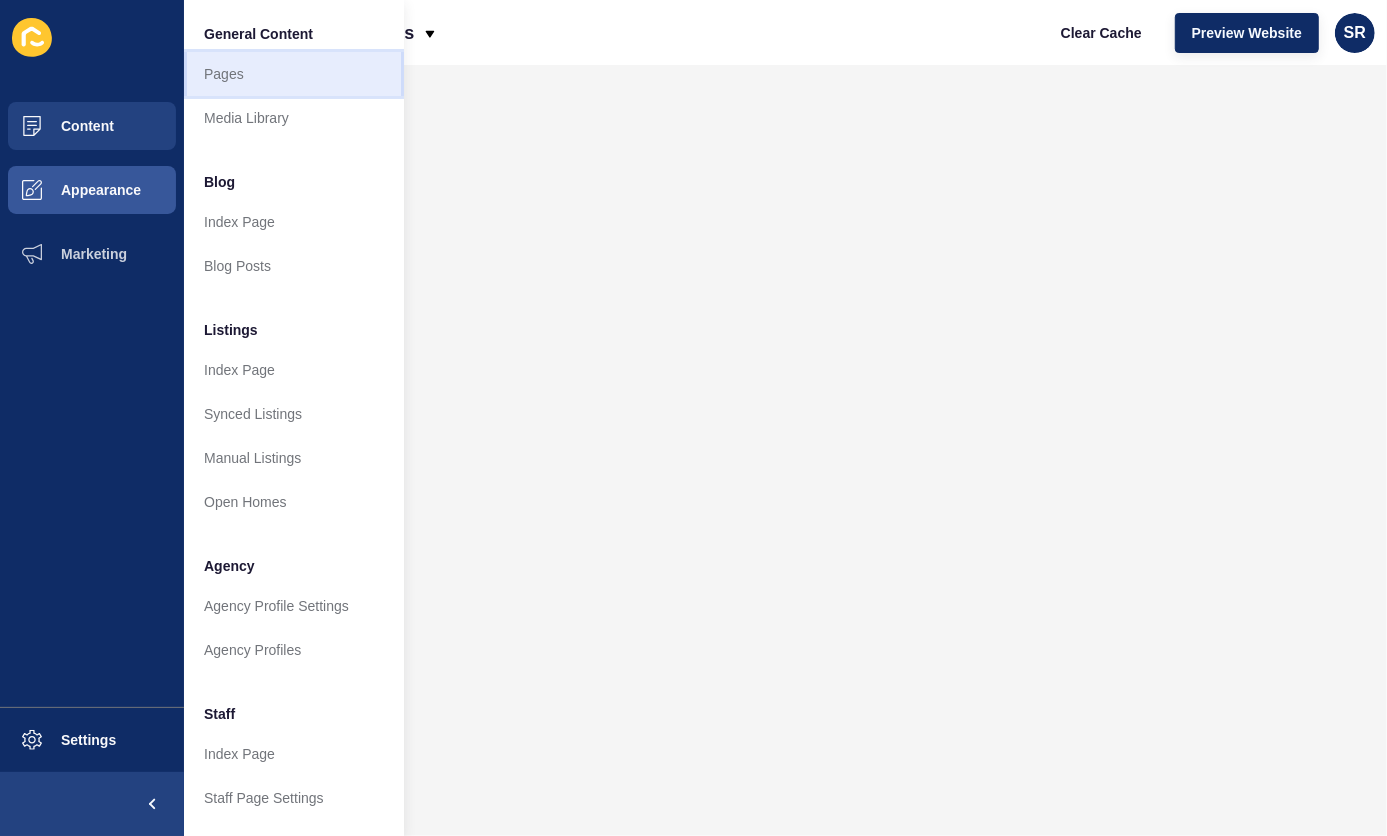 click on "Pages" at bounding box center [294, 74] 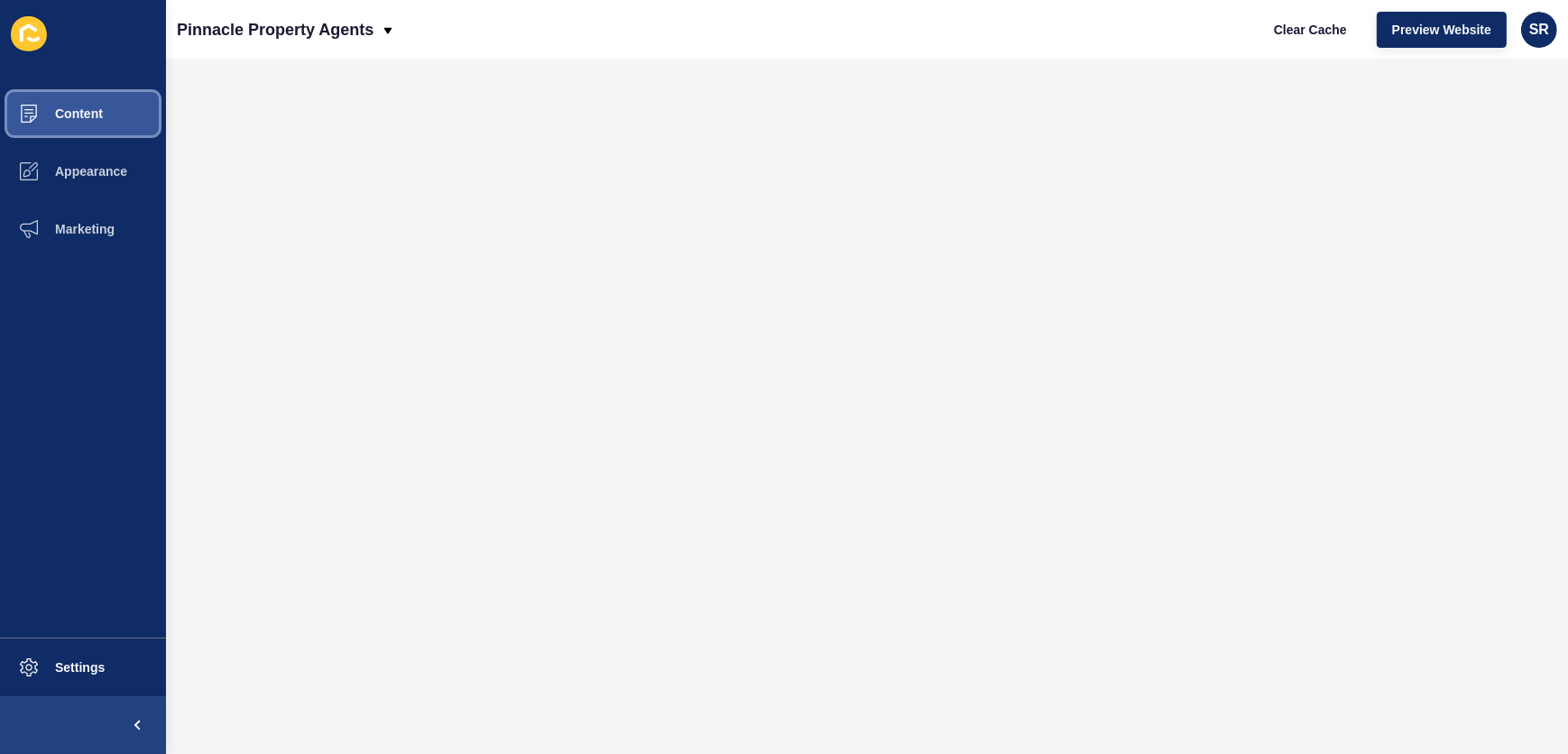 click on "Content" at bounding box center (83, 114) 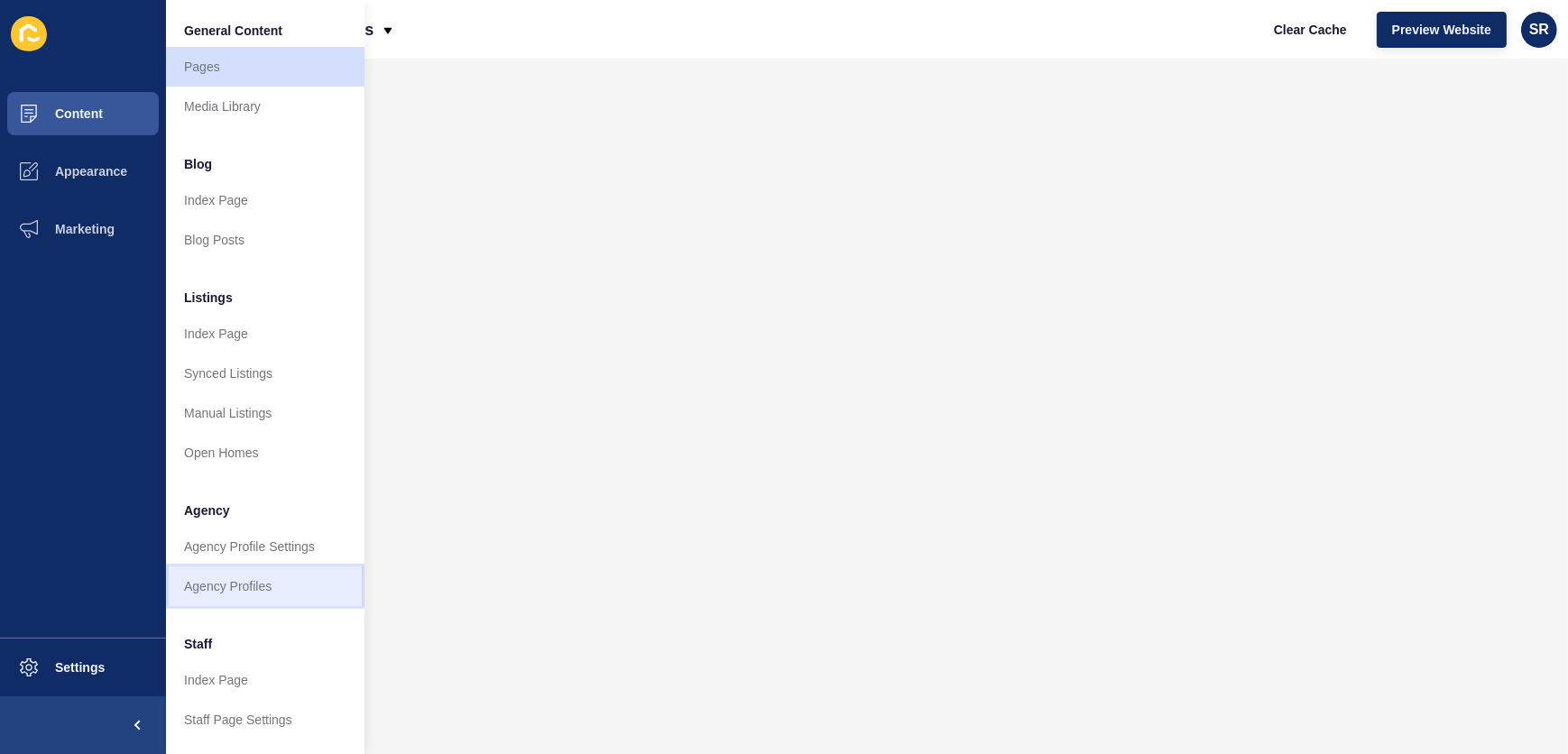 click on "Agency Profiles" at bounding box center (265, 586) 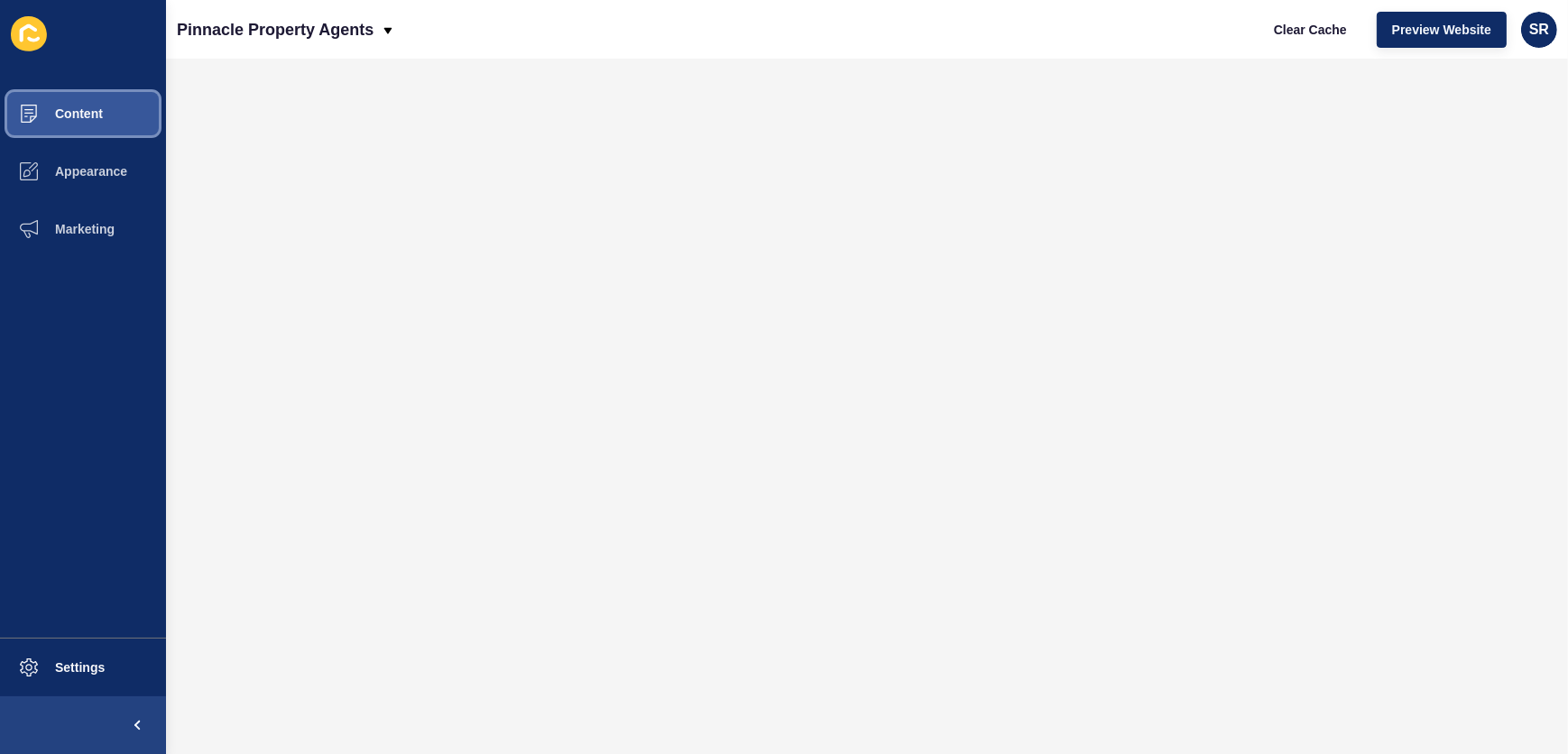 click on "Content" at bounding box center [83, 114] 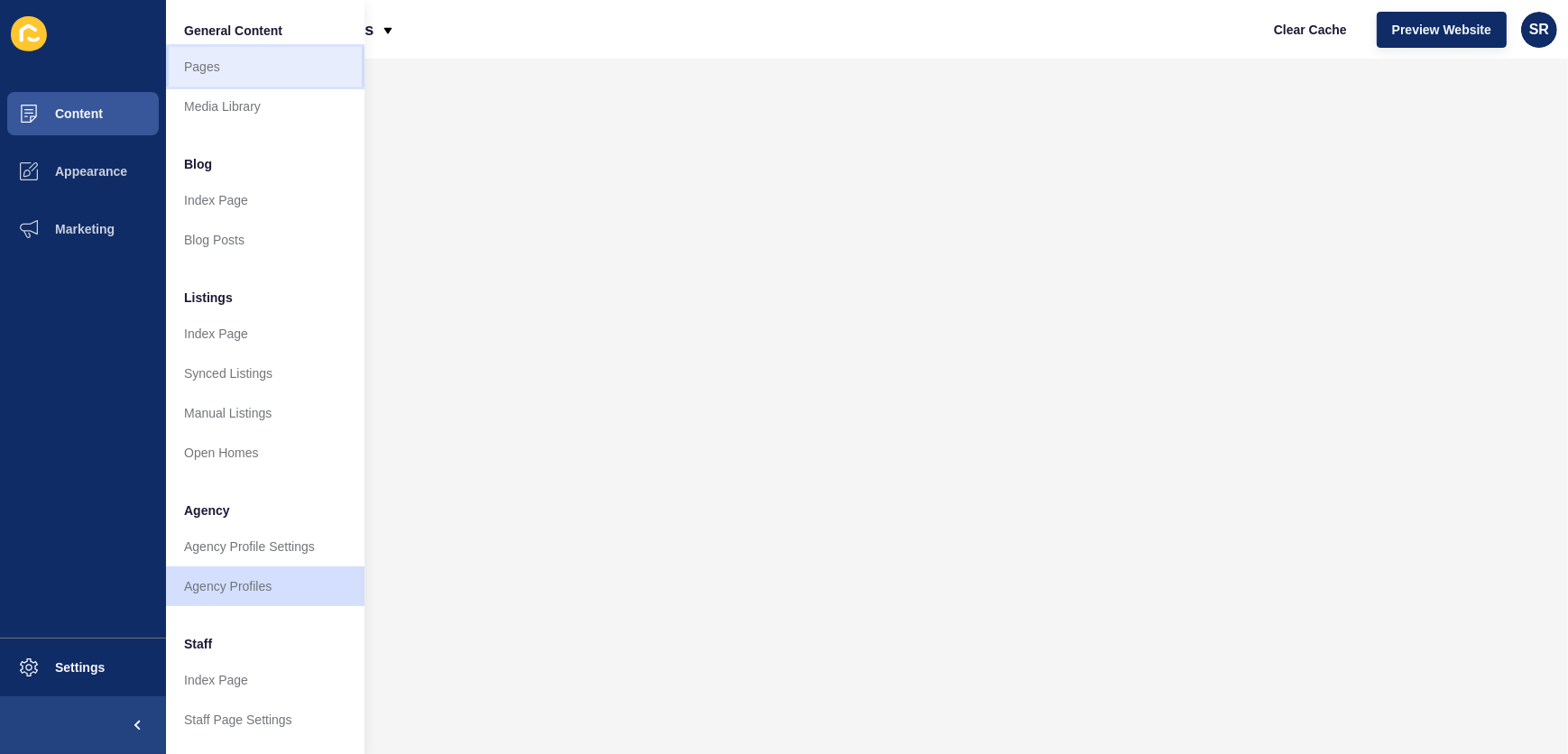 click on "Pages" at bounding box center [265, 67] 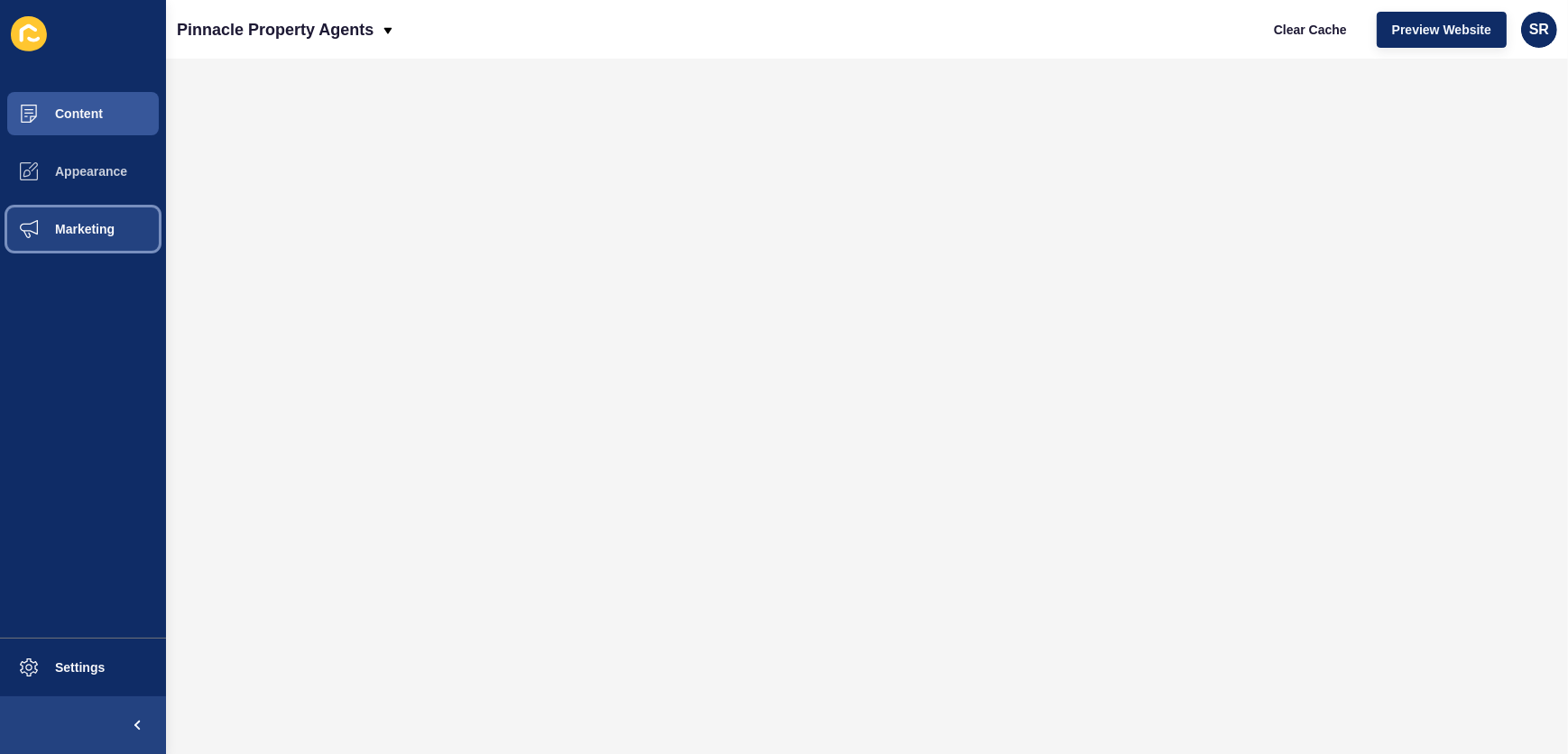 click on "Marketing" at bounding box center [56, 229] 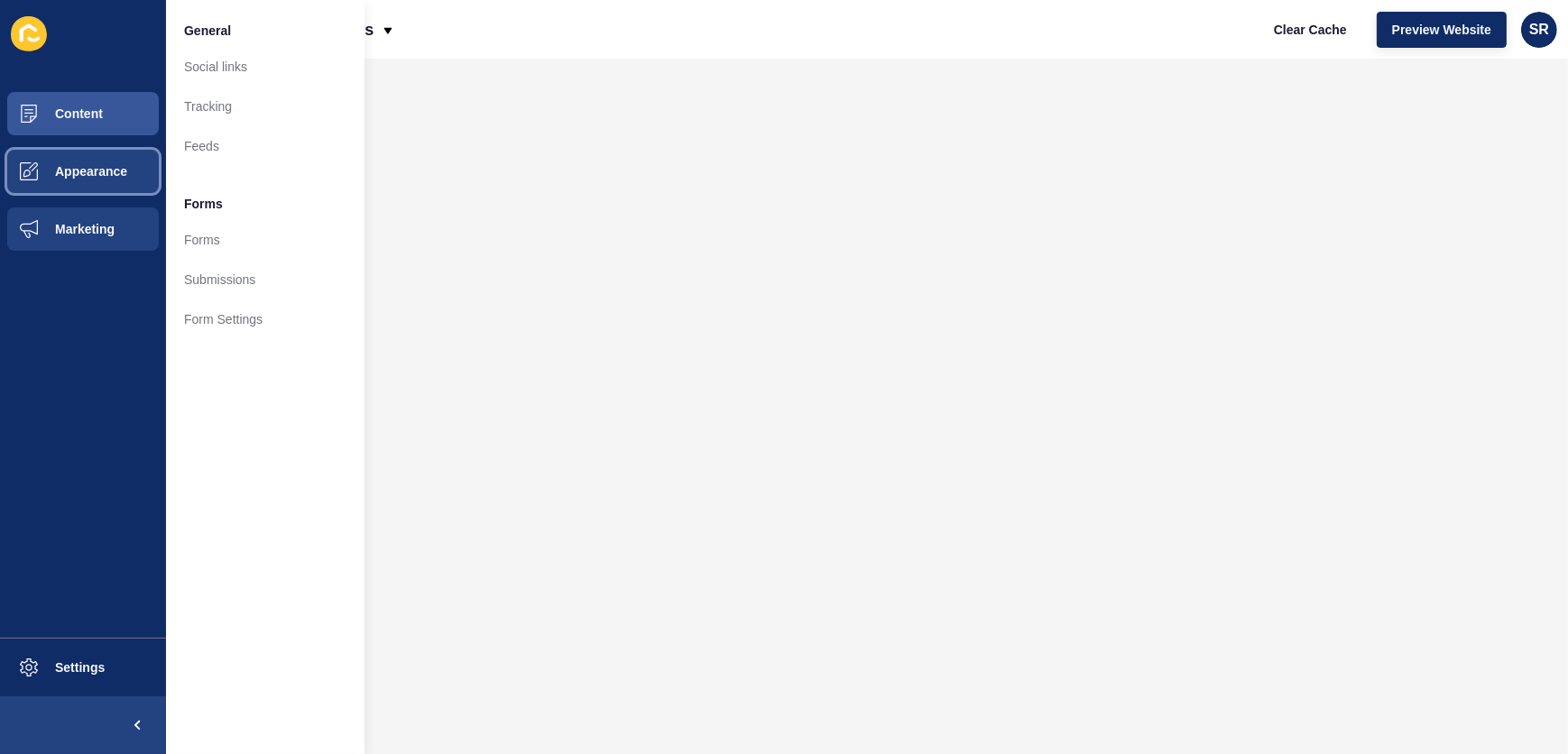click on "Appearance" at bounding box center (62, 171) 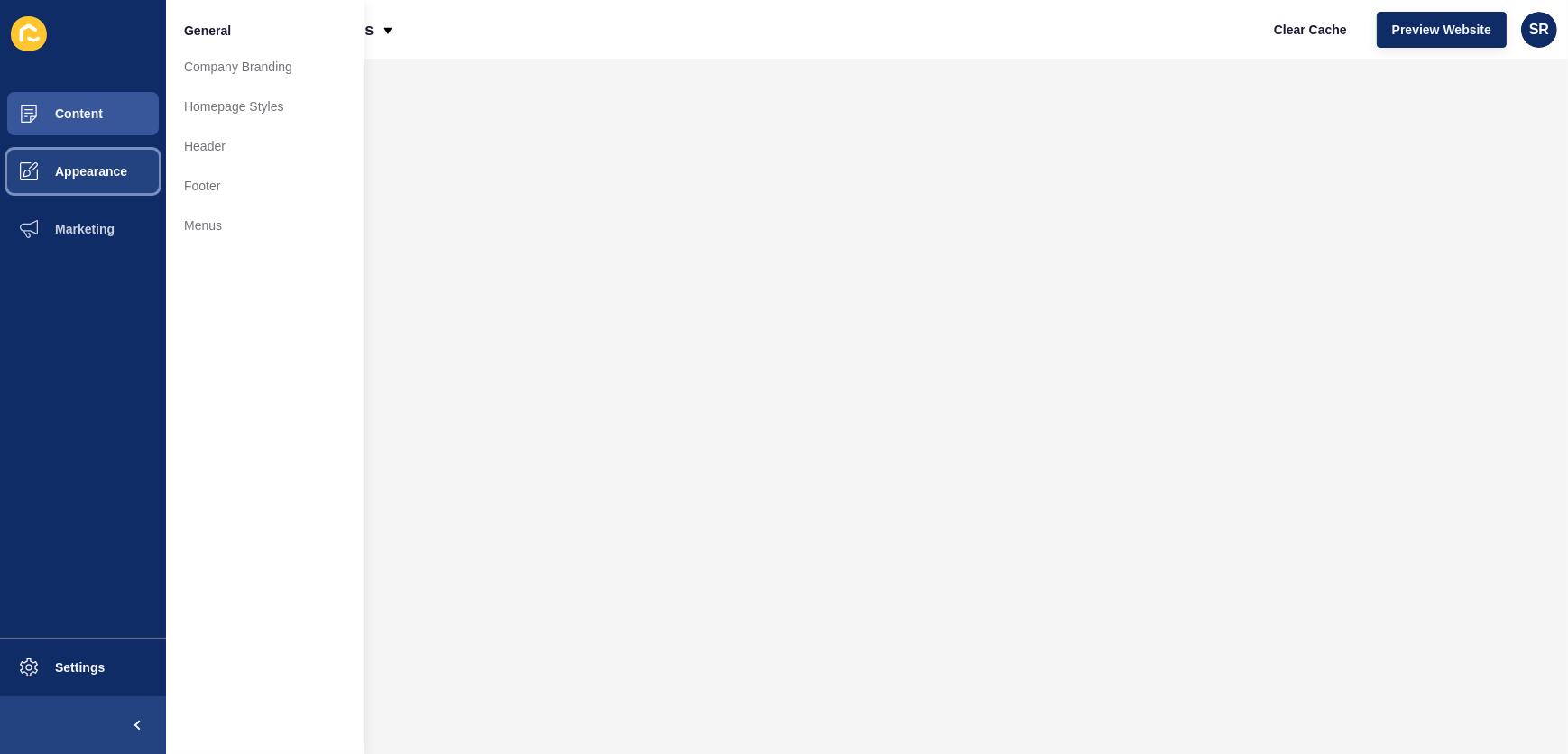 click on "Appearance" at bounding box center (62, 171) 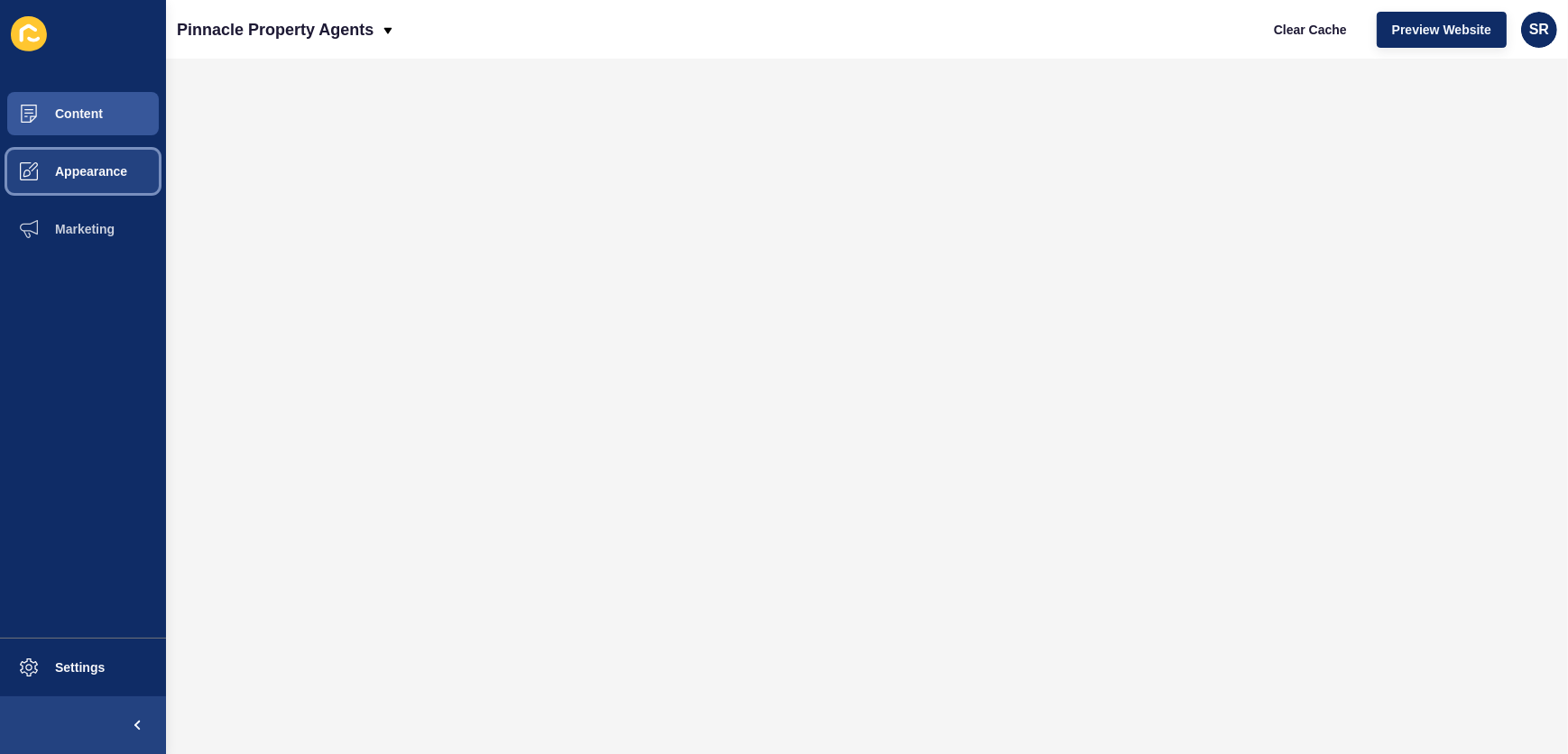 click on "Appearance" at bounding box center [62, 171] 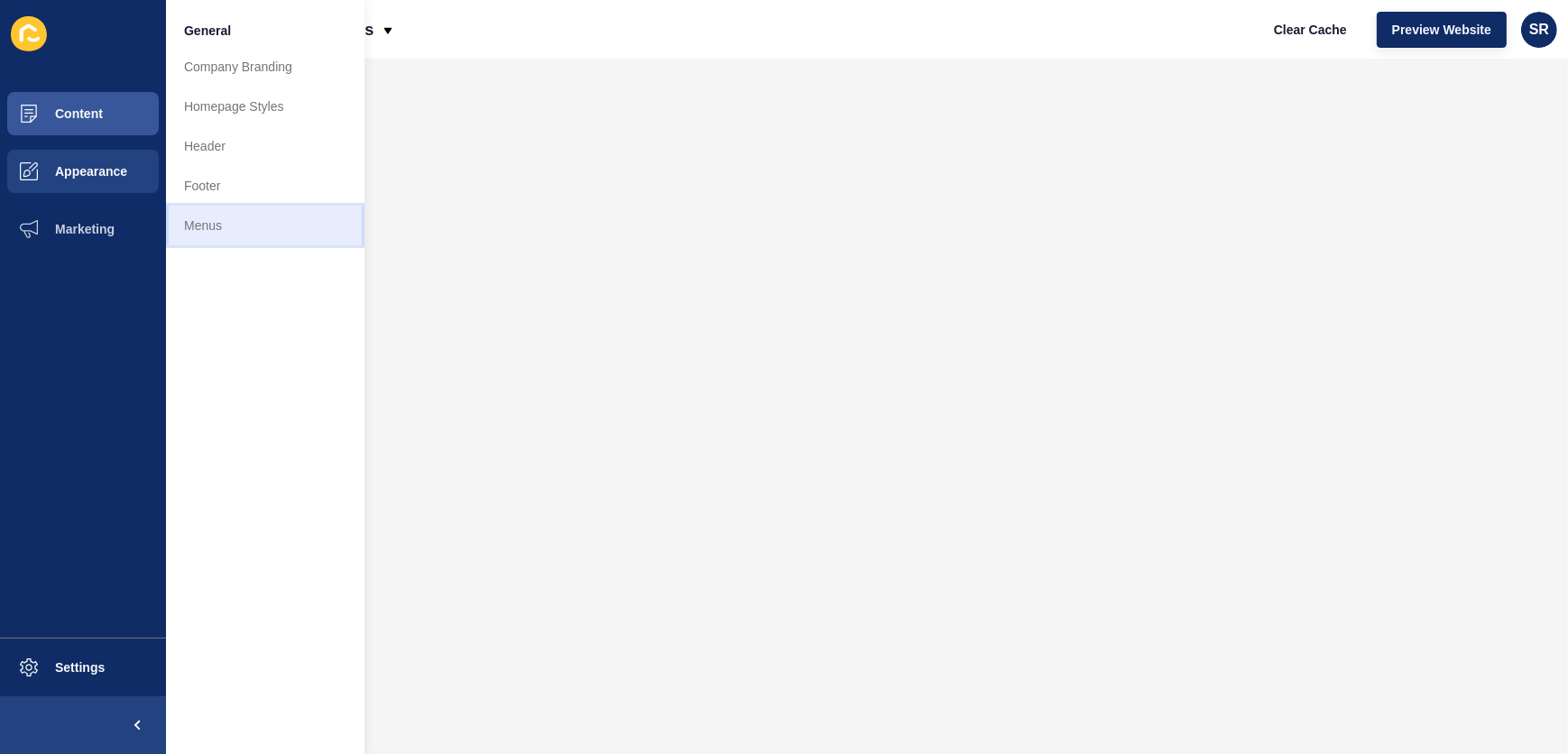 click on "Menus" at bounding box center [265, 225] 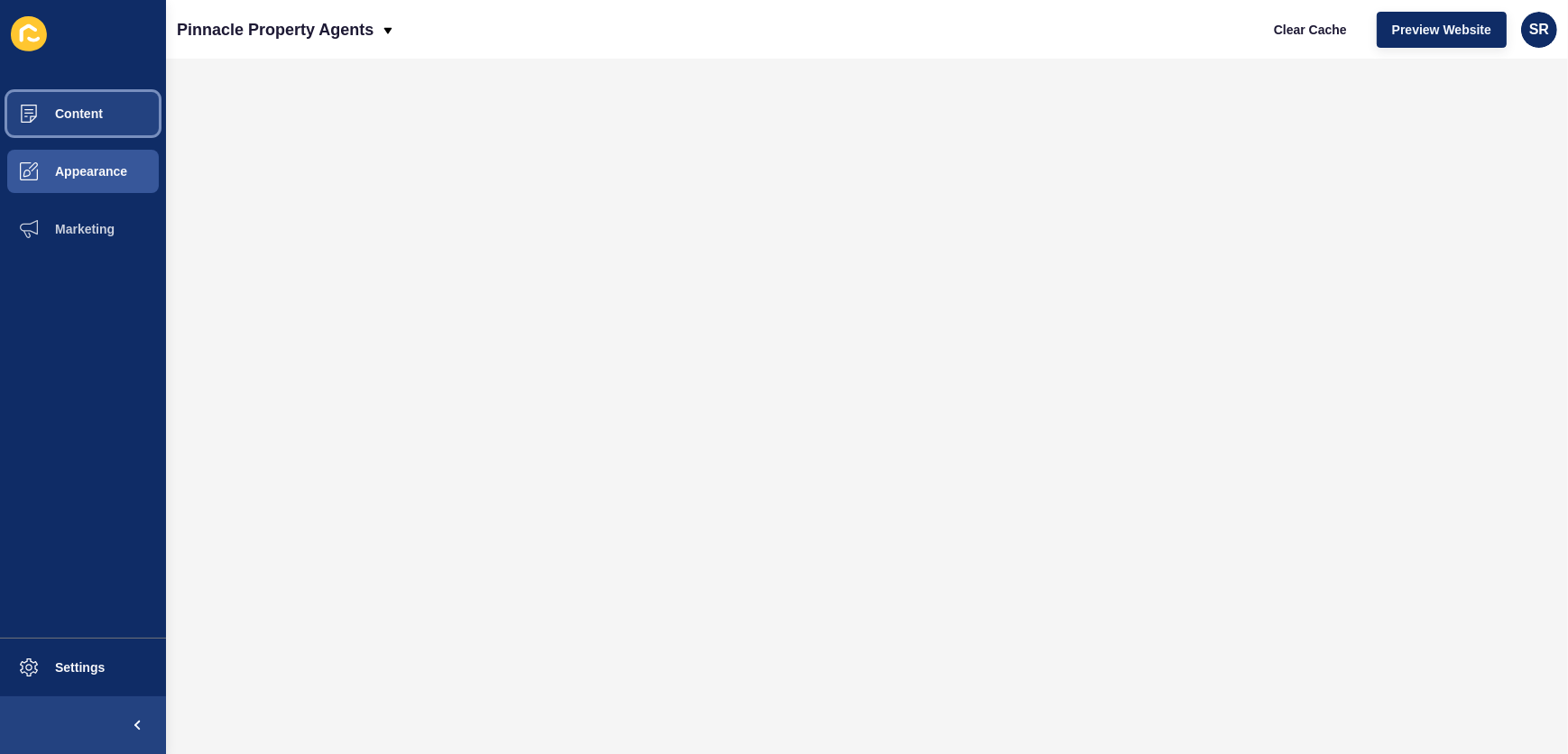 click on "Content" at bounding box center (50, 114) 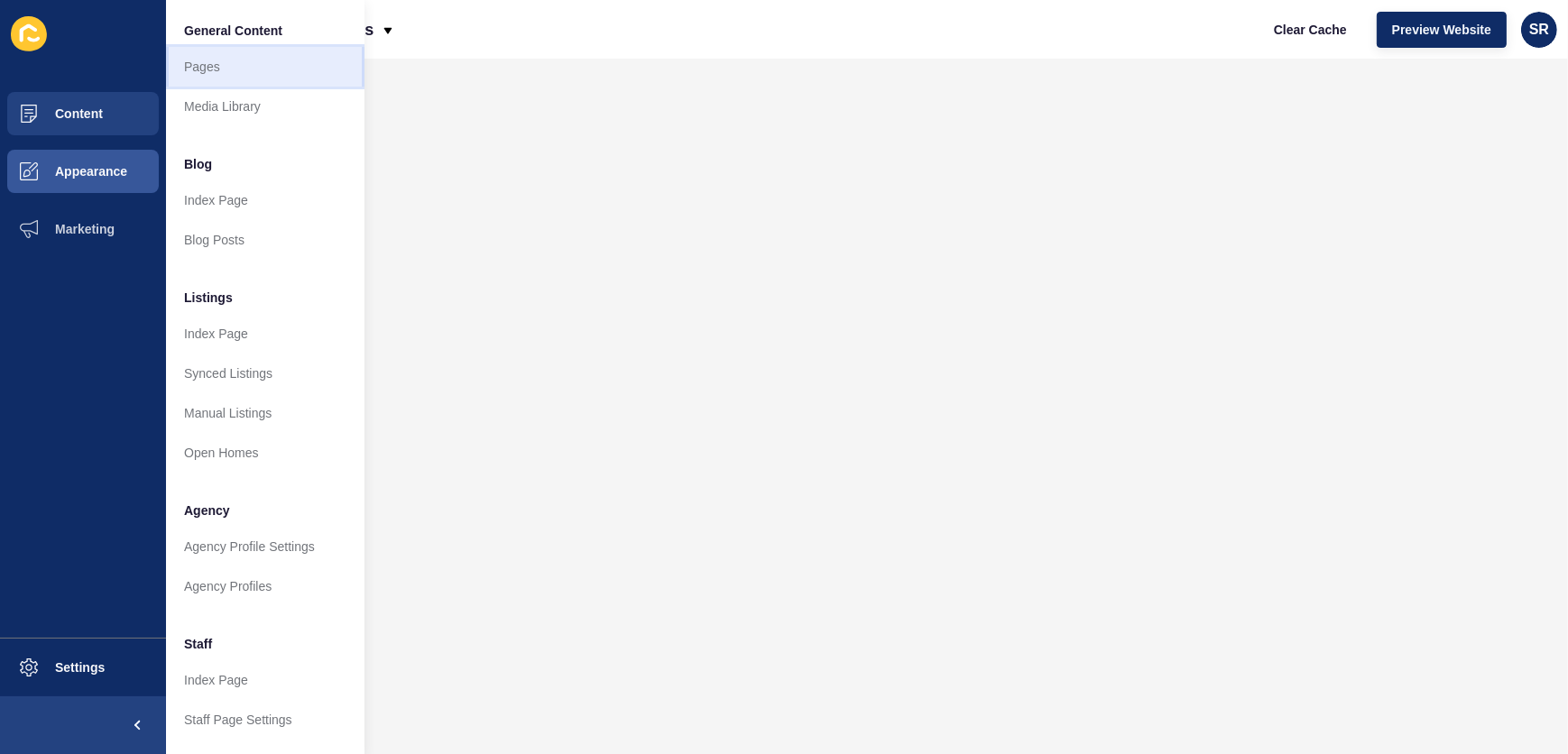 click on "Pages" at bounding box center (265, 67) 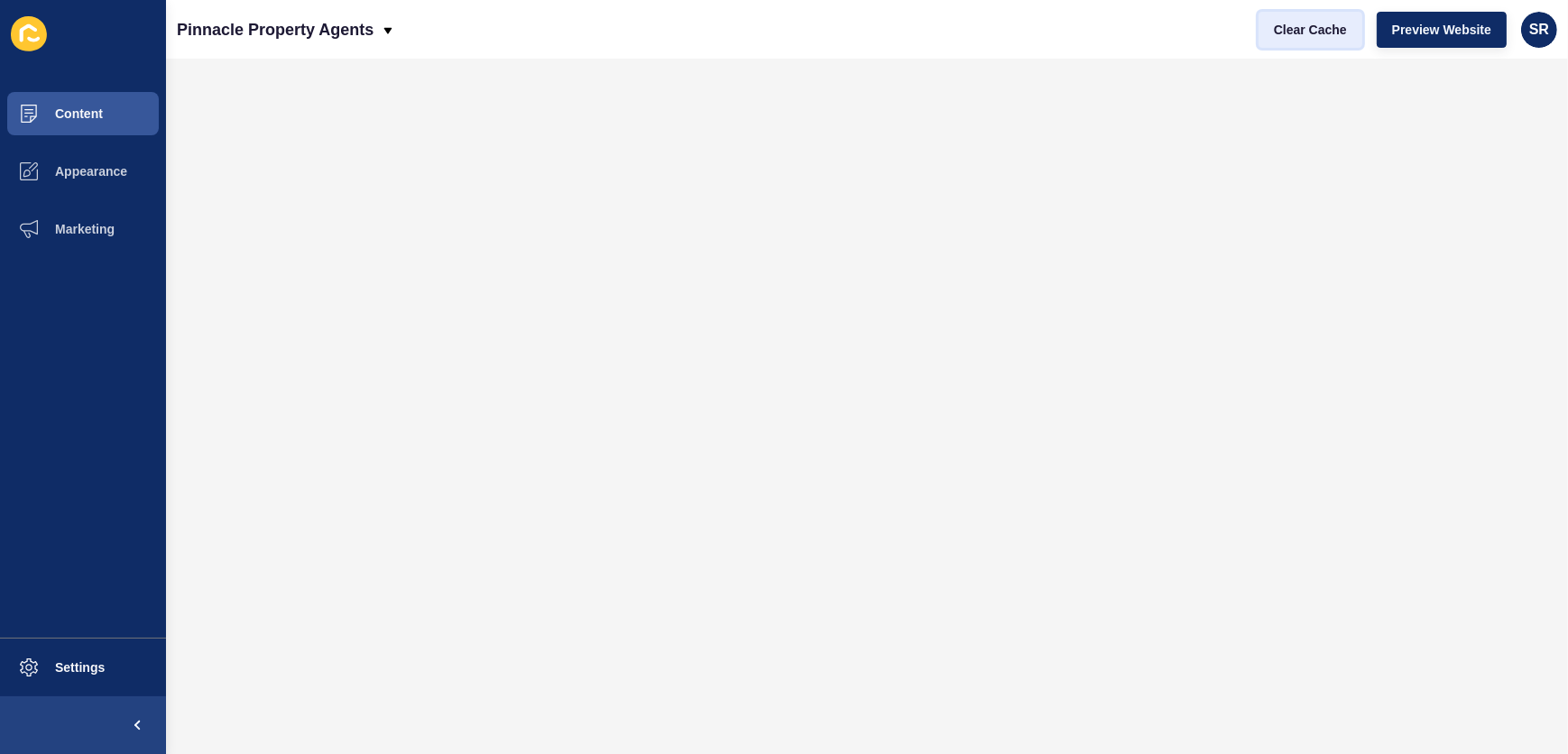 click on "Clear Cache" at bounding box center (1310, 30) 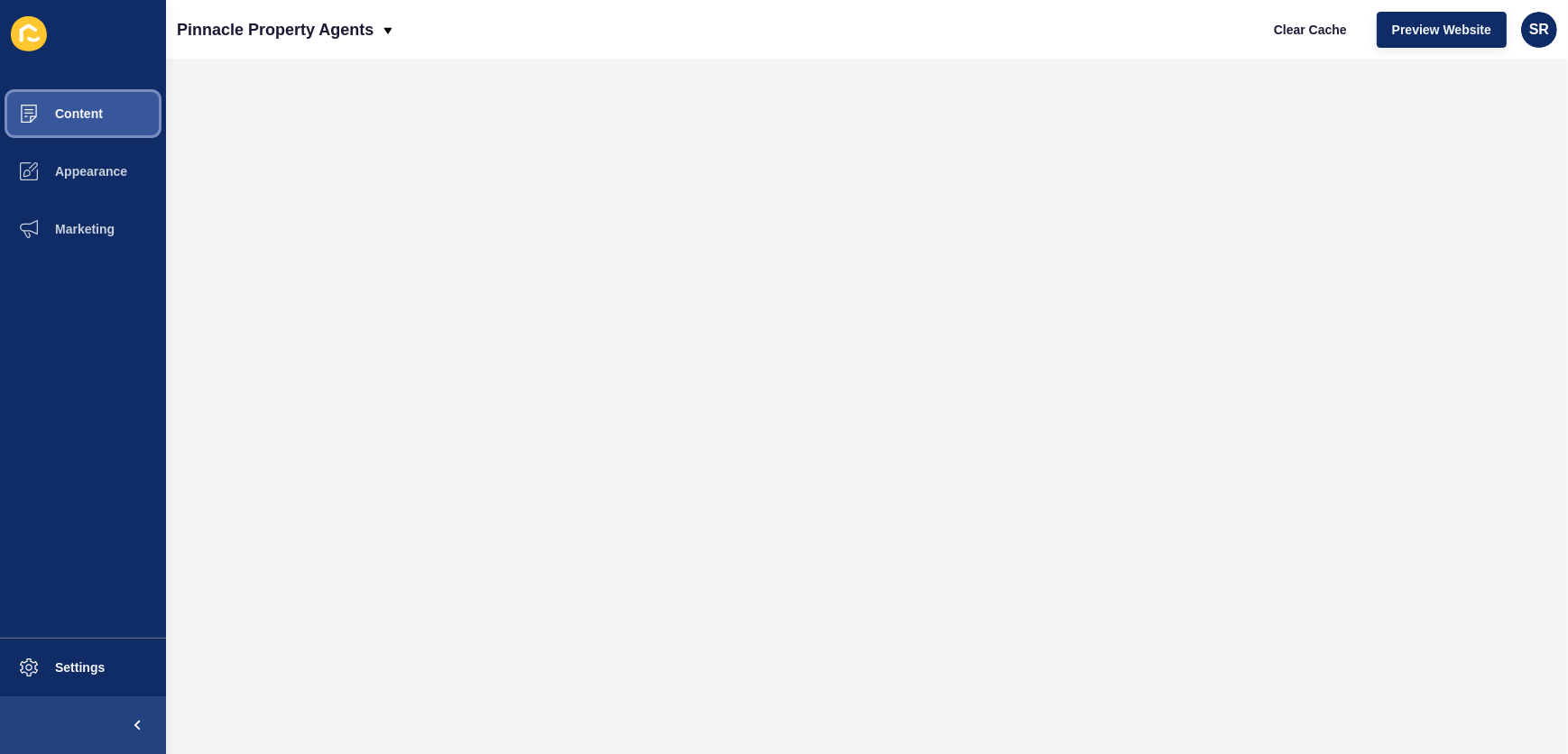 click on "Content" at bounding box center [50, 114] 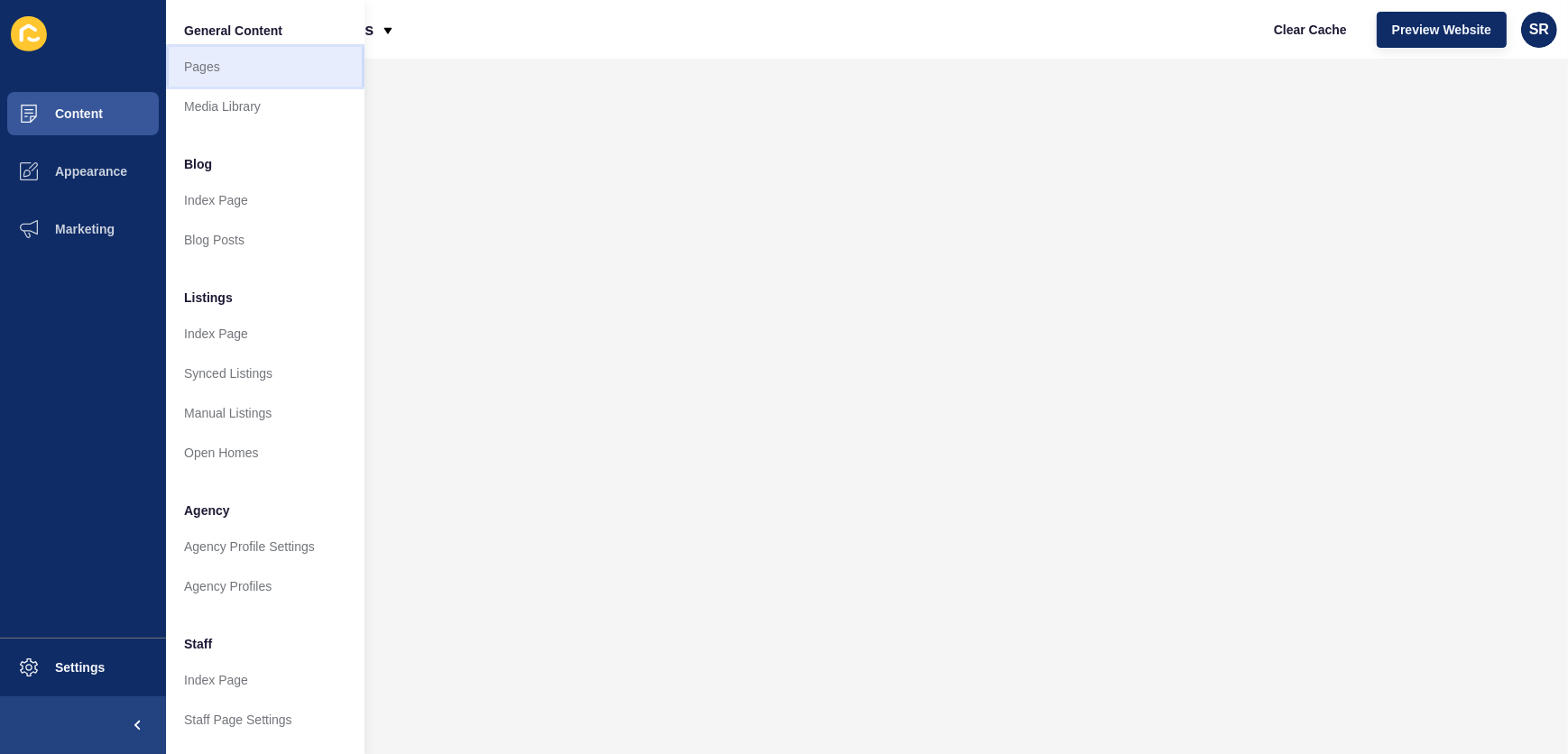 click on "Pages" at bounding box center (265, 67) 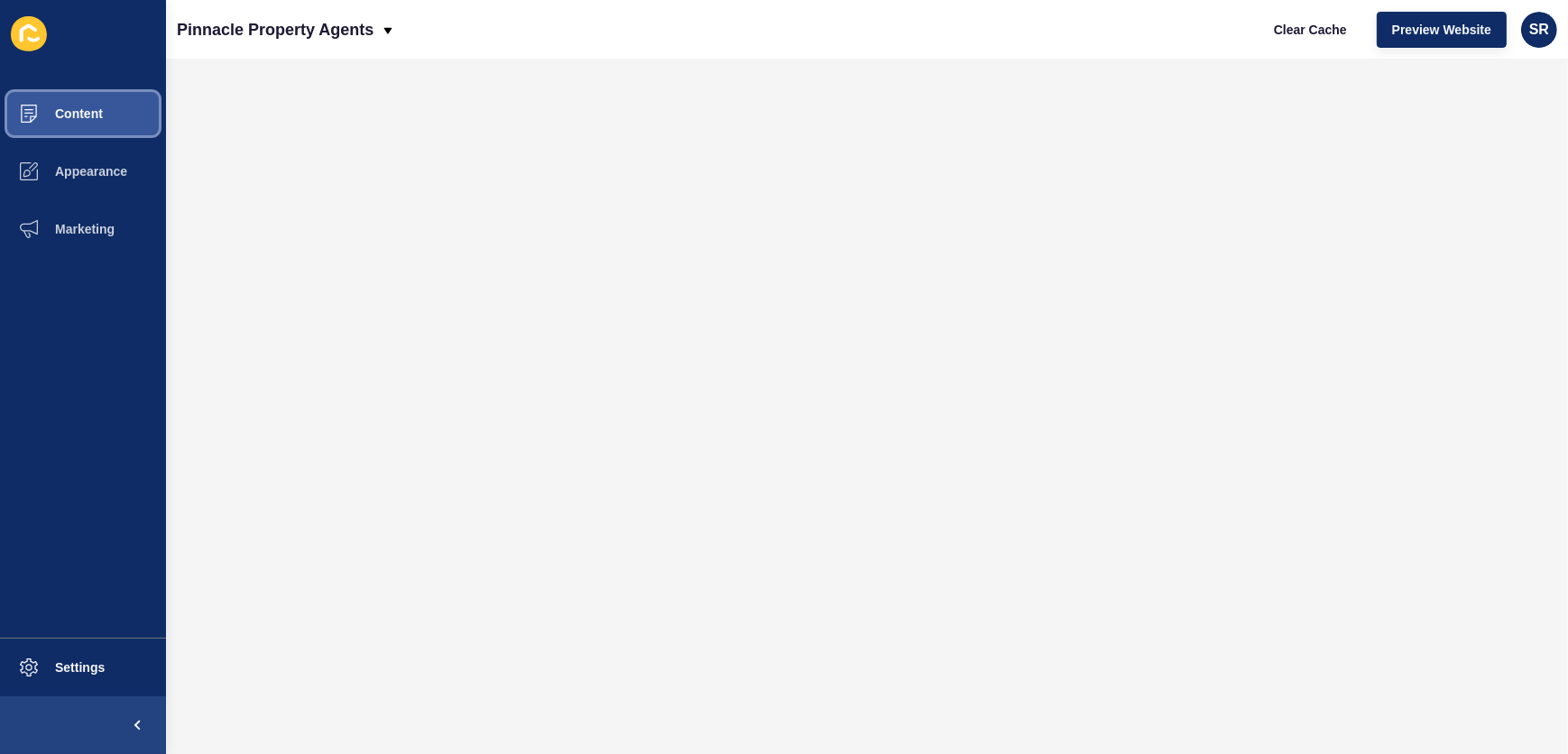click on "Content" at bounding box center (50, 114) 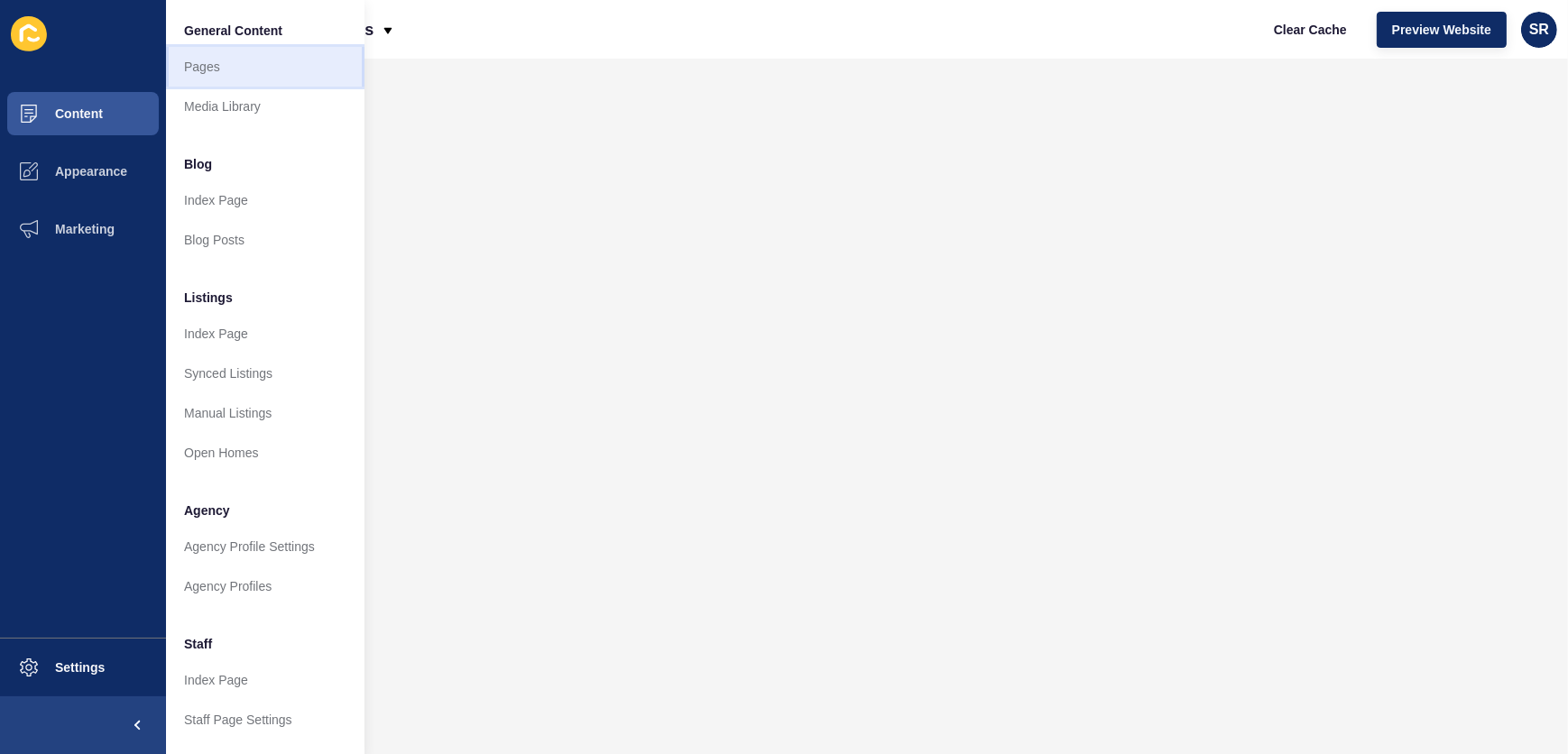 click on "Pages" at bounding box center (265, 67) 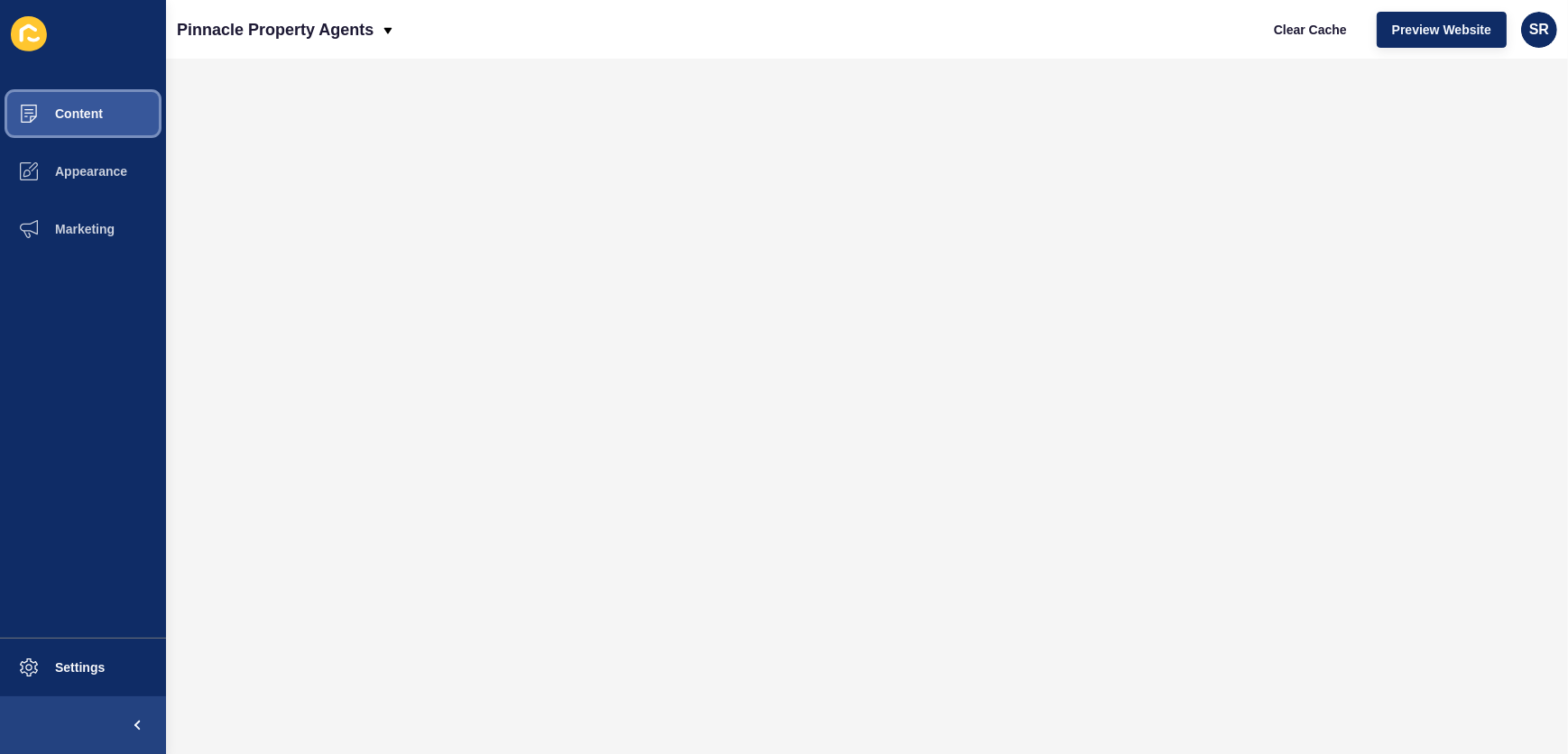 click on "Content" at bounding box center [50, 114] 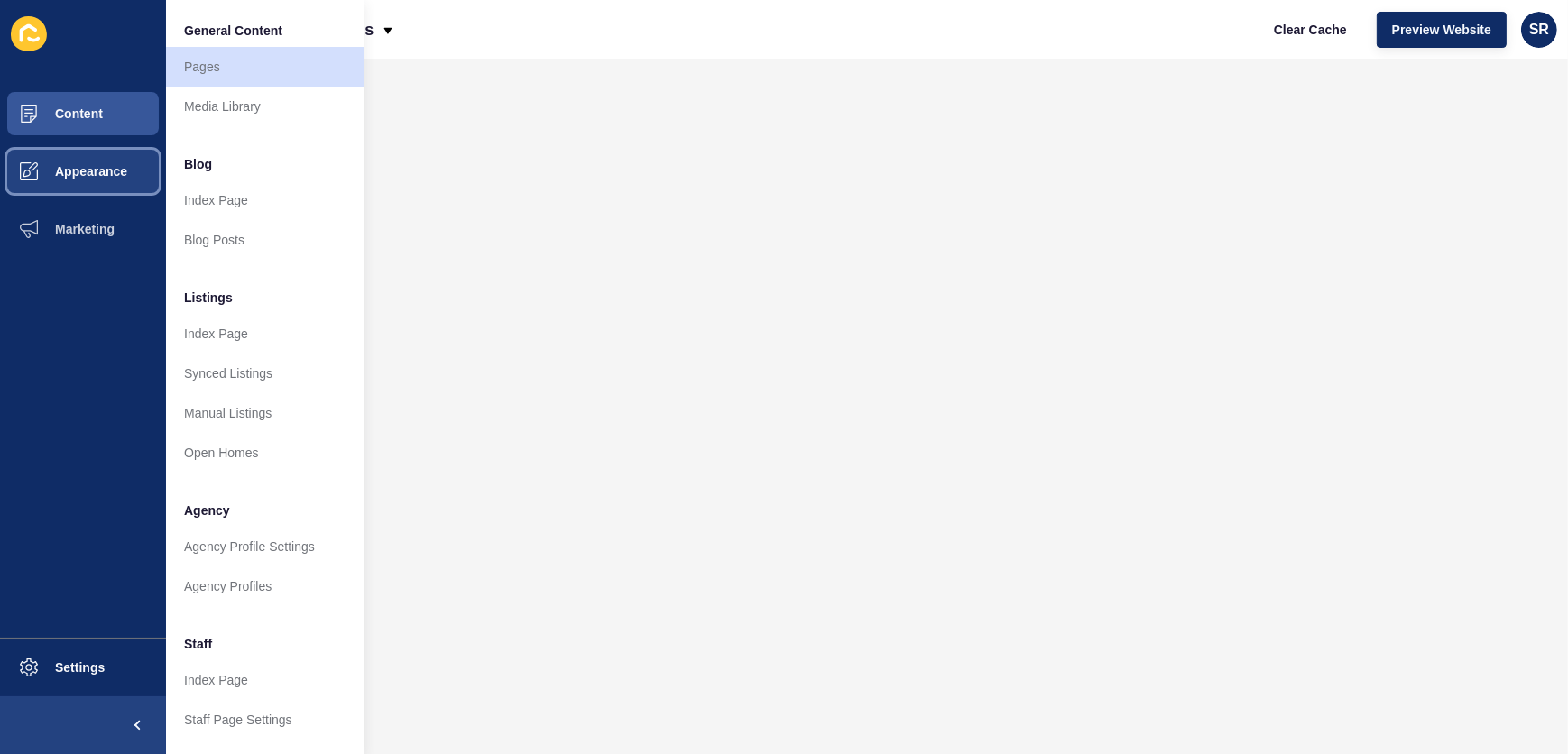 click on "Appearance" at bounding box center (83, 171) 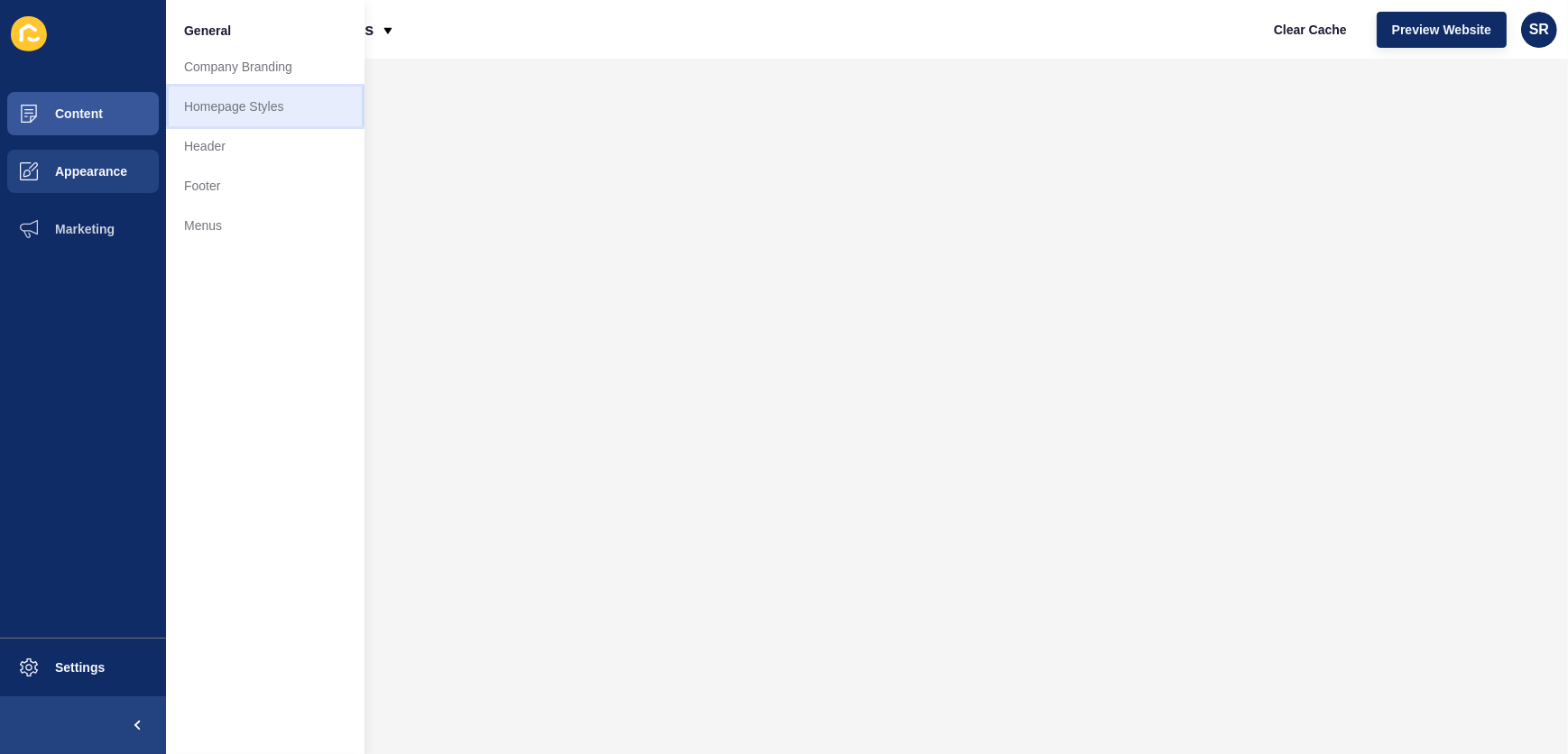 click on "Homepage Styles" at bounding box center [265, 106] 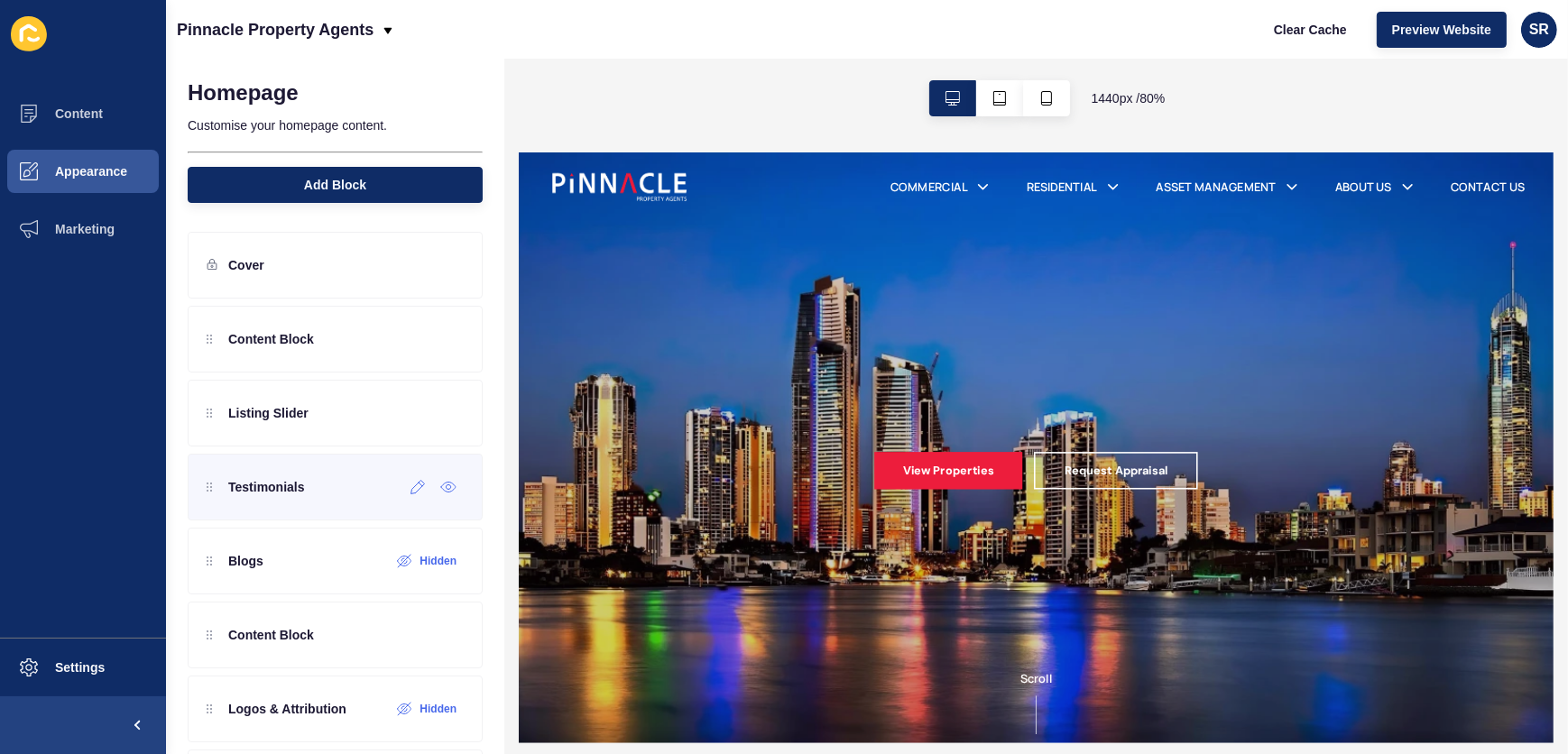 scroll, scrollTop: 0, scrollLeft: 0, axis: both 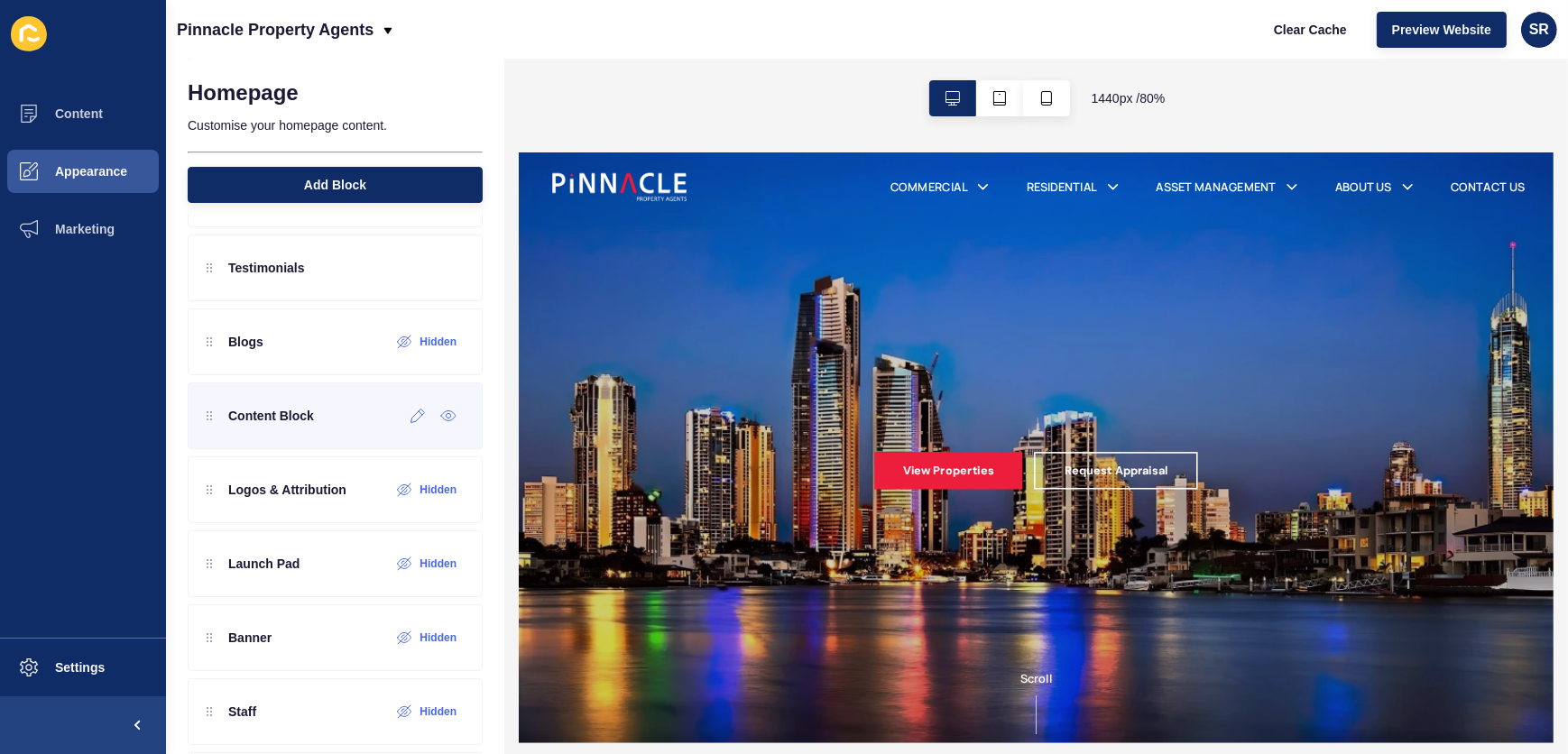 click on "Content Block" at bounding box center [271, 416] 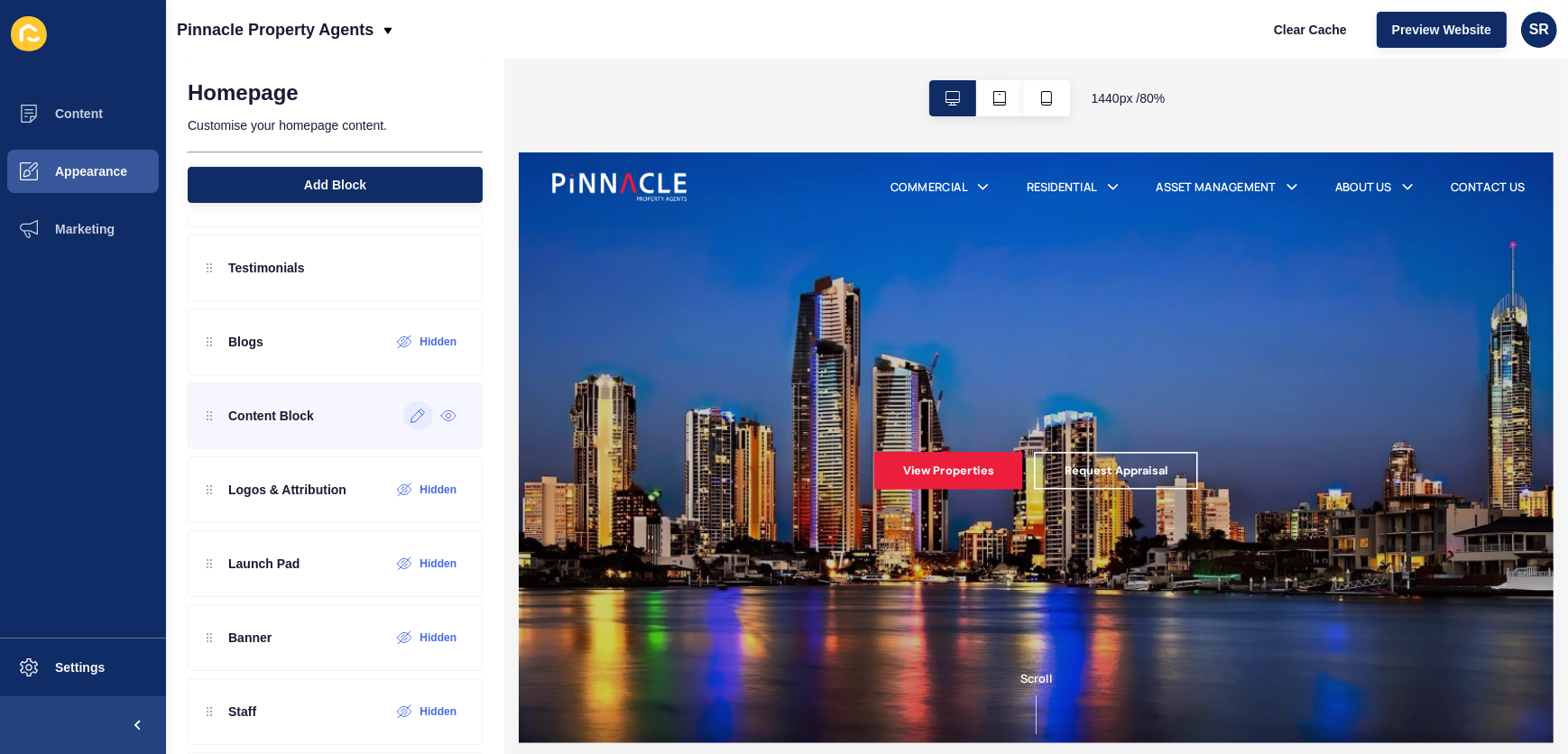 click 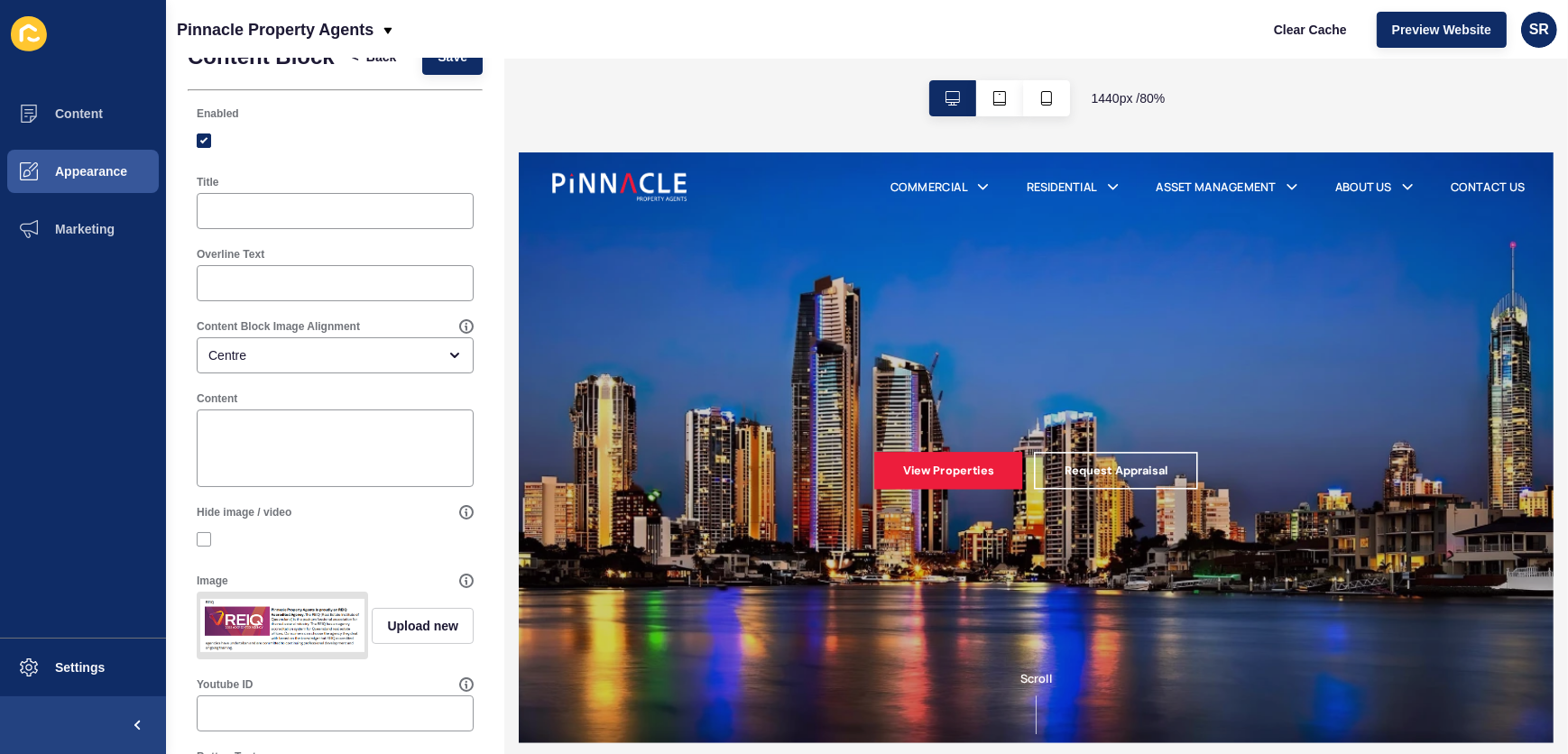 scroll, scrollTop: 0, scrollLeft: 0, axis: both 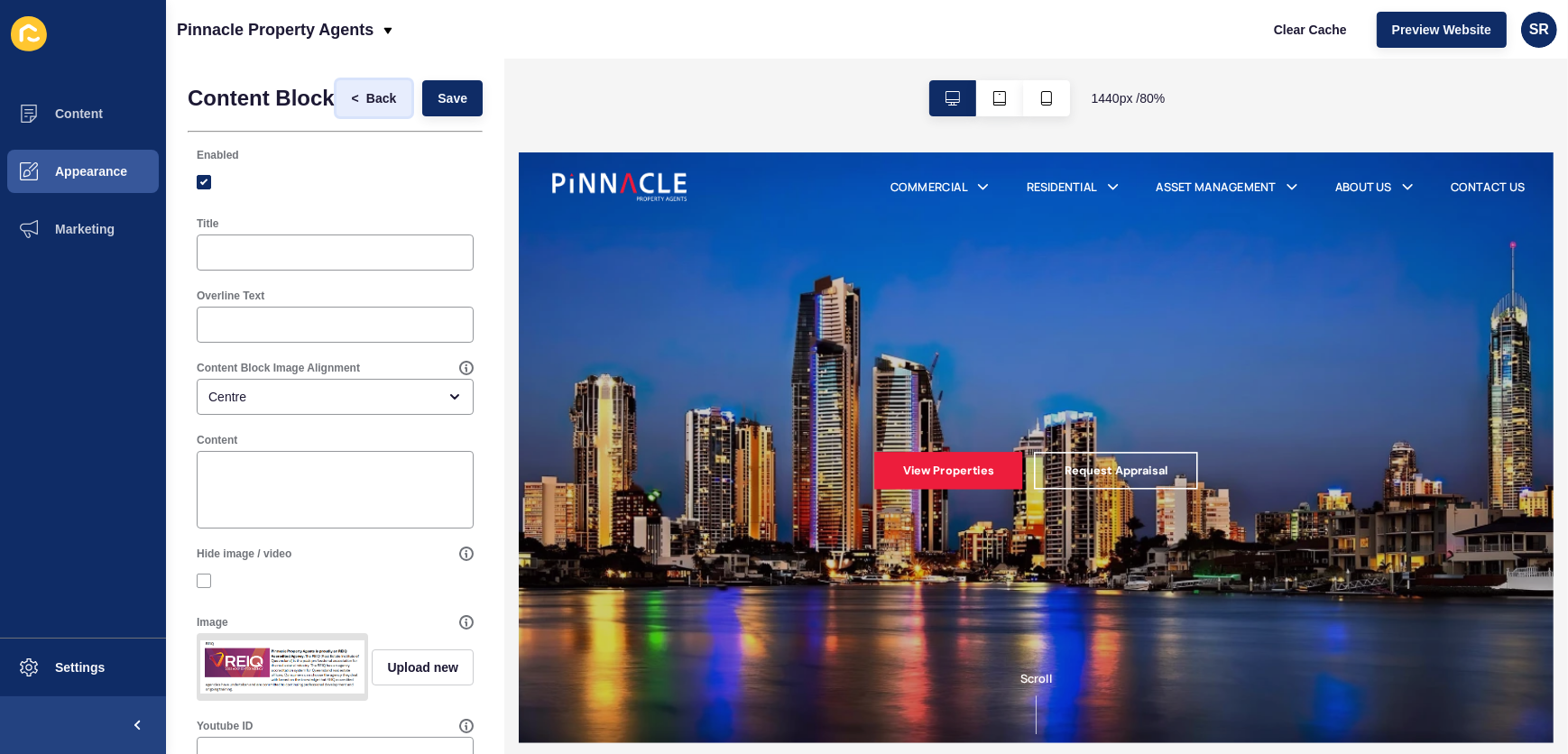 click on "Back" at bounding box center (381, 98) 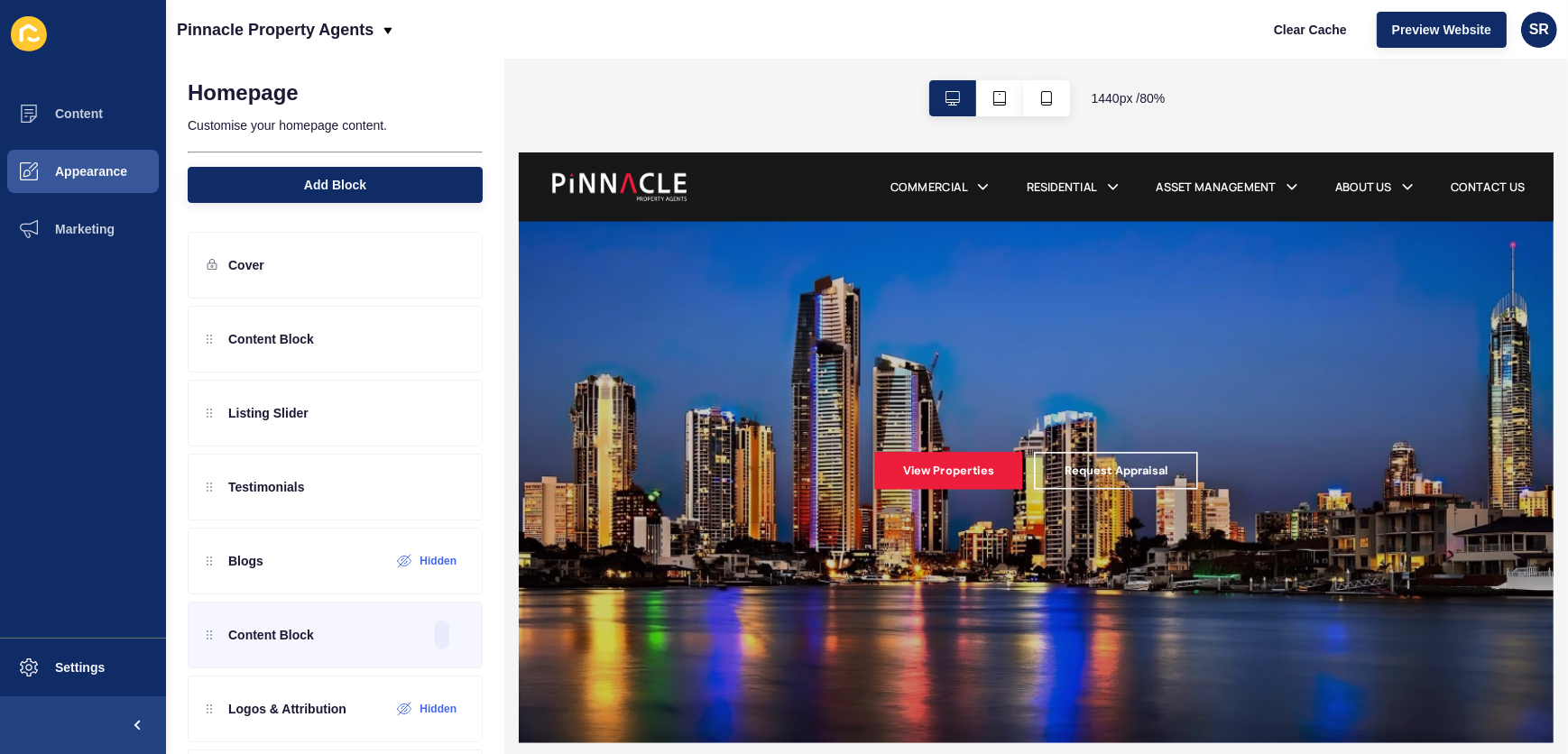 scroll, scrollTop: 0, scrollLeft: 0, axis: both 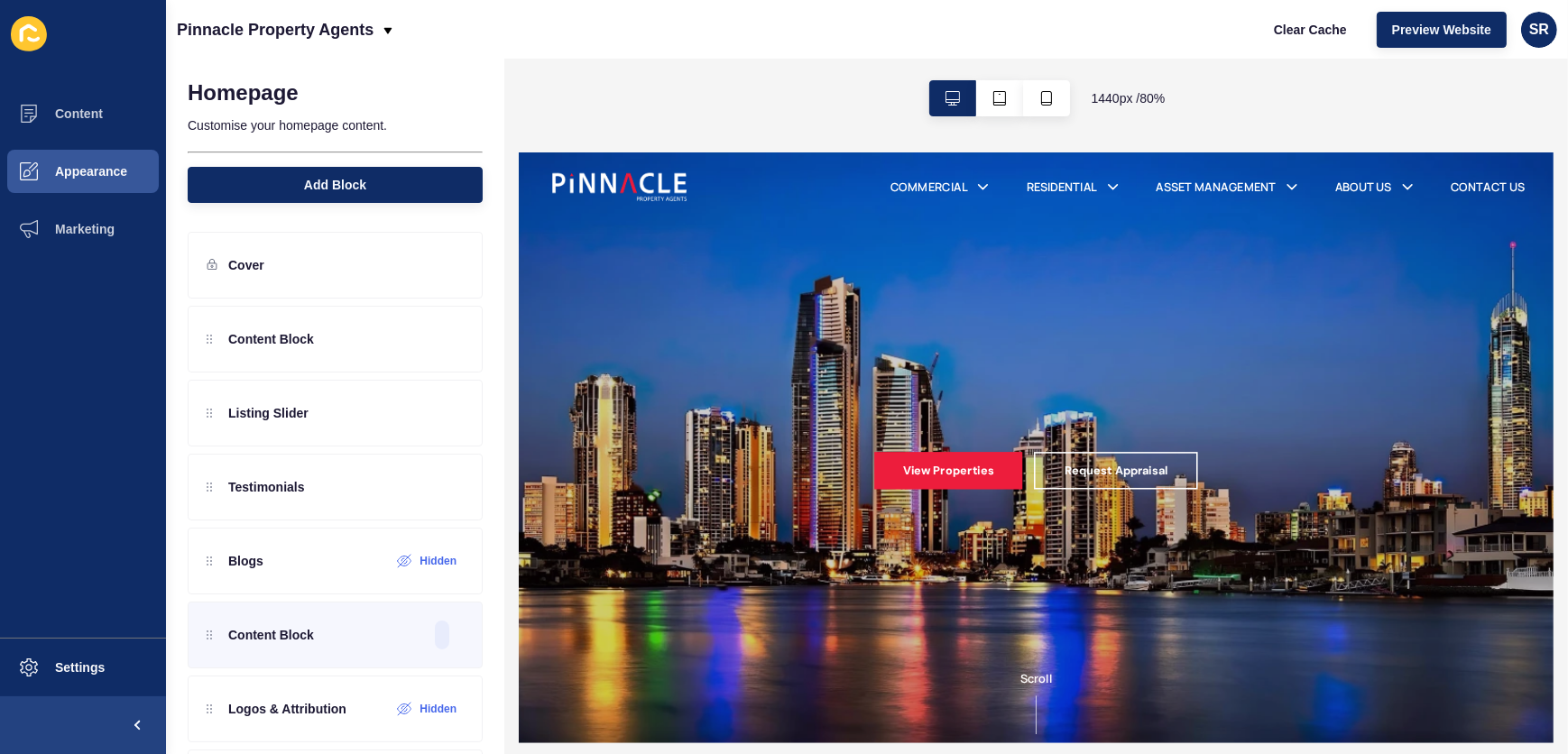 click on "CONTACT US" at bounding box center [1734, 195] 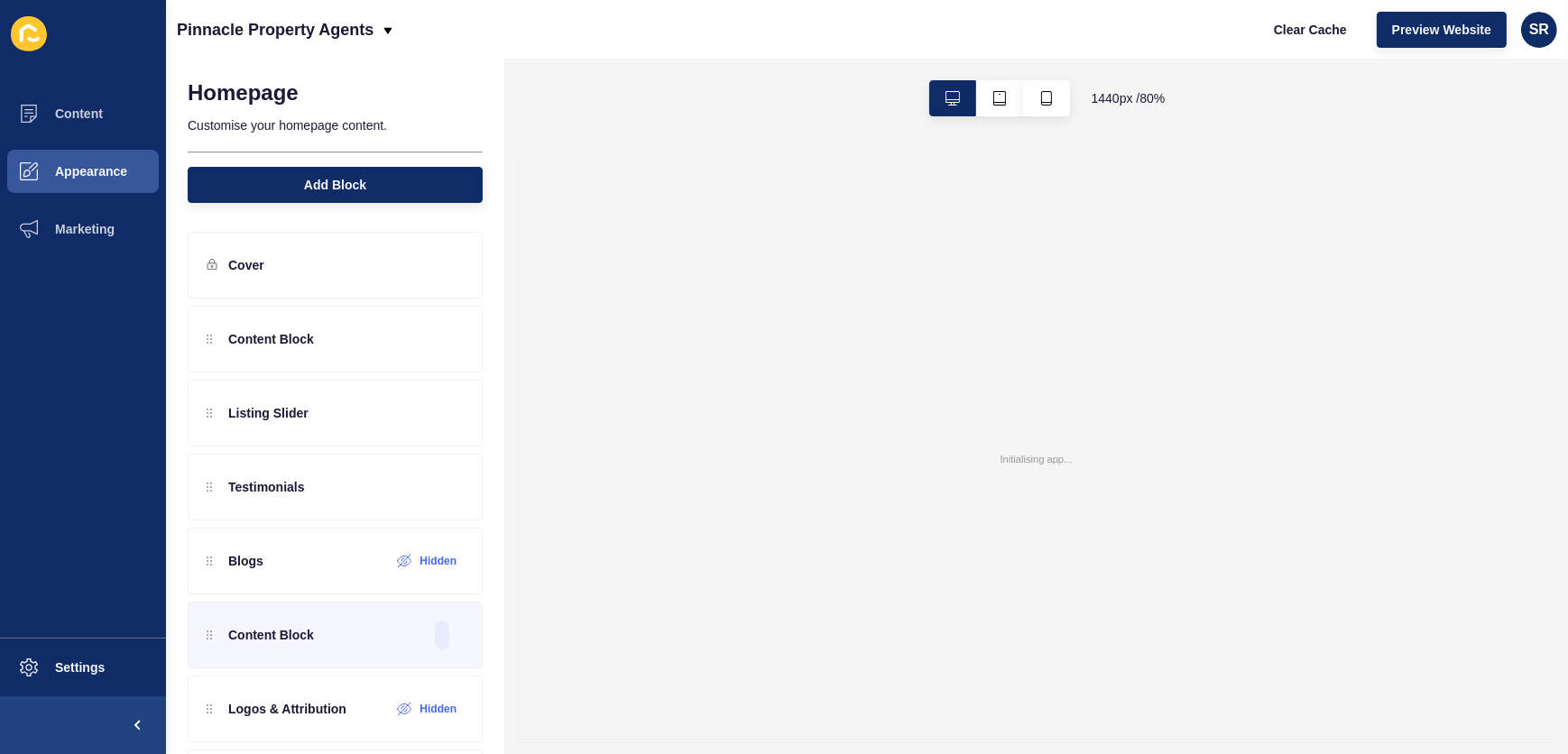scroll, scrollTop: 0, scrollLeft: 0, axis: both 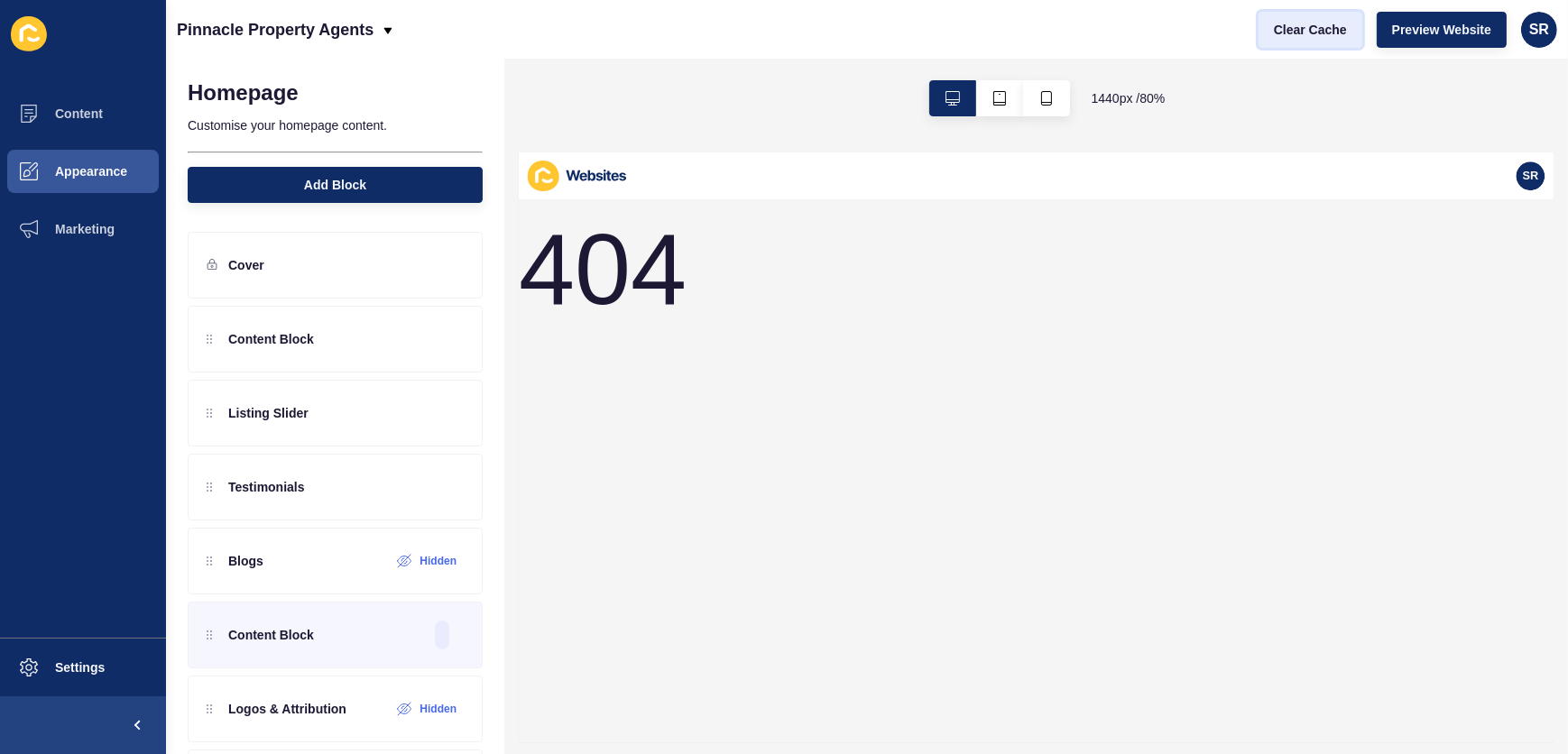 click on "Clear Cache" at bounding box center (1310, 30) 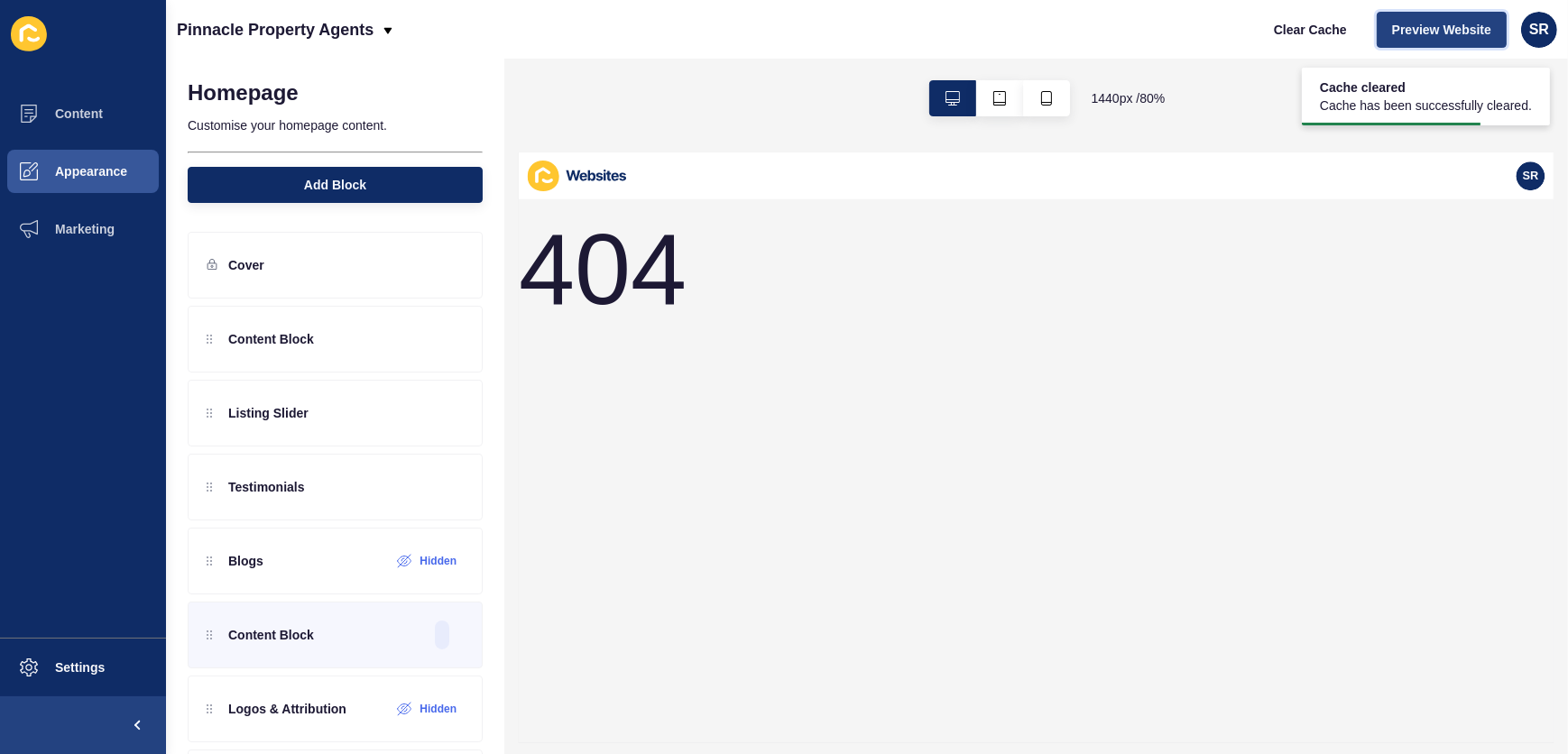 click on "Preview Website" at bounding box center (1442, 30) 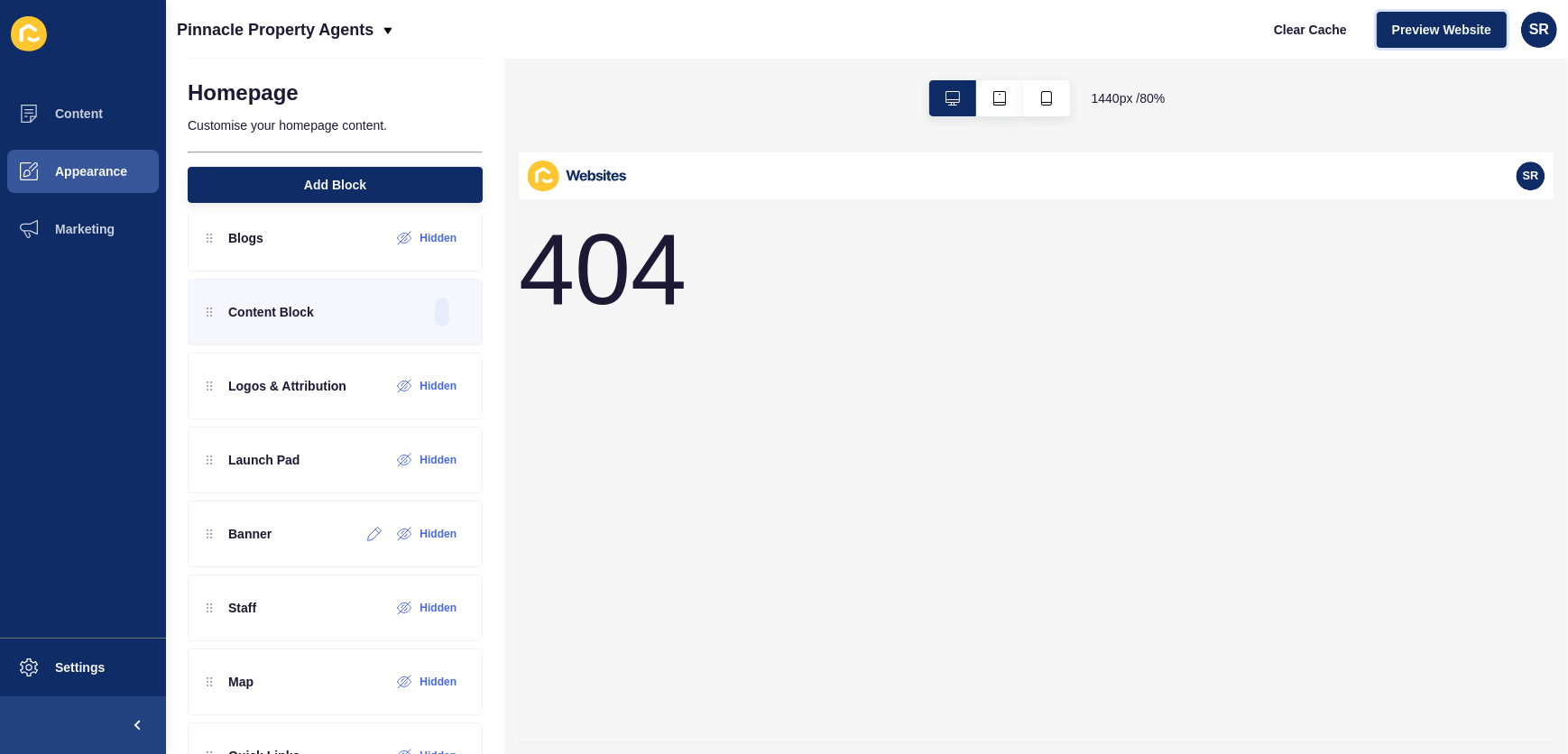 scroll, scrollTop: 383, scrollLeft: 0, axis: vertical 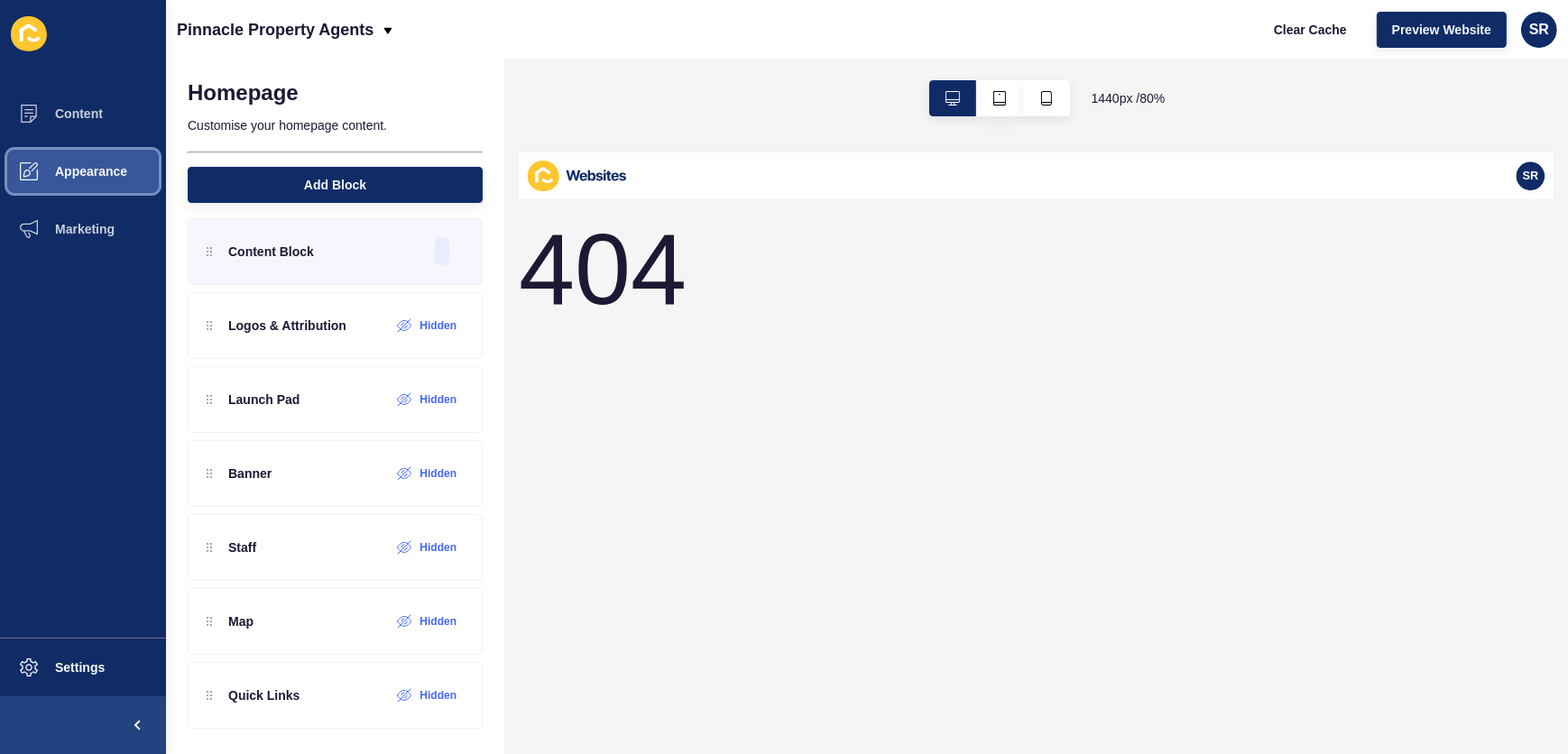 click on "Appearance" at bounding box center (62, 171) 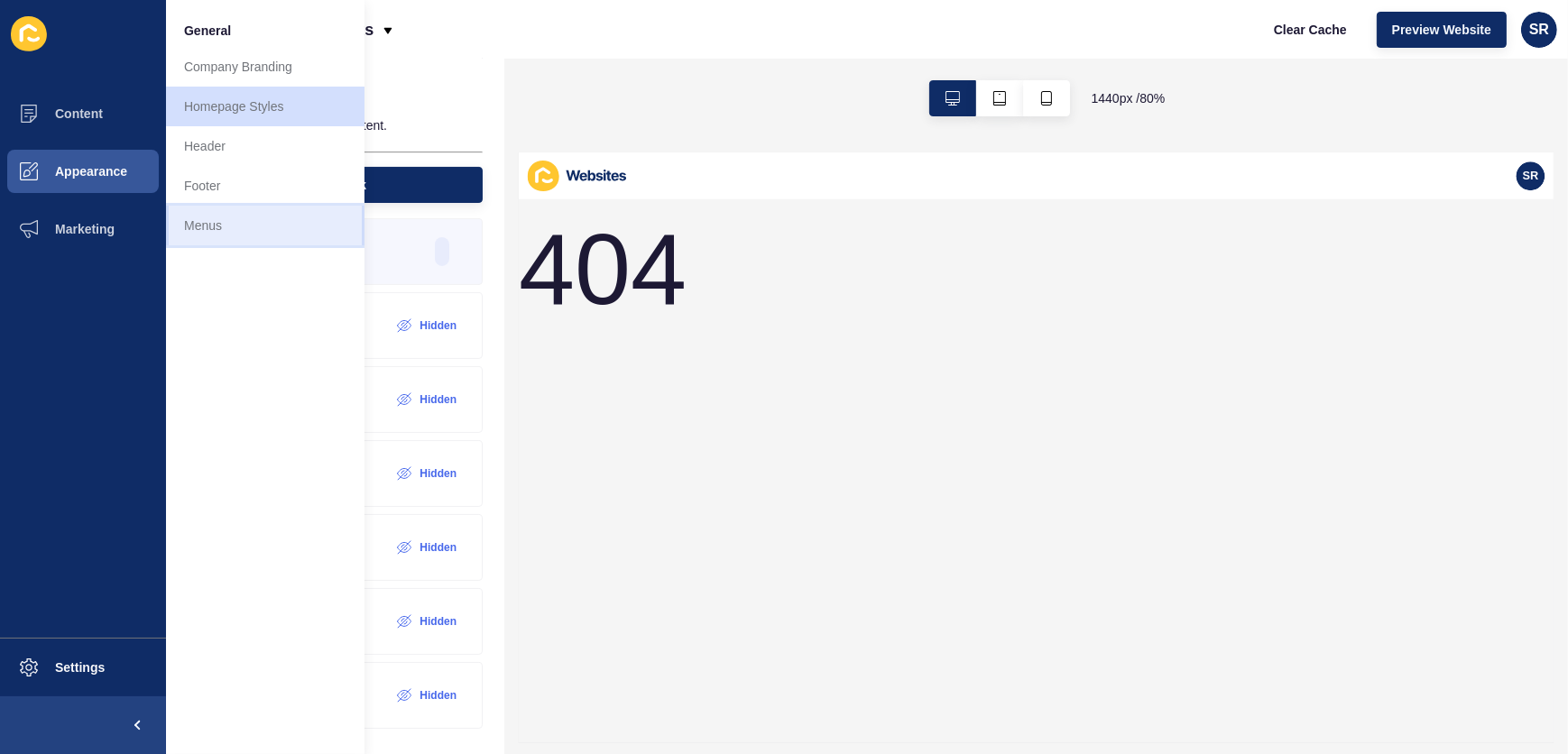 click on "Menus" at bounding box center [265, 225] 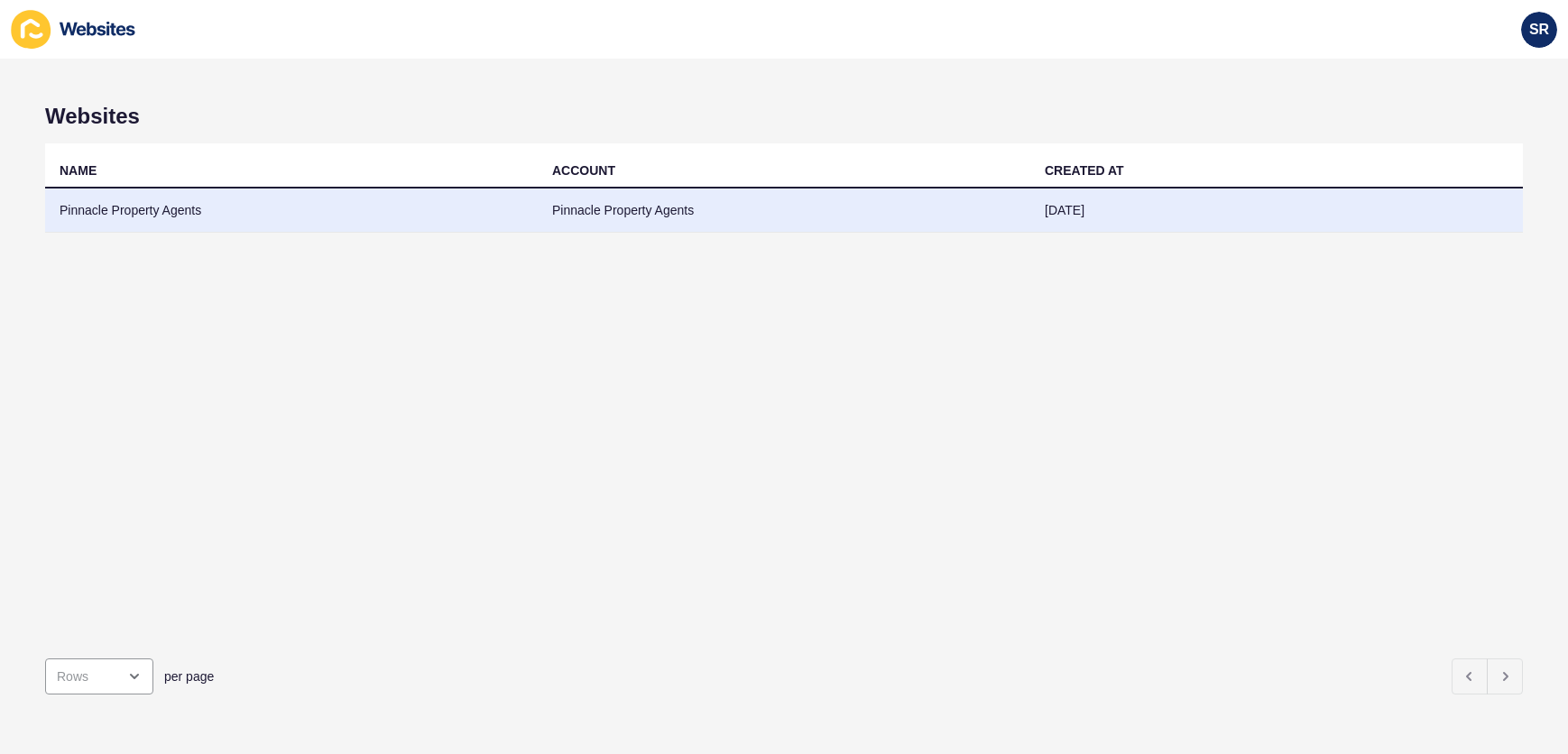 scroll, scrollTop: 0, scrollLeft: 0, axis: both 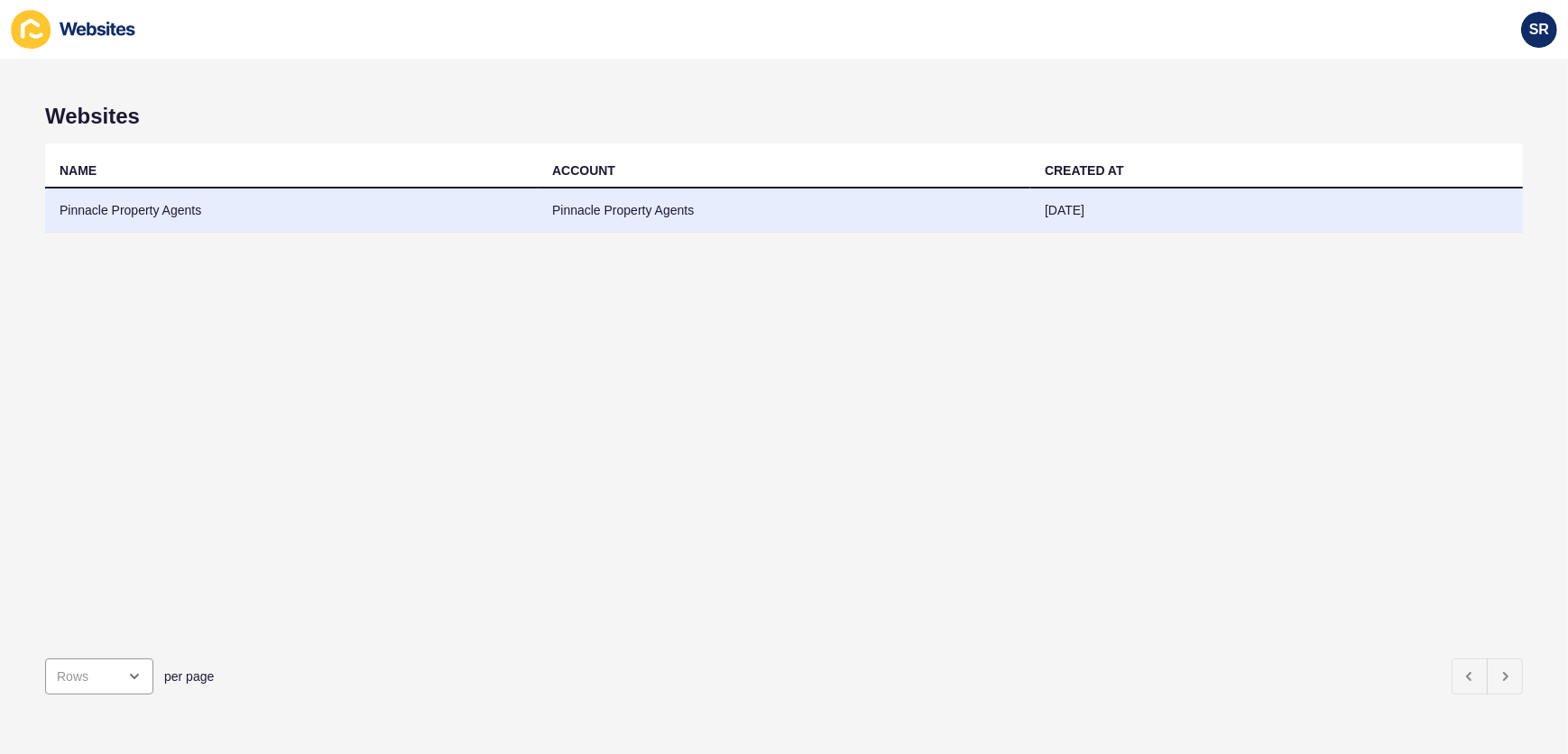 click on "Pinnacle Property Agents" at bounding box center [291, 210] 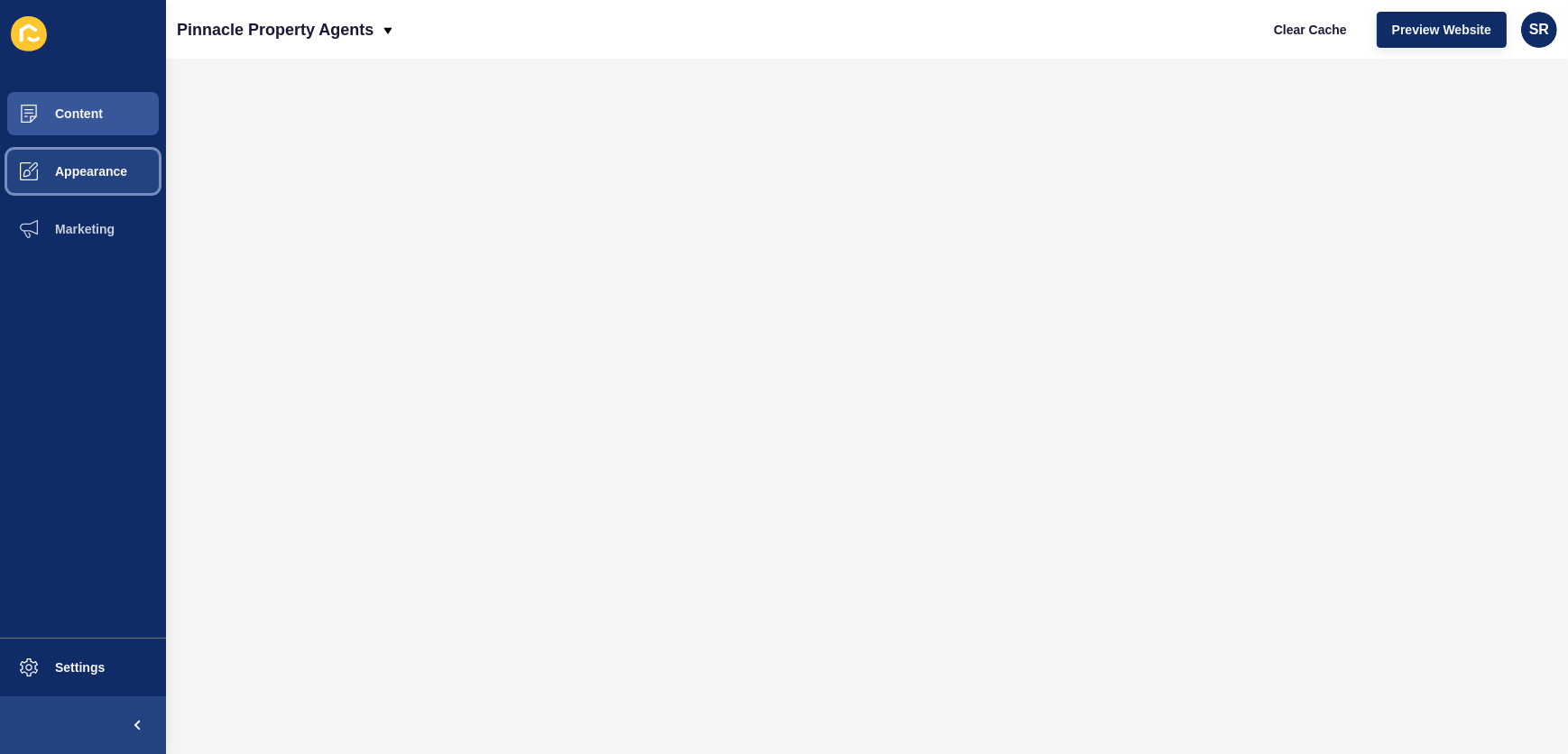 click on "Appearance" at bounding box center [83, 171] 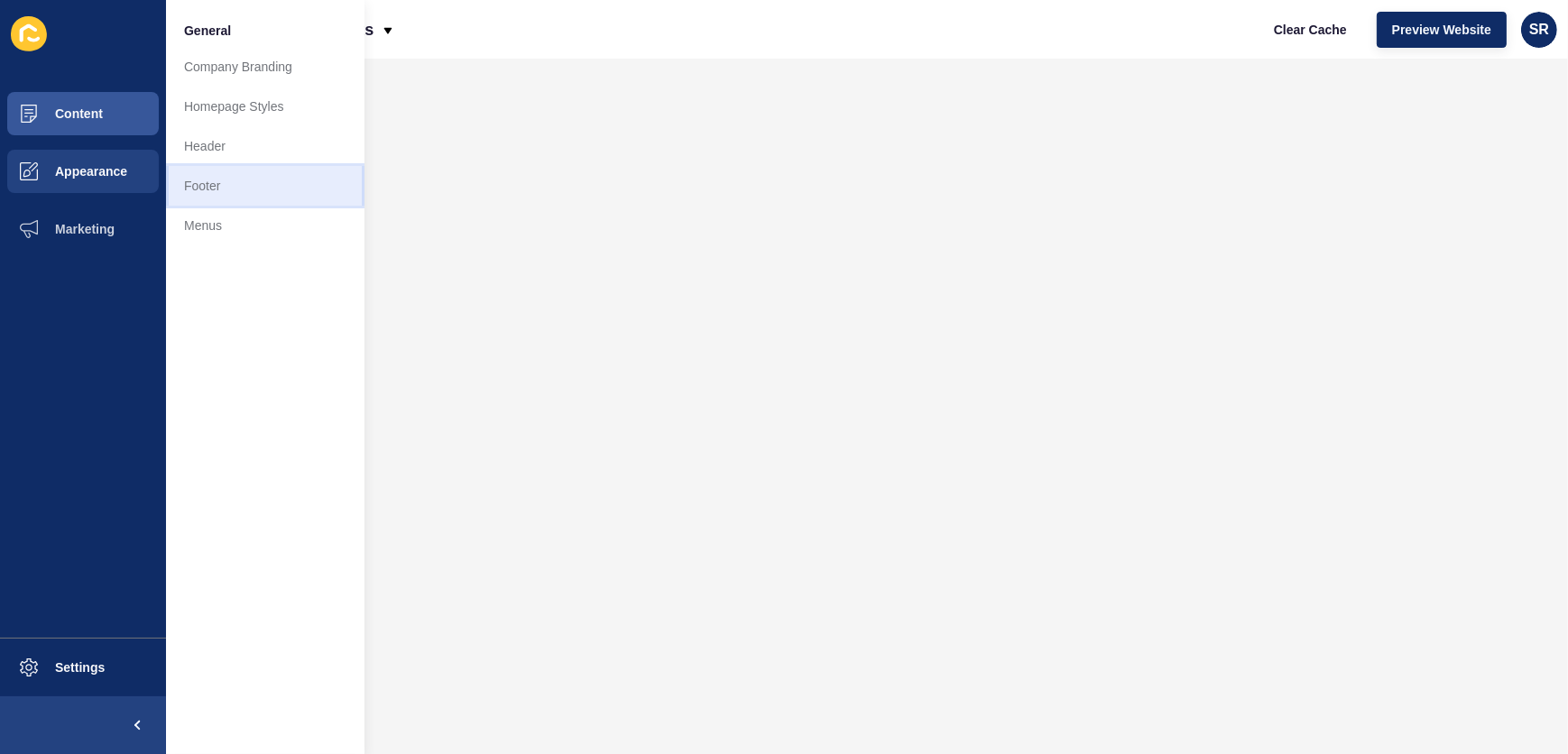 click on "Footer" at bounding box center (265, 186) 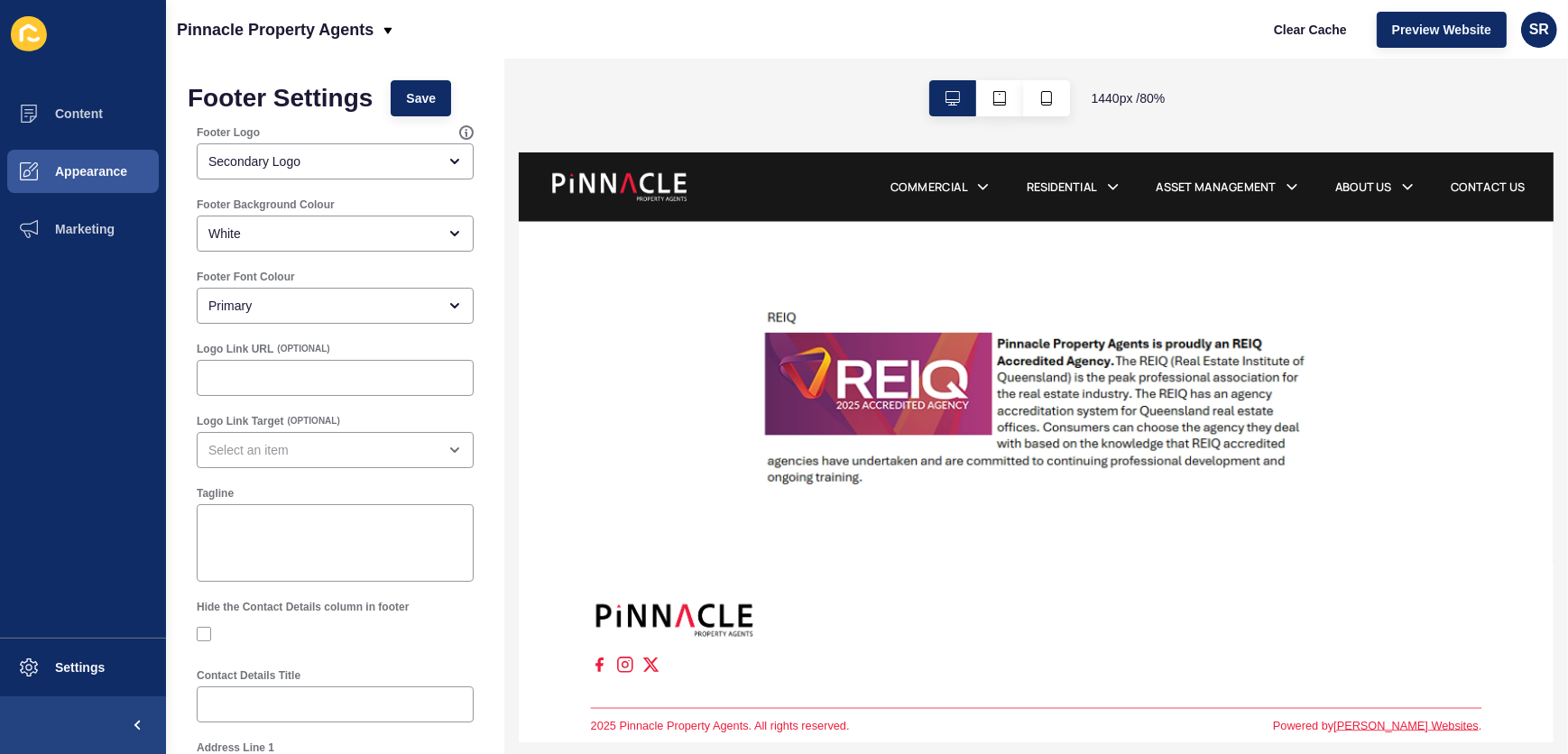 scroll, scrollTop: 2386, scrollLeft: 0, axis: vertical 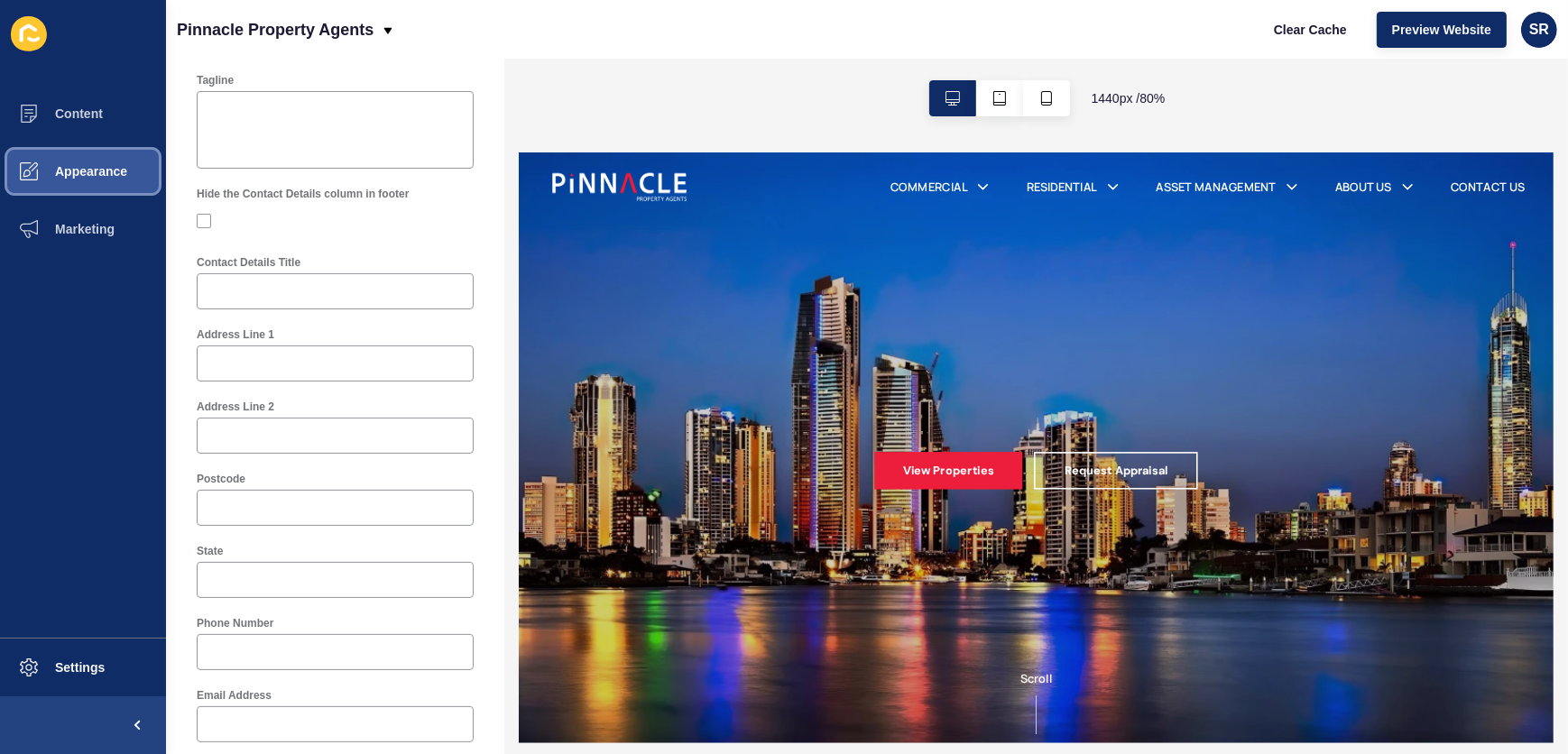 click on "Appearance" at bounding box center [62, 171] 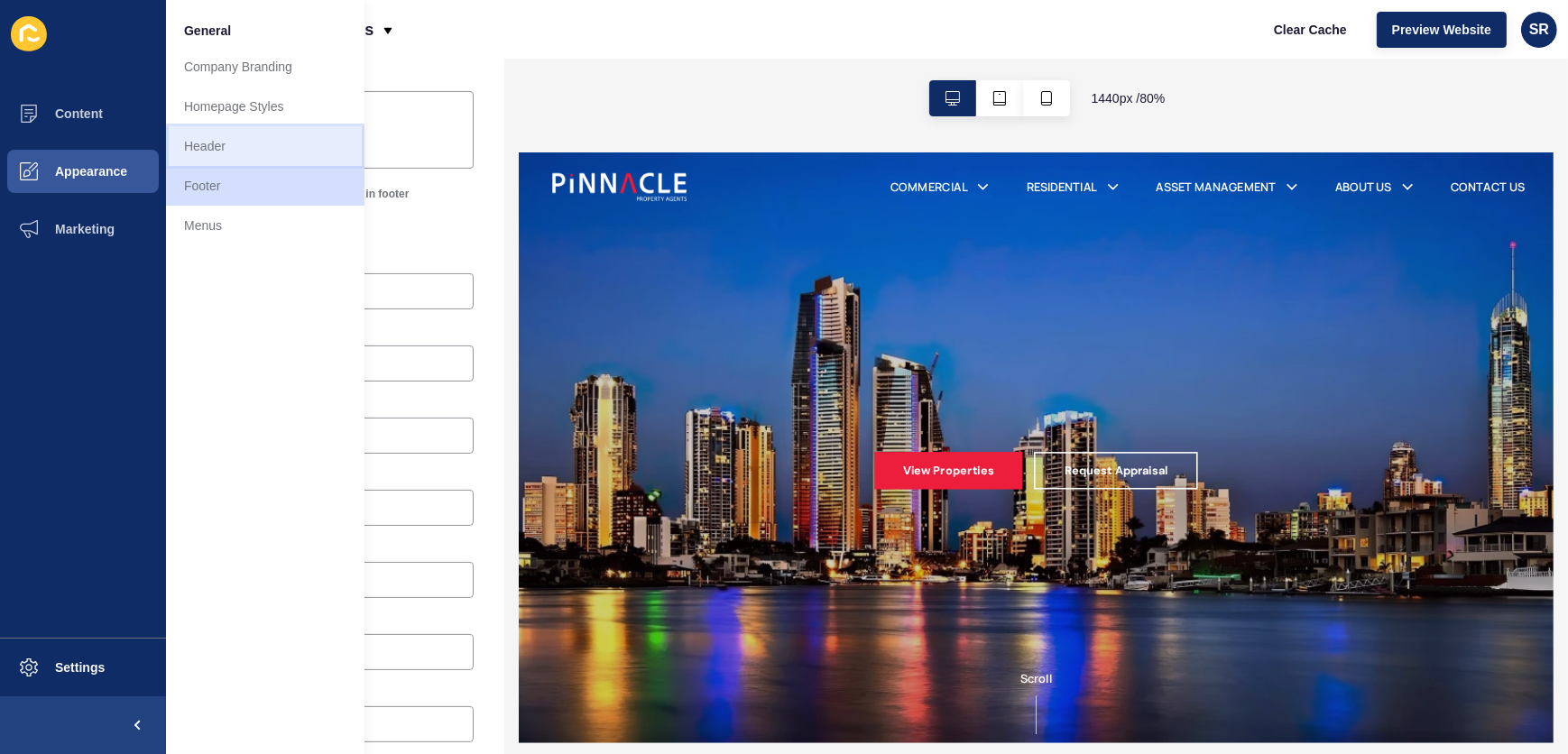 click on "Header" at bounding box center (265, 146) 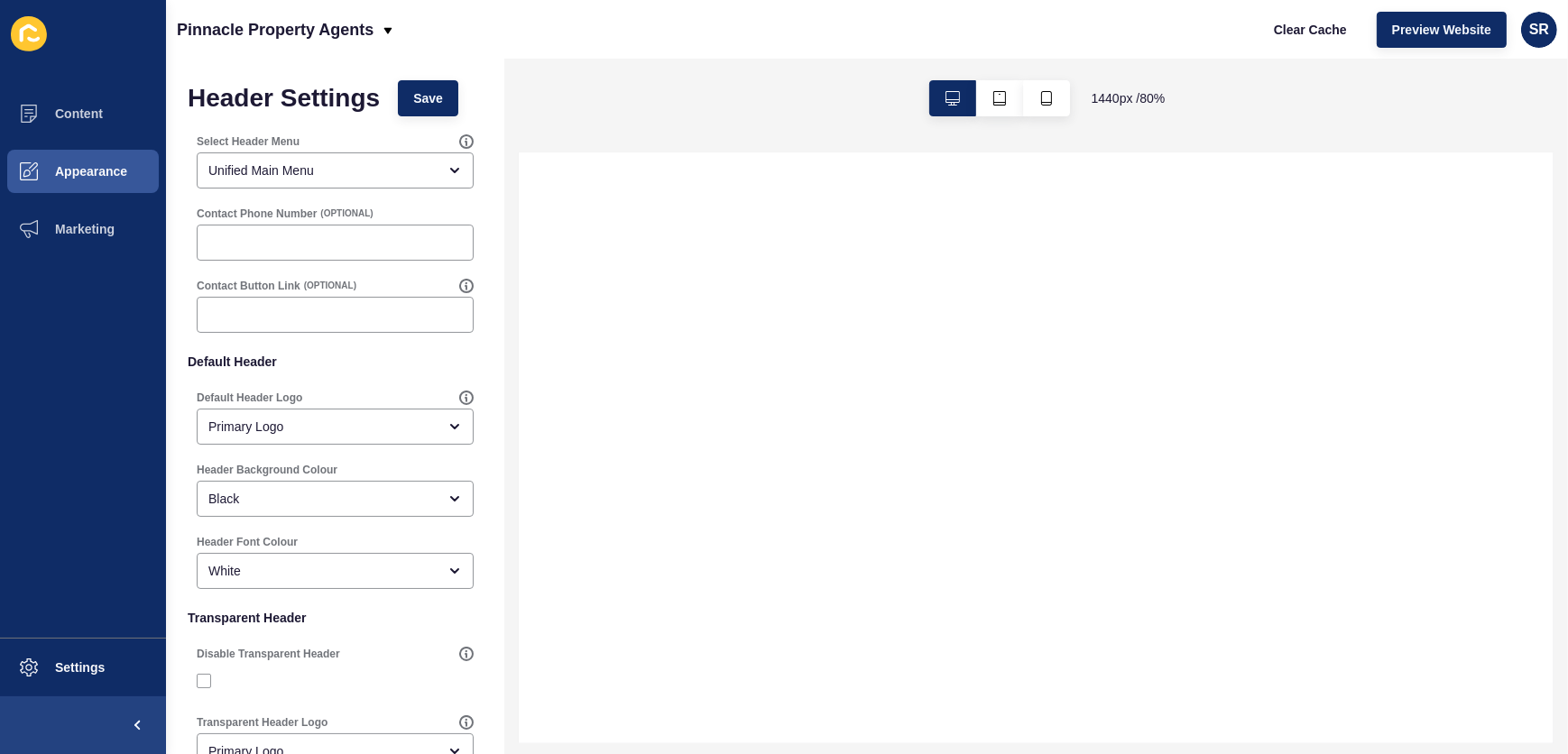 scroll, scrollTop: 0, scrollLeft: 0, axis: both 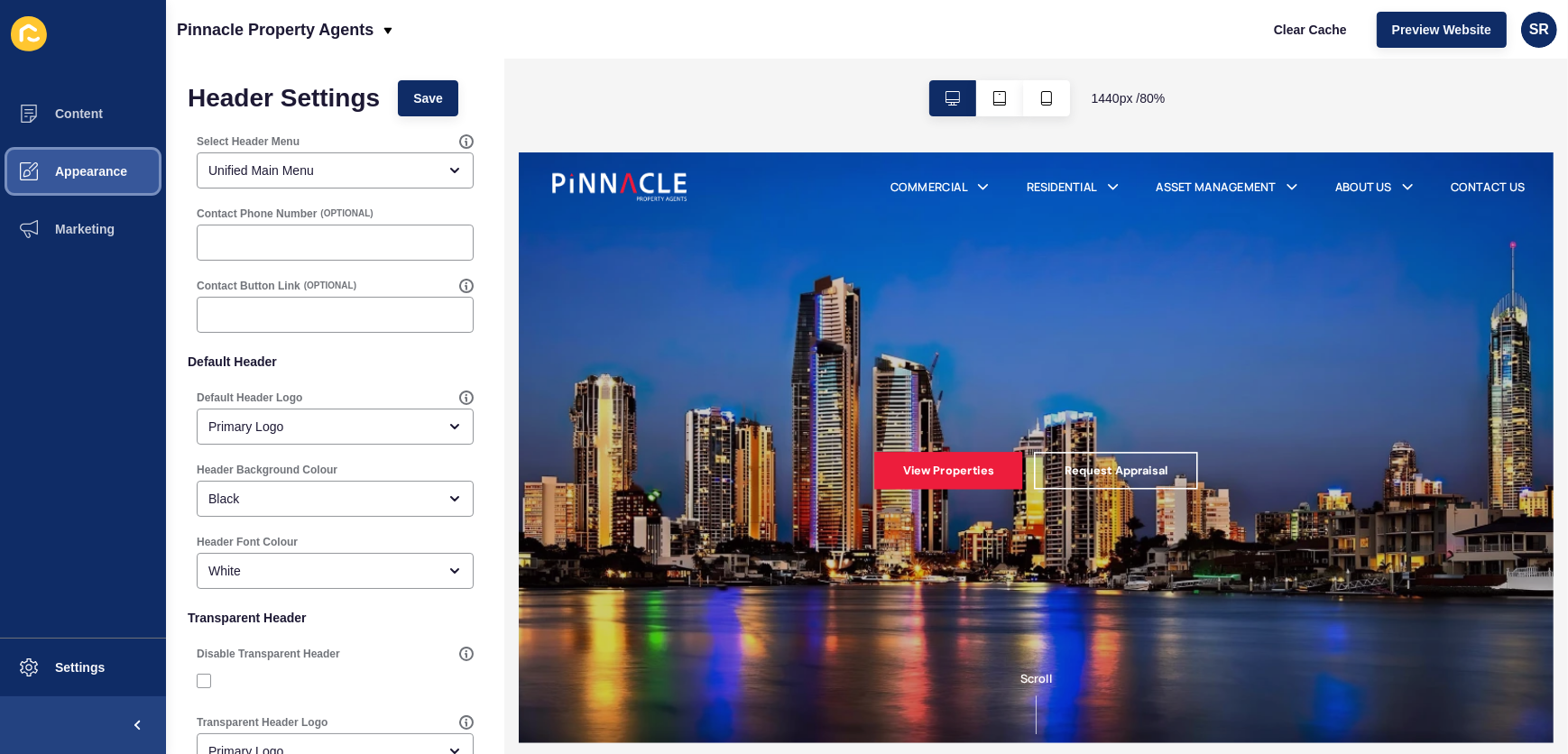 click on "Appearance" at bounding box center (83, 171) 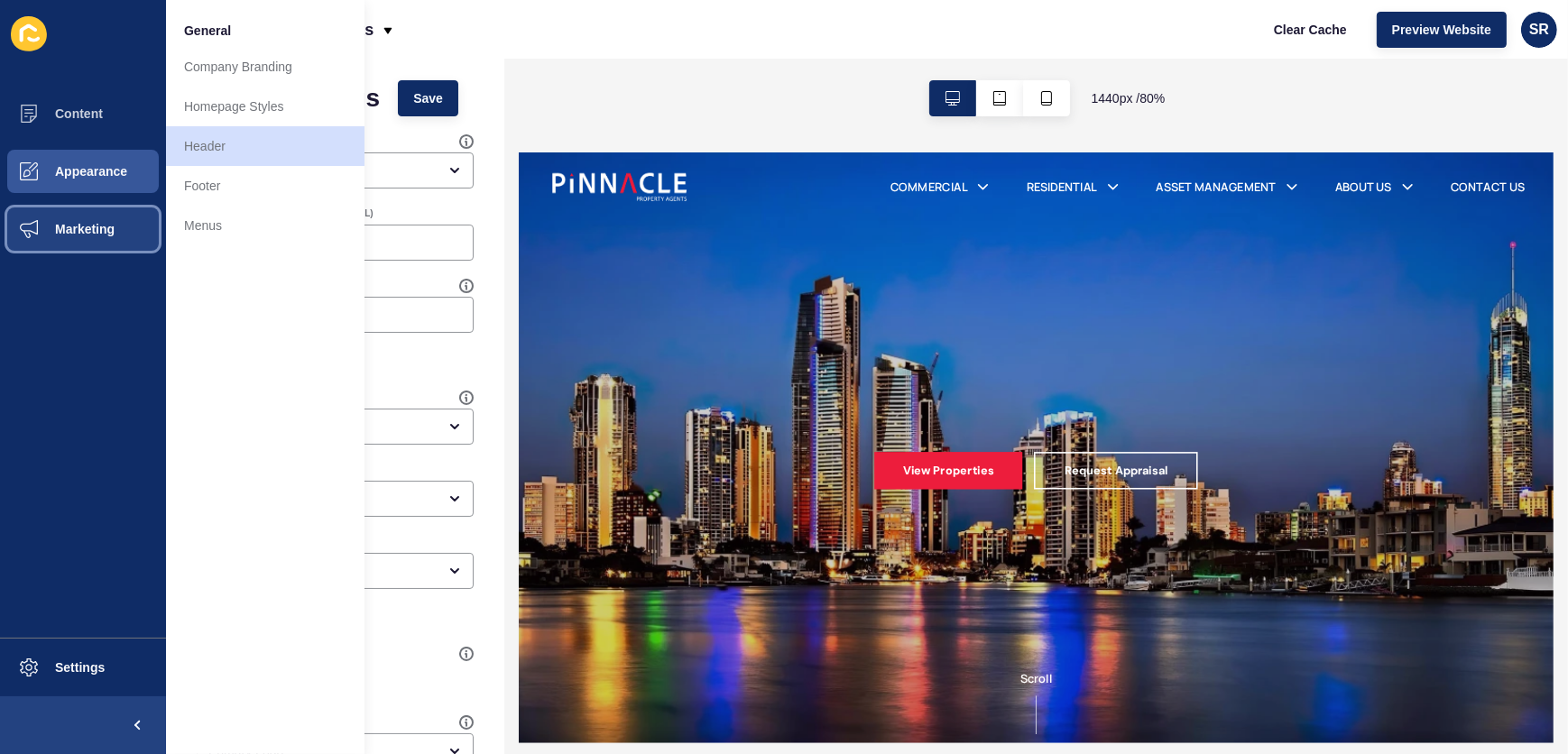 click on "Marketing" at bounding box center [56, 229] 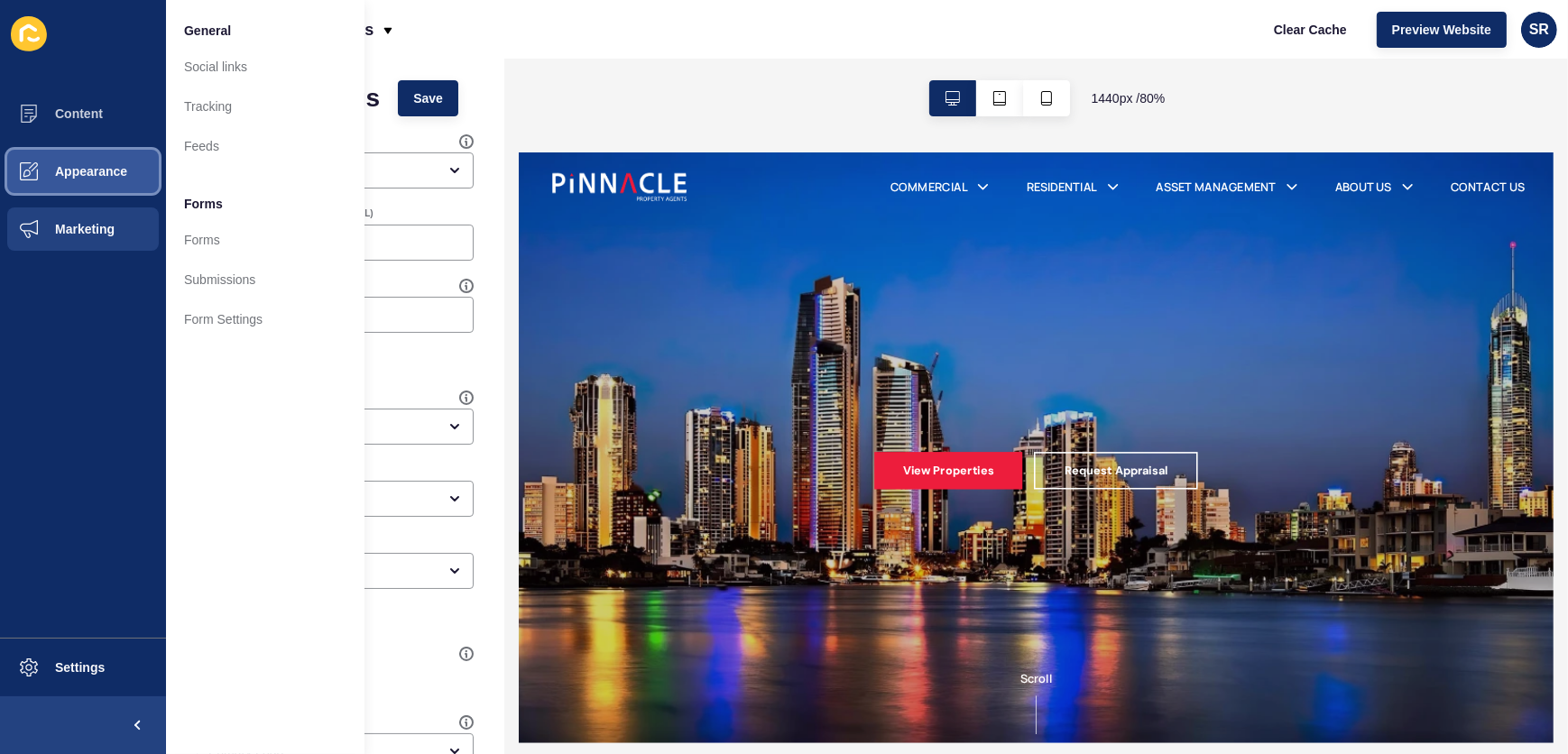 click on "Appearance" at bounding box center [62, 171] 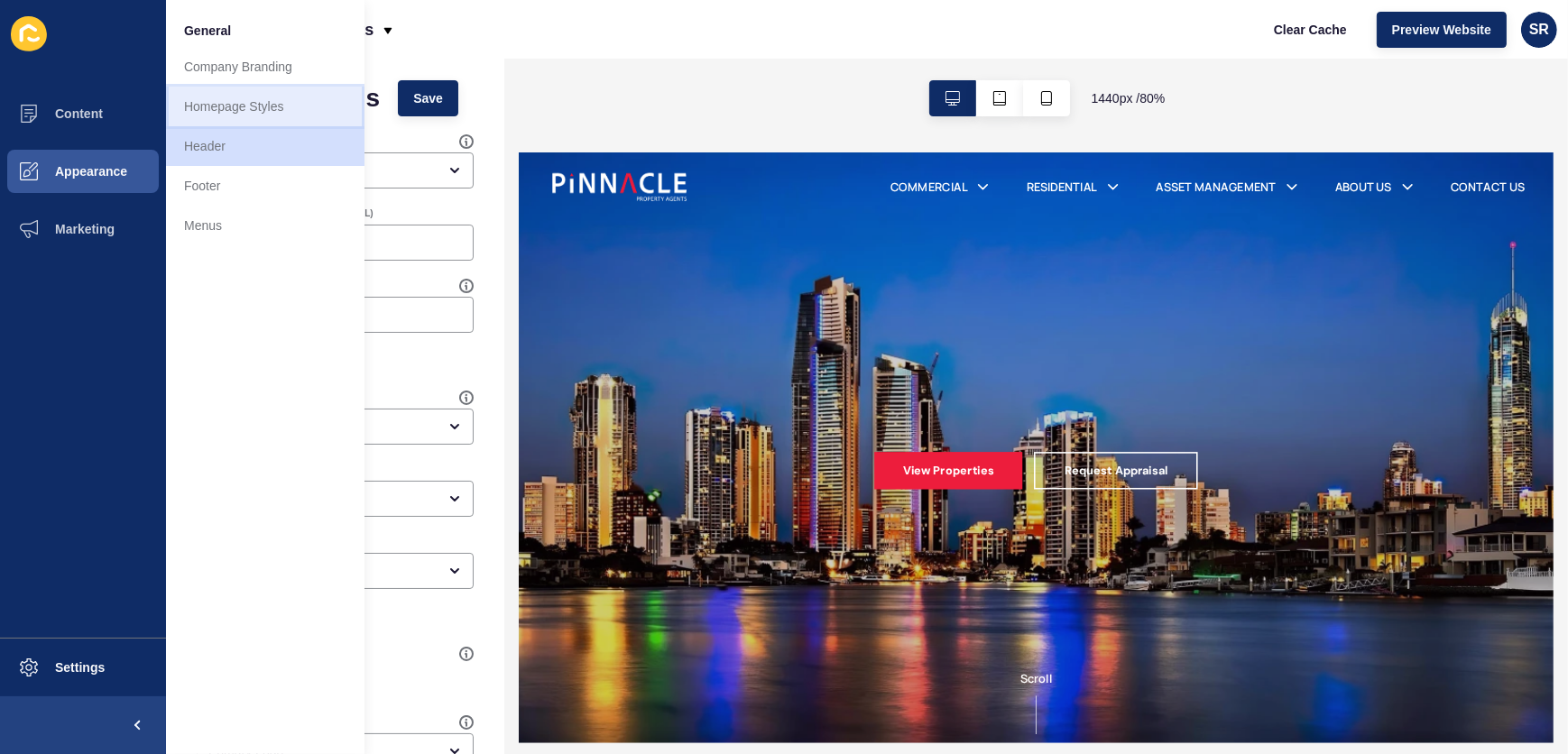 click on "Homepage Styles" at bounding box center (265, 106) 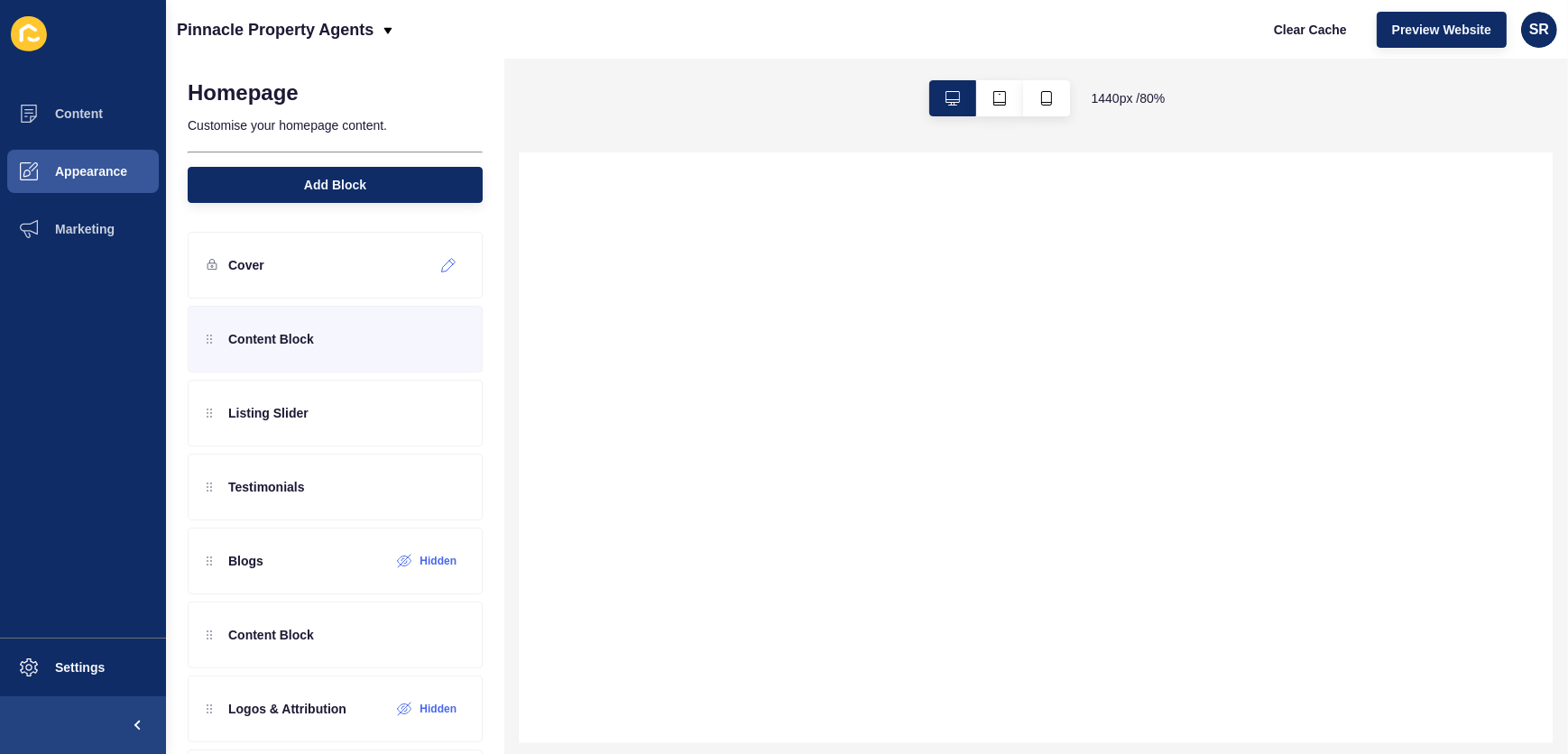 scroll, scrollTop: 0, scrollLeft: 0, axis: both 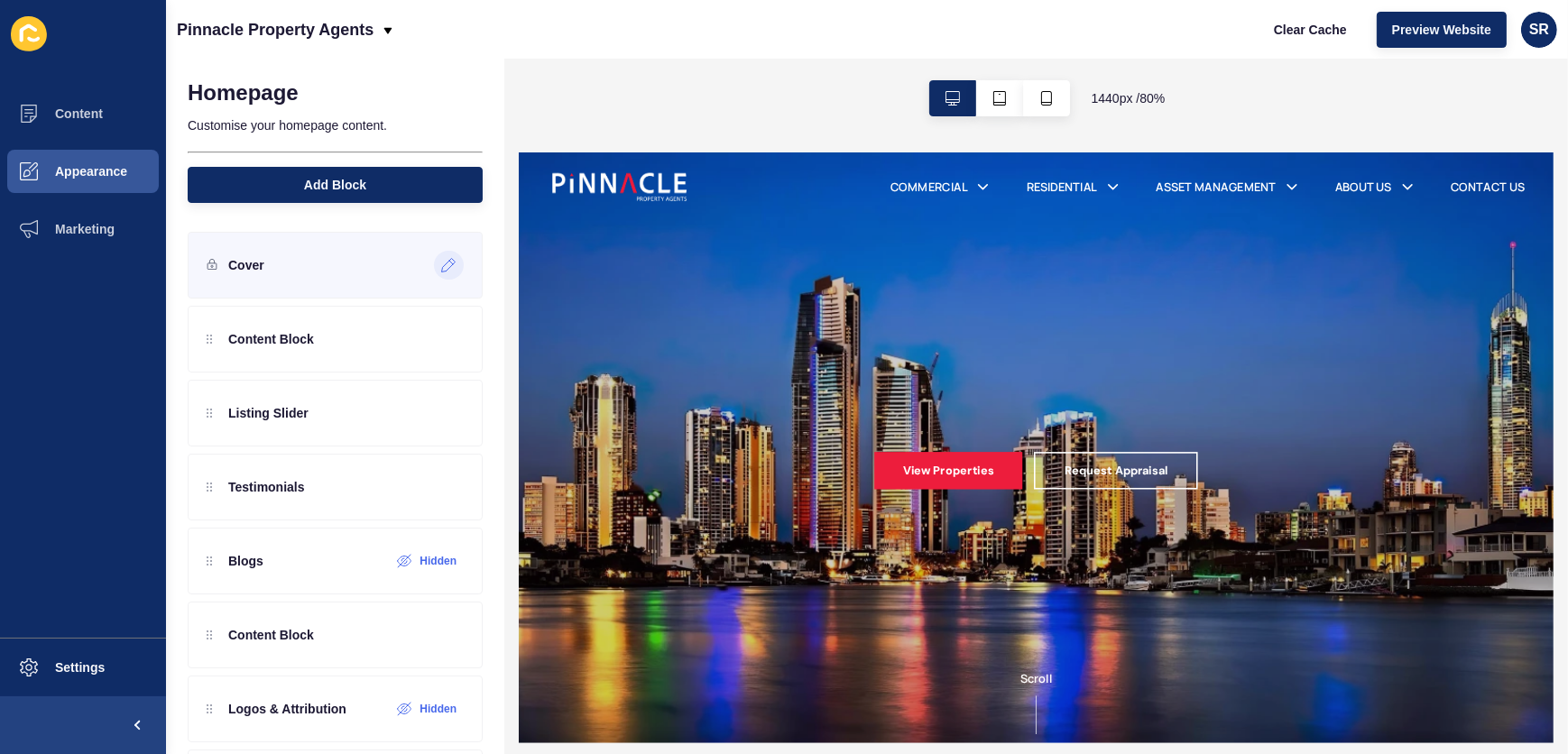 click 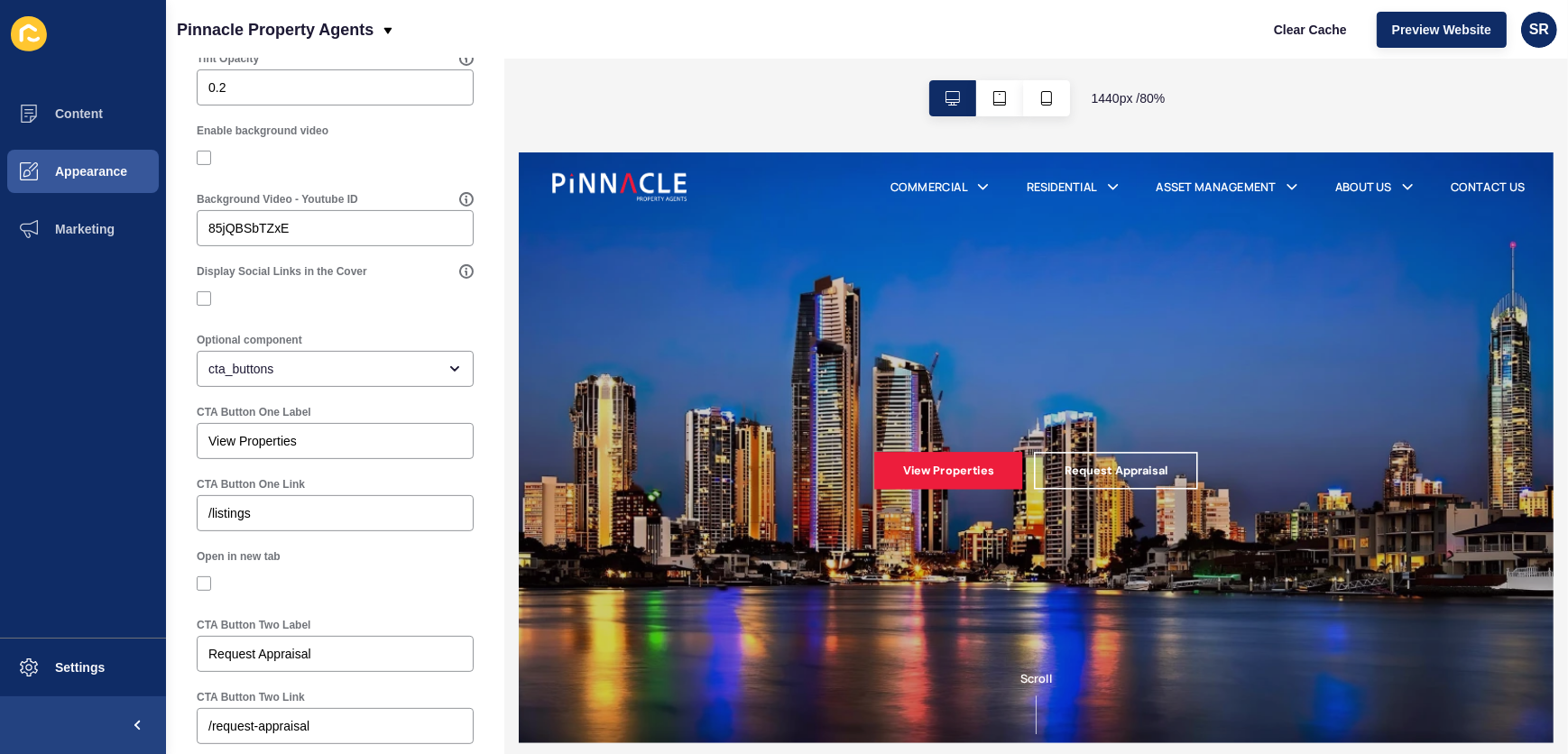 scroll, scrollTop: 738, scrollLeft: 0, axis: vertical 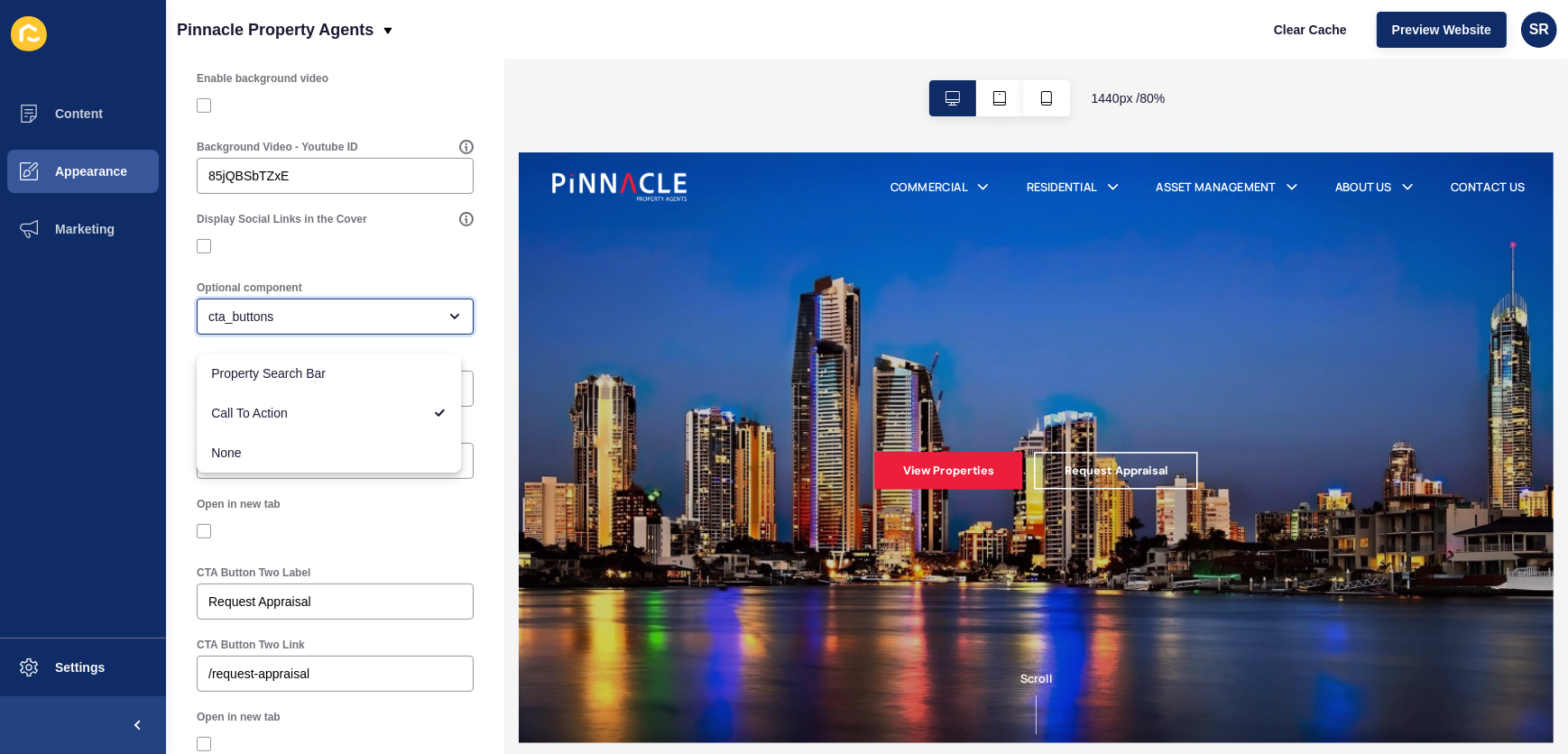 click 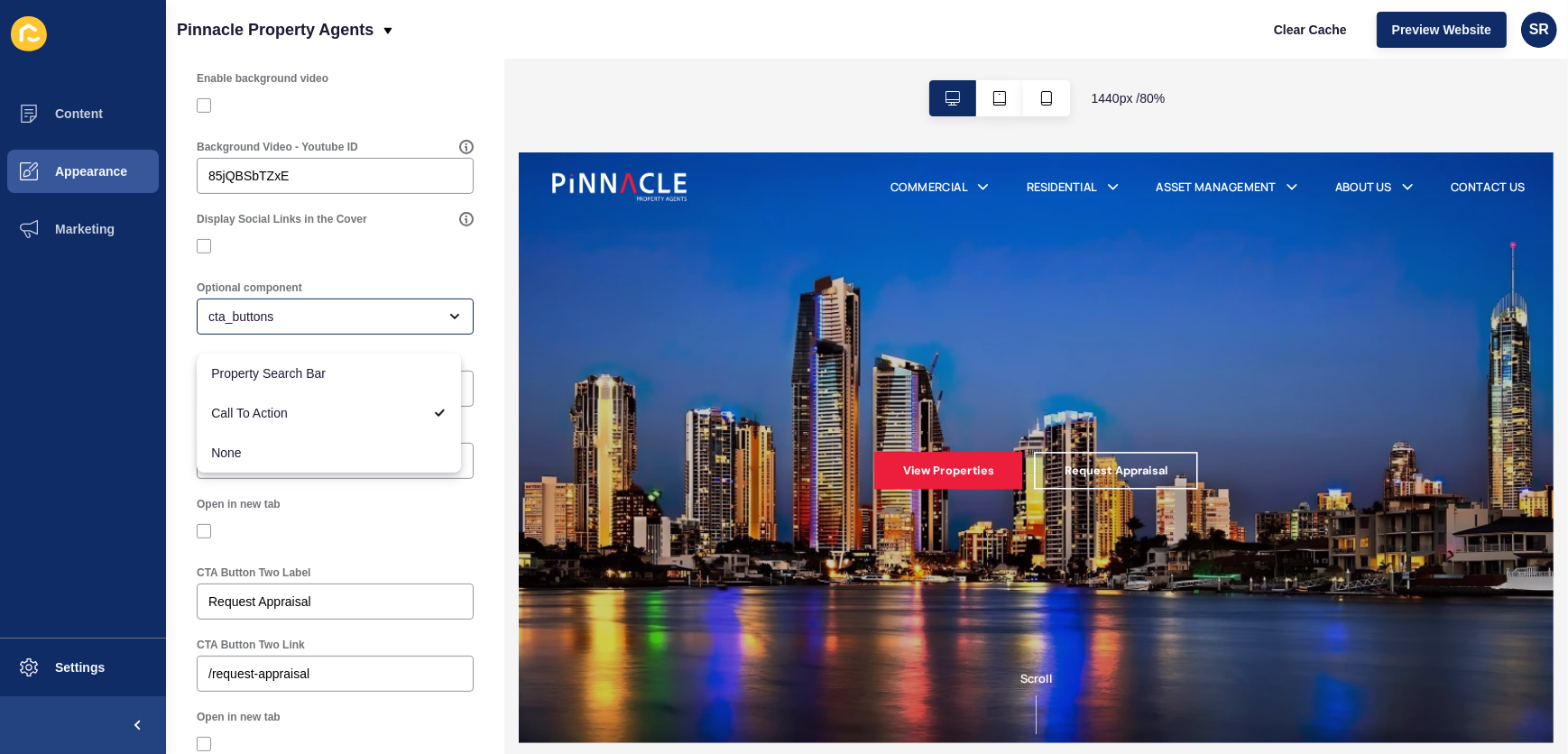 click on "Optional component" at bounding box center (335, 288) 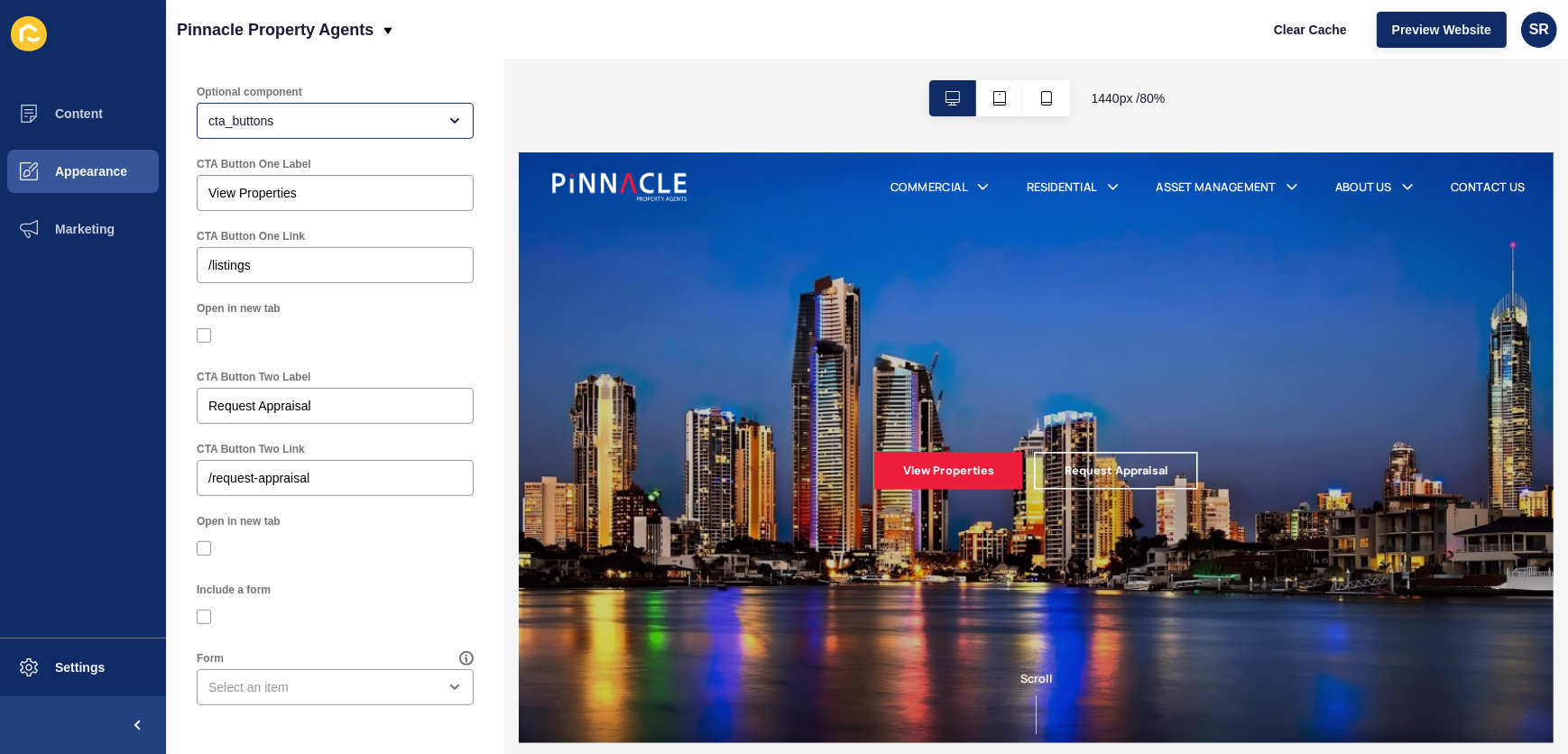 scroll, scrollTop: 943, scrollLeft: 0, axis: vertical 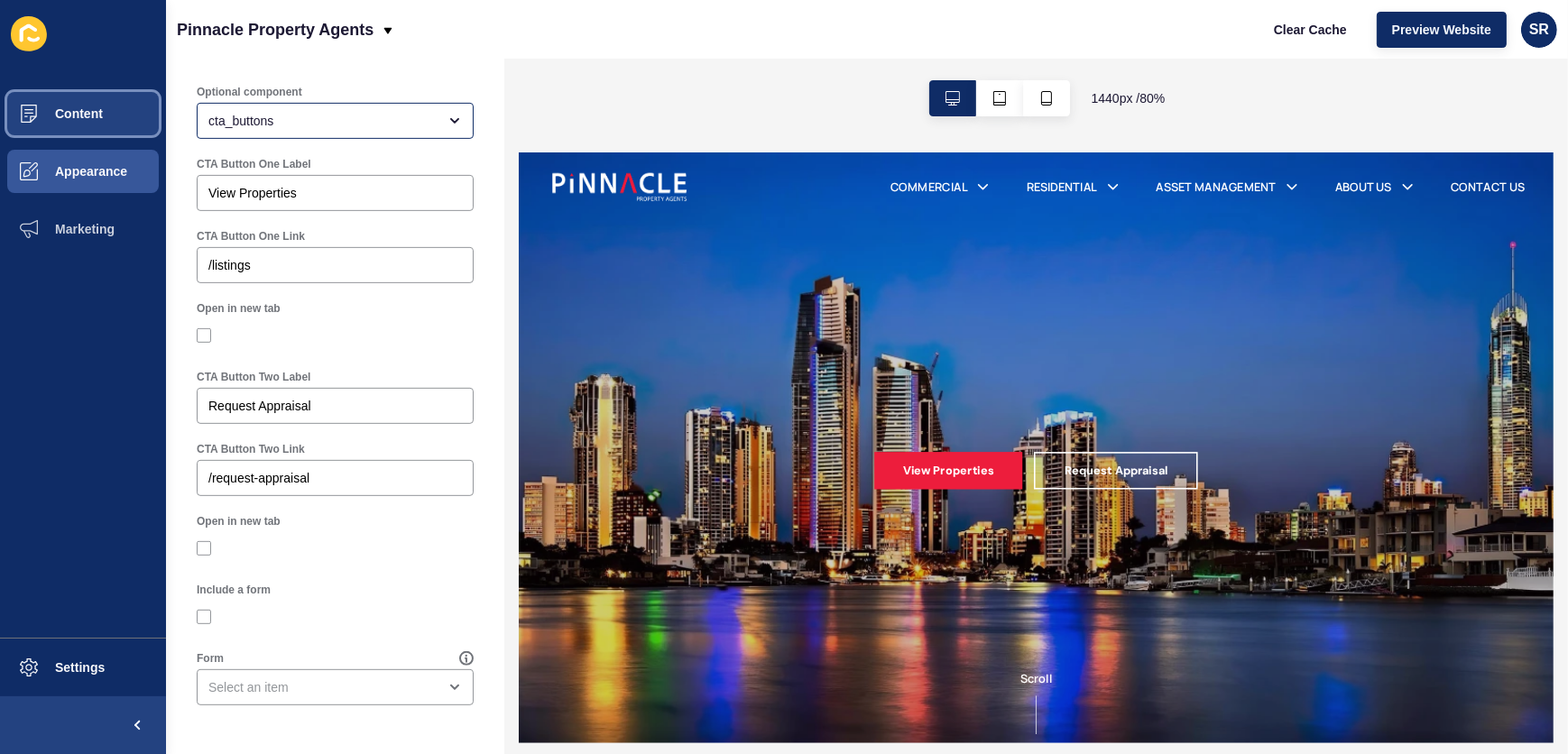click on "Content" at bounding box center [83, 114] 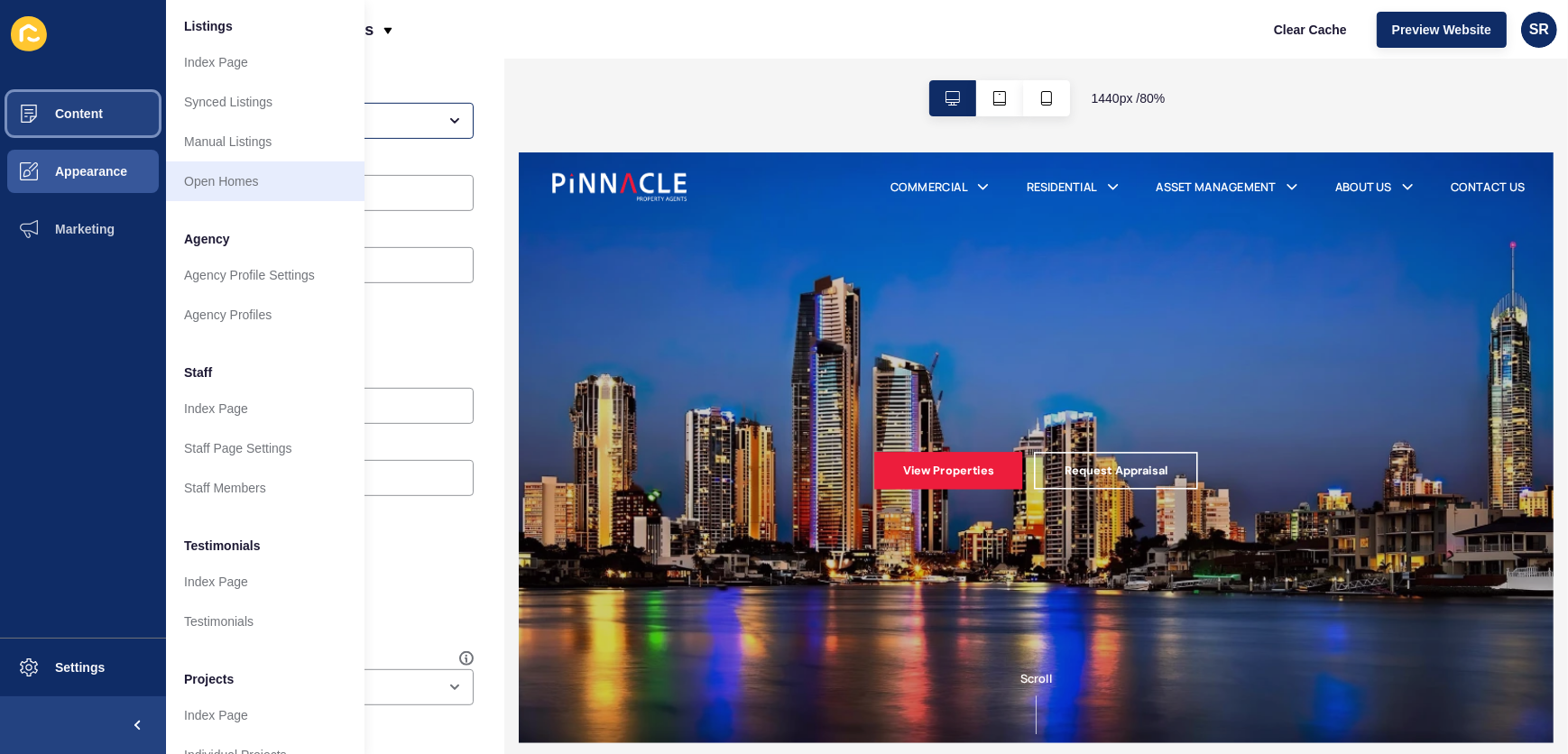 scroll, scrollTop: 315, scrollLeft: 0, axis: vertical 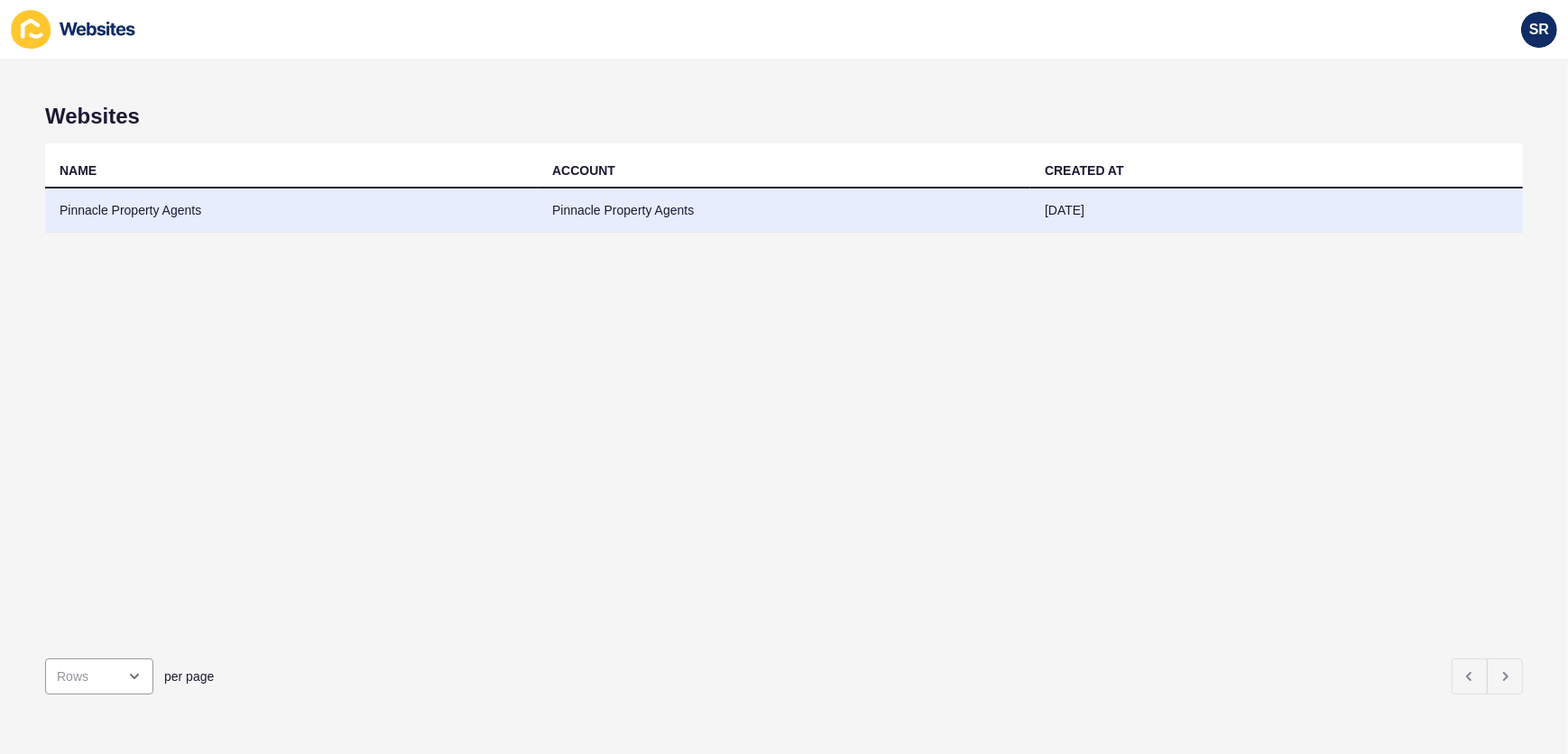 click on "Pinnacle Property Agents" at bounding box center (291, 210) 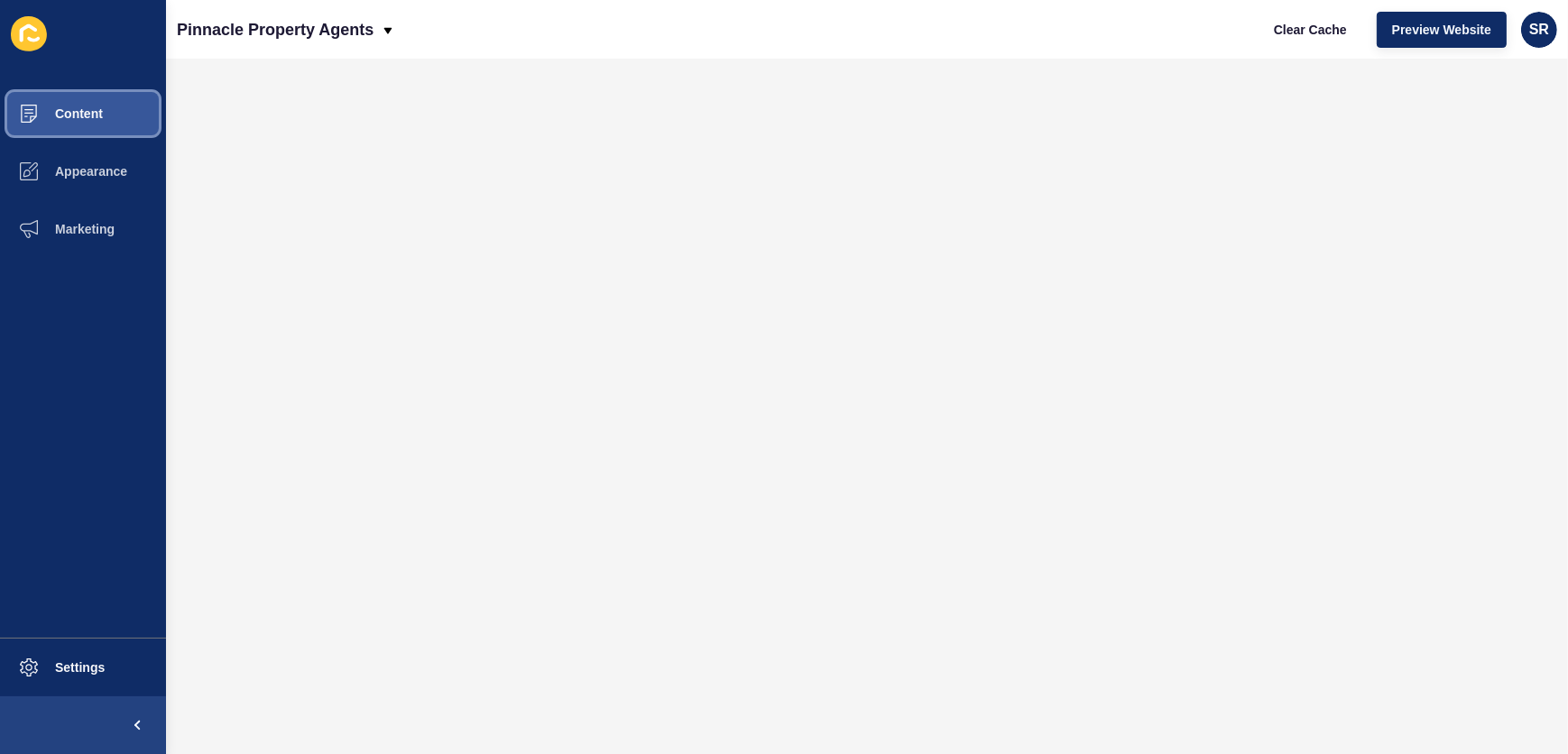 click on "Content" at bounding box center (50, 114) 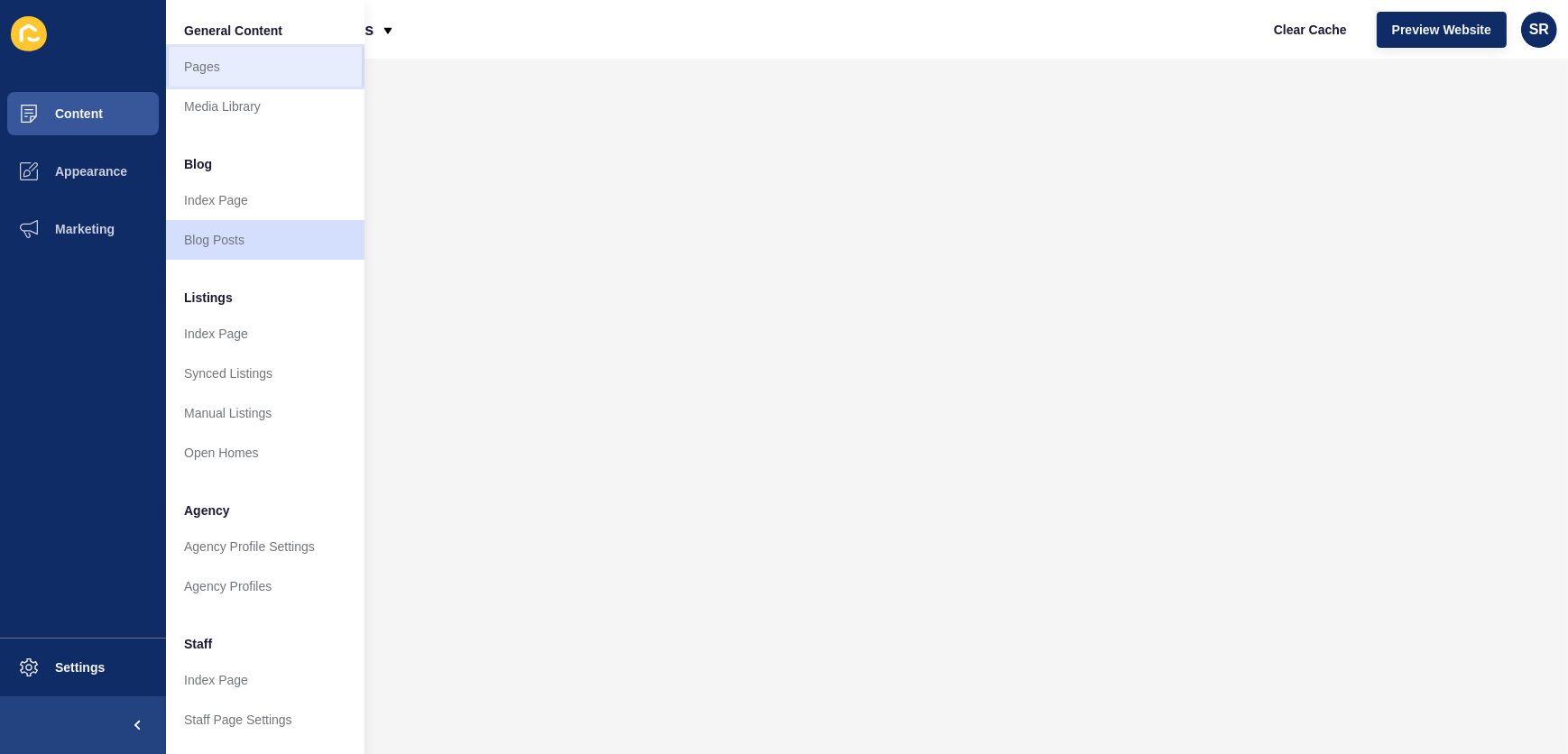click on "Pages" at bounding box center (265, 67) 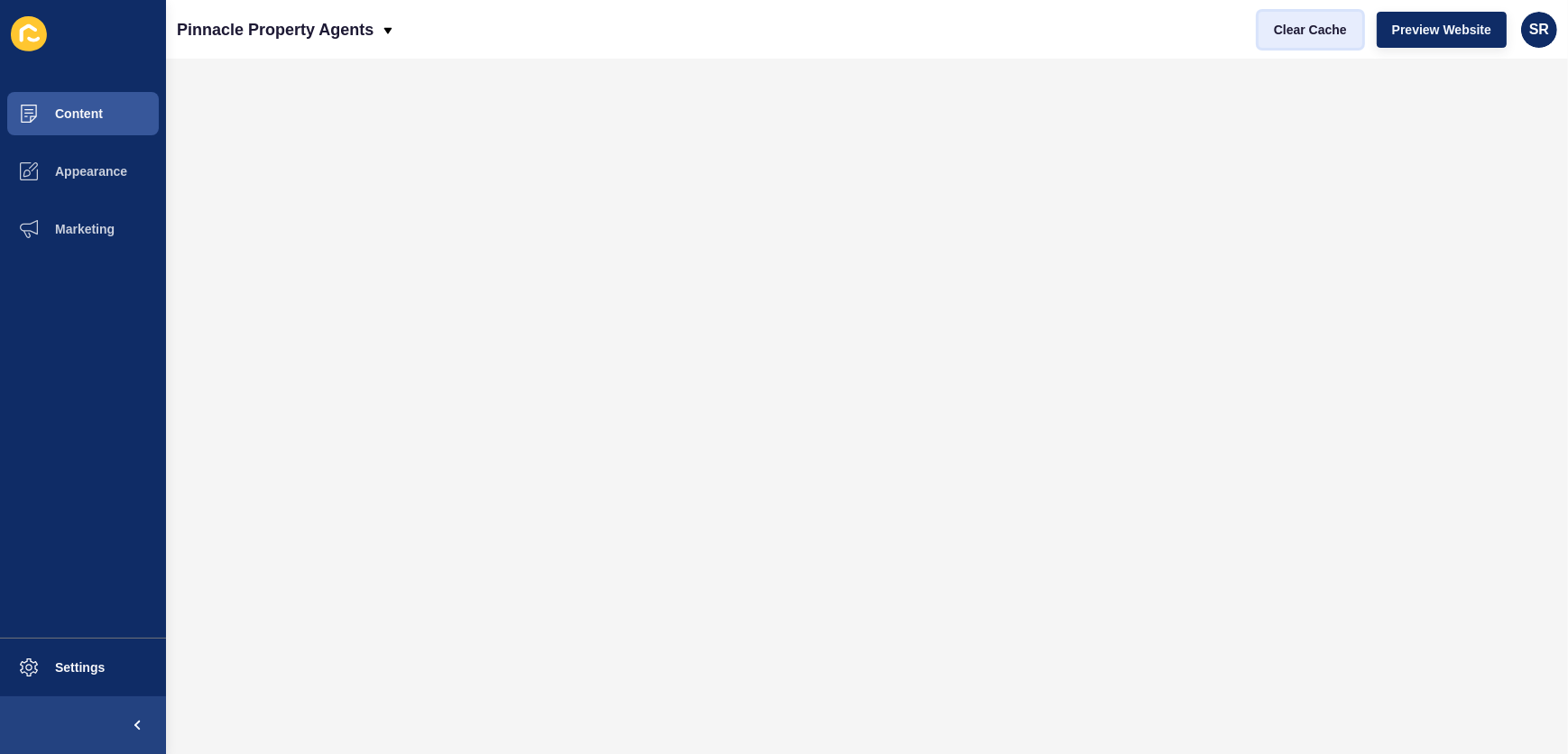 click on "Clear Cache" at bounding box center [1310, 30] 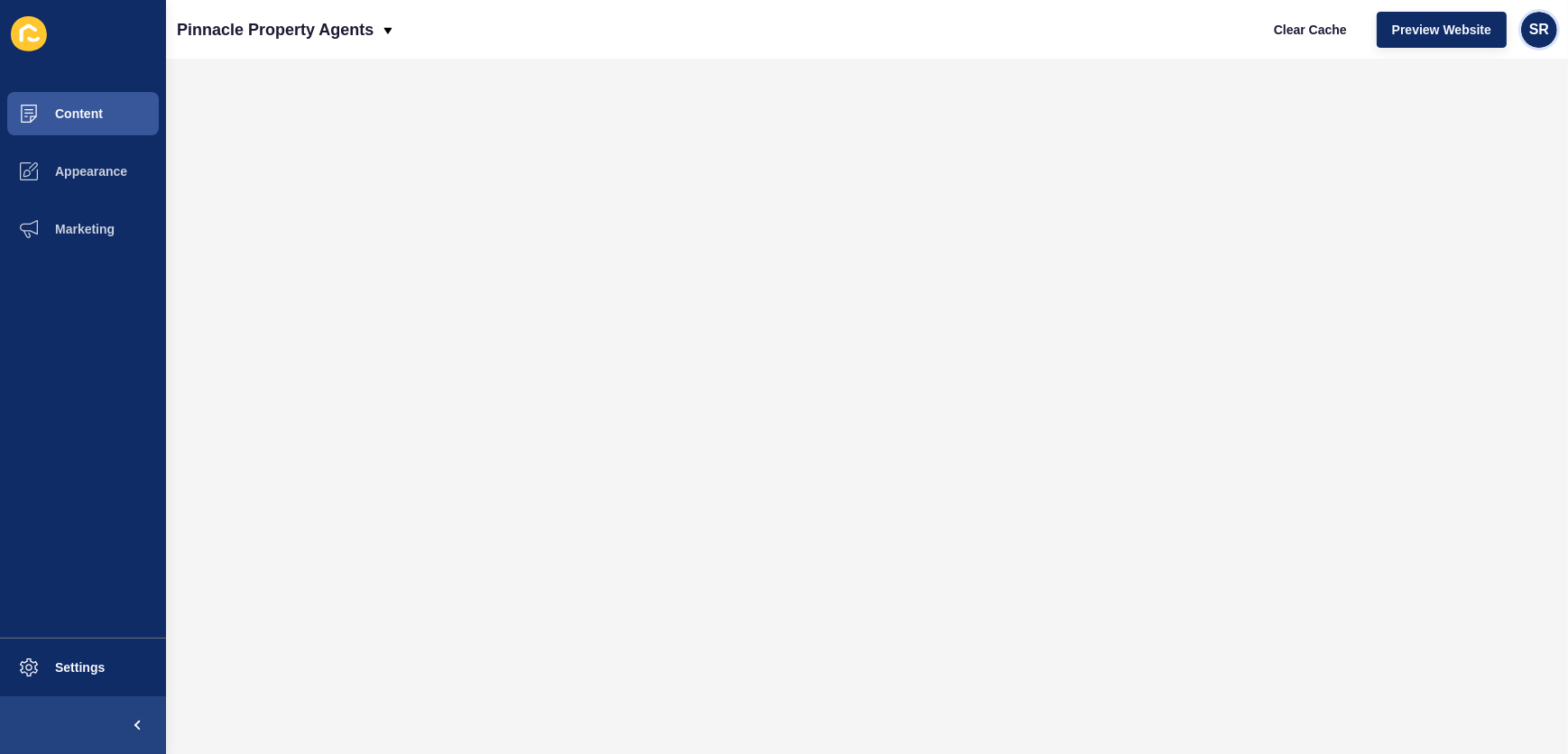 click on "SR" at bounding box center [1539, 30] 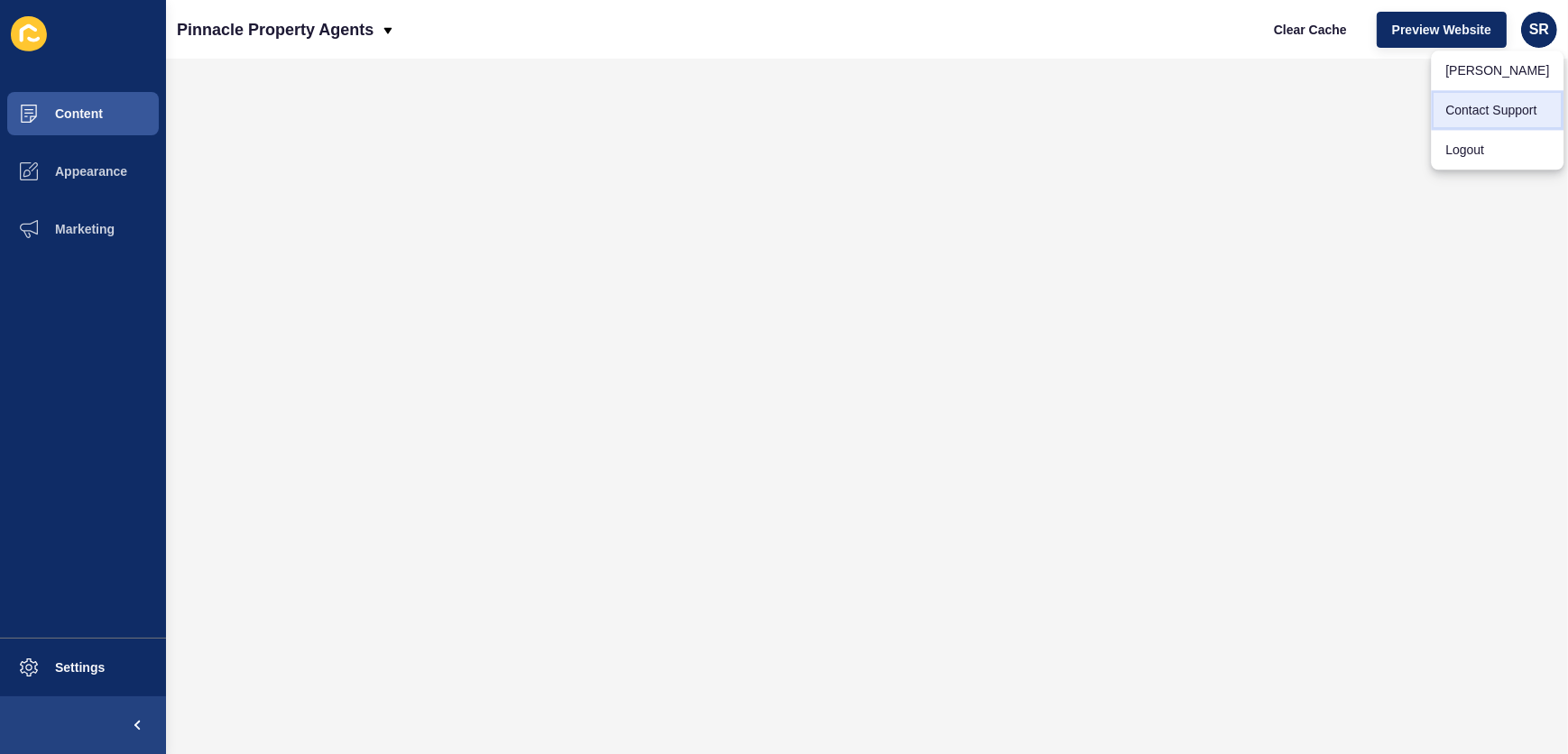 click on "Contact Support" at bounding box center [1497, 110] 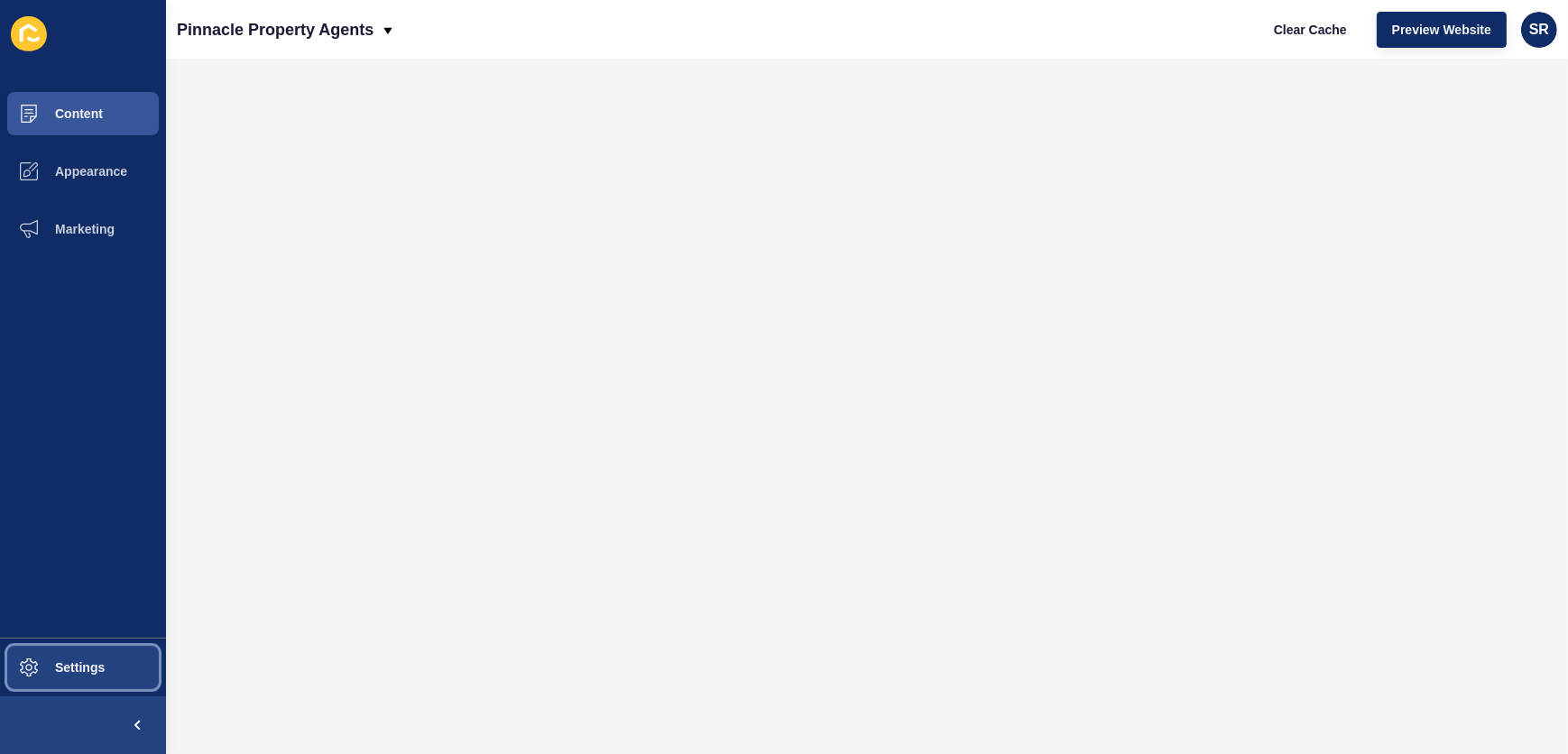 click on "Settings" at bounding box center (51, 667) 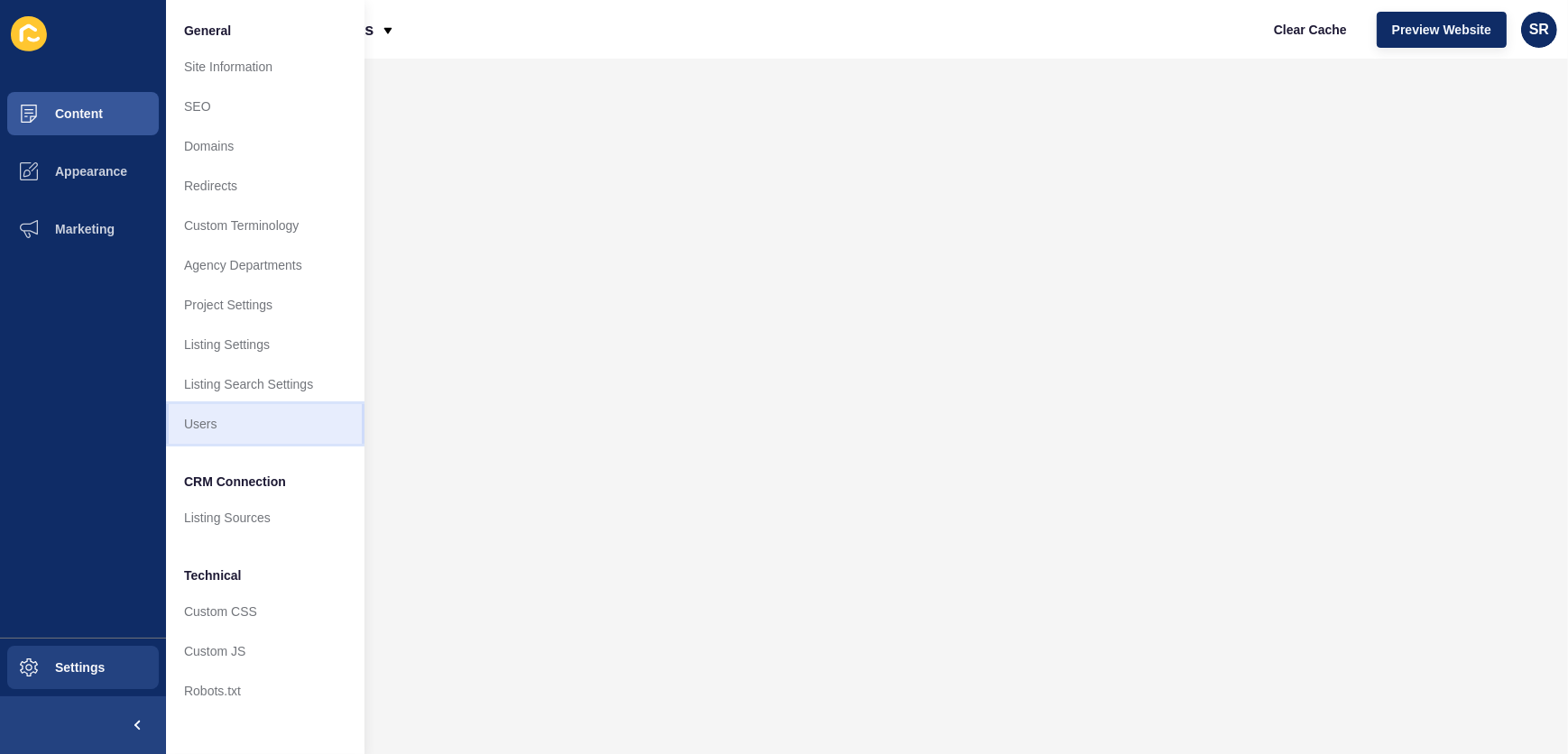 click on "Users" at bounding box center [265, 424] 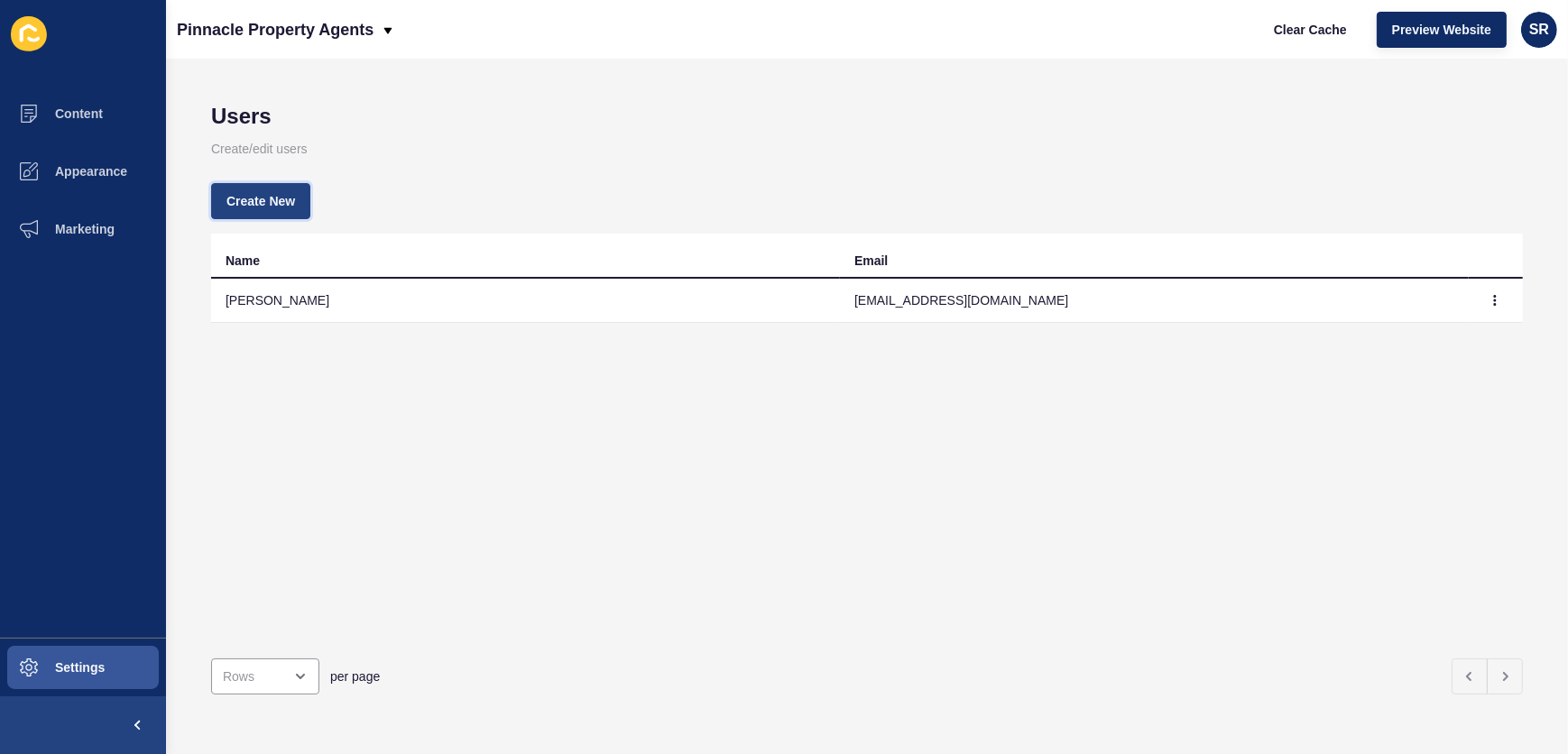 click on "Create New" at bounding box center [261, 201] 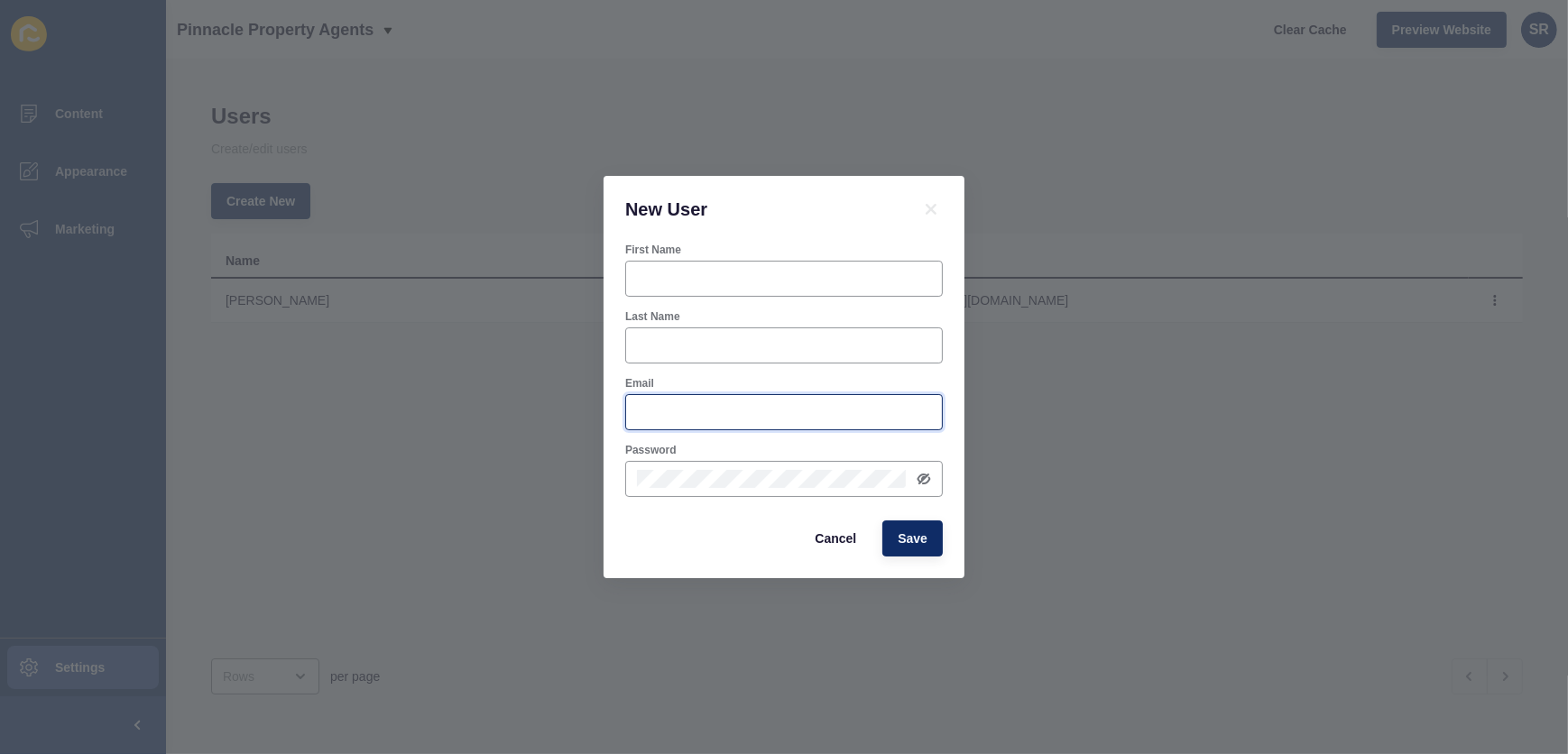 type 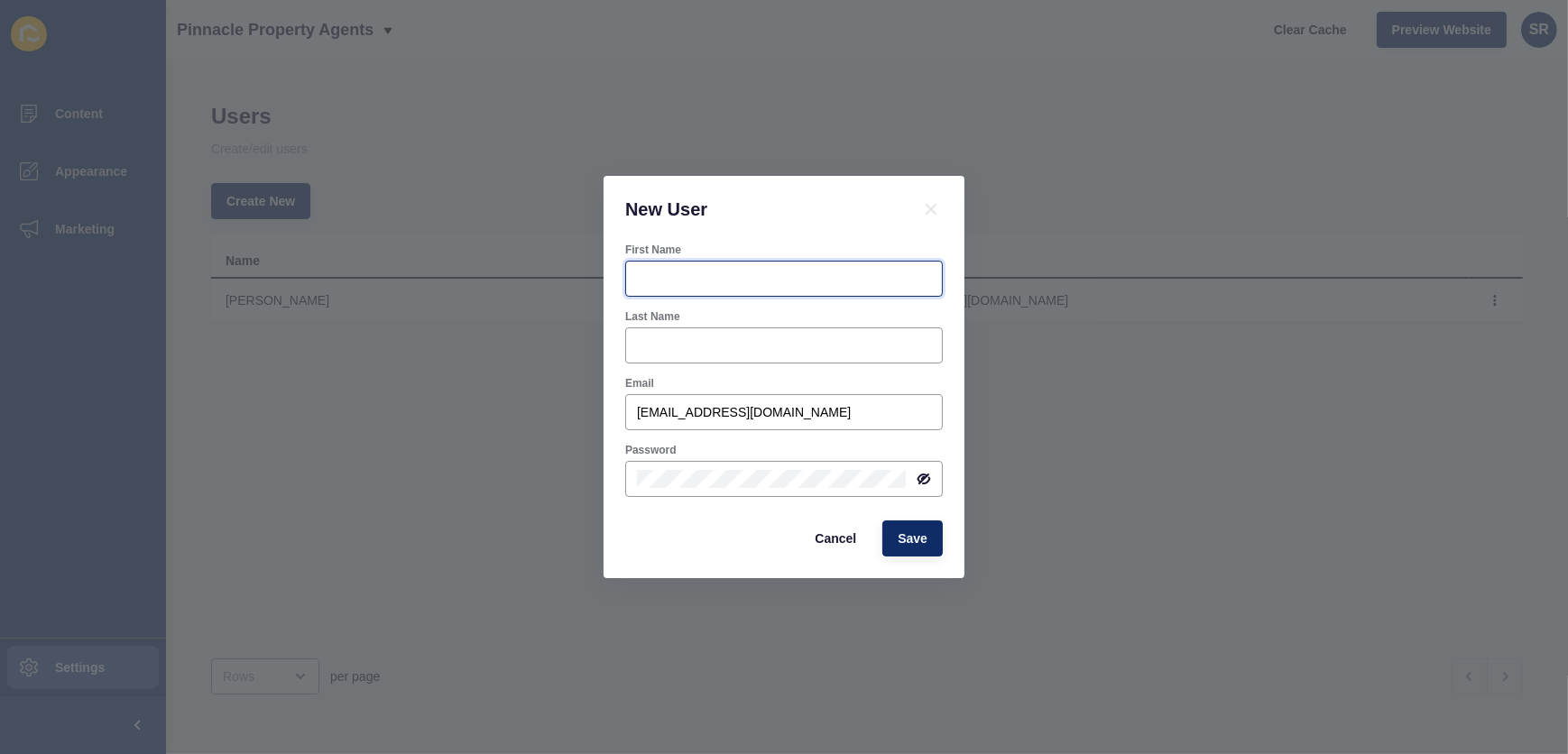 click on "First Name" at bounding box center (784, 279) 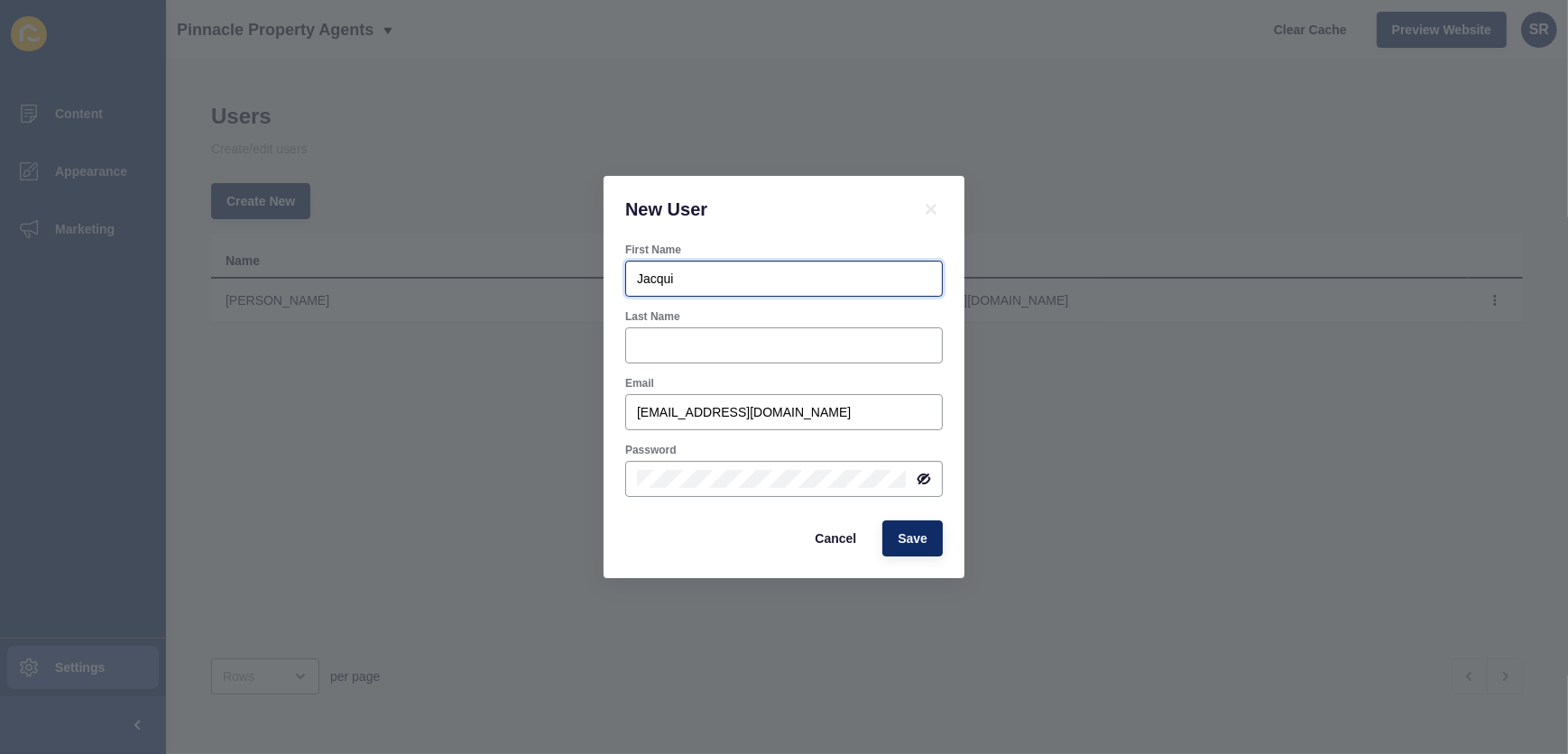 type on "Jacqui" 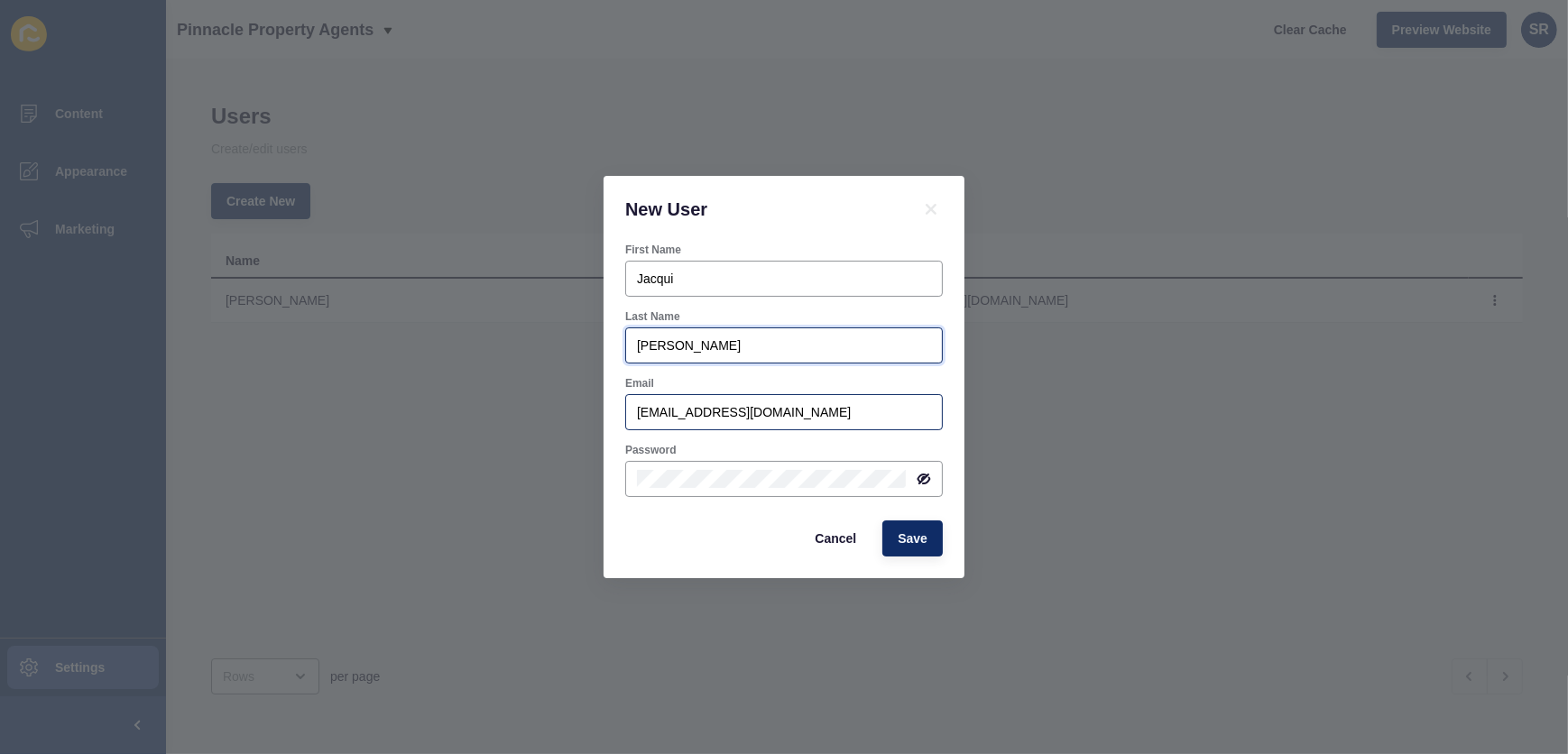 type on "[PERSON_NAME]" 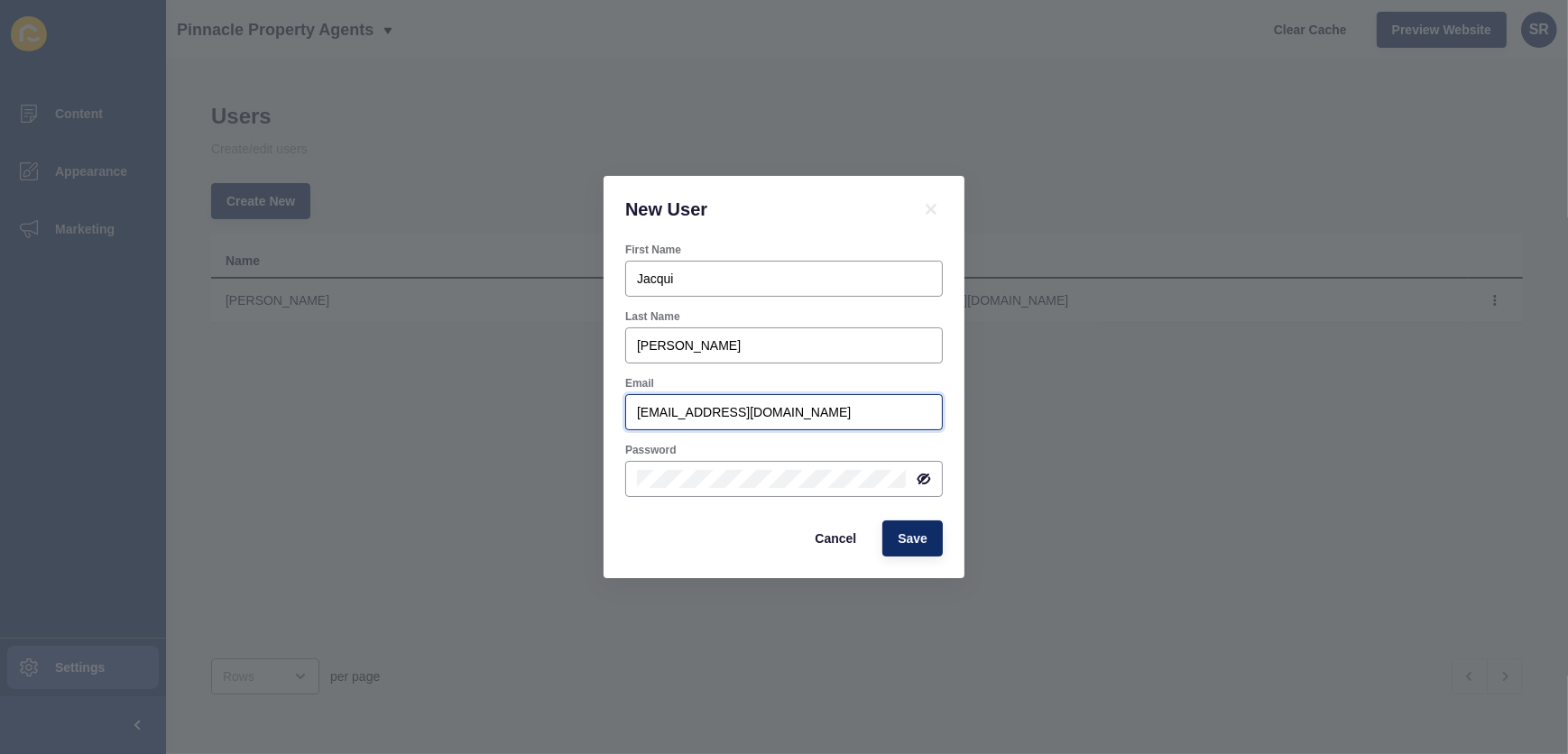 drag, startPoint x: 669, startPoint y: 415, endPoint x: 613, endPoint y: 416, distance: 56.008928 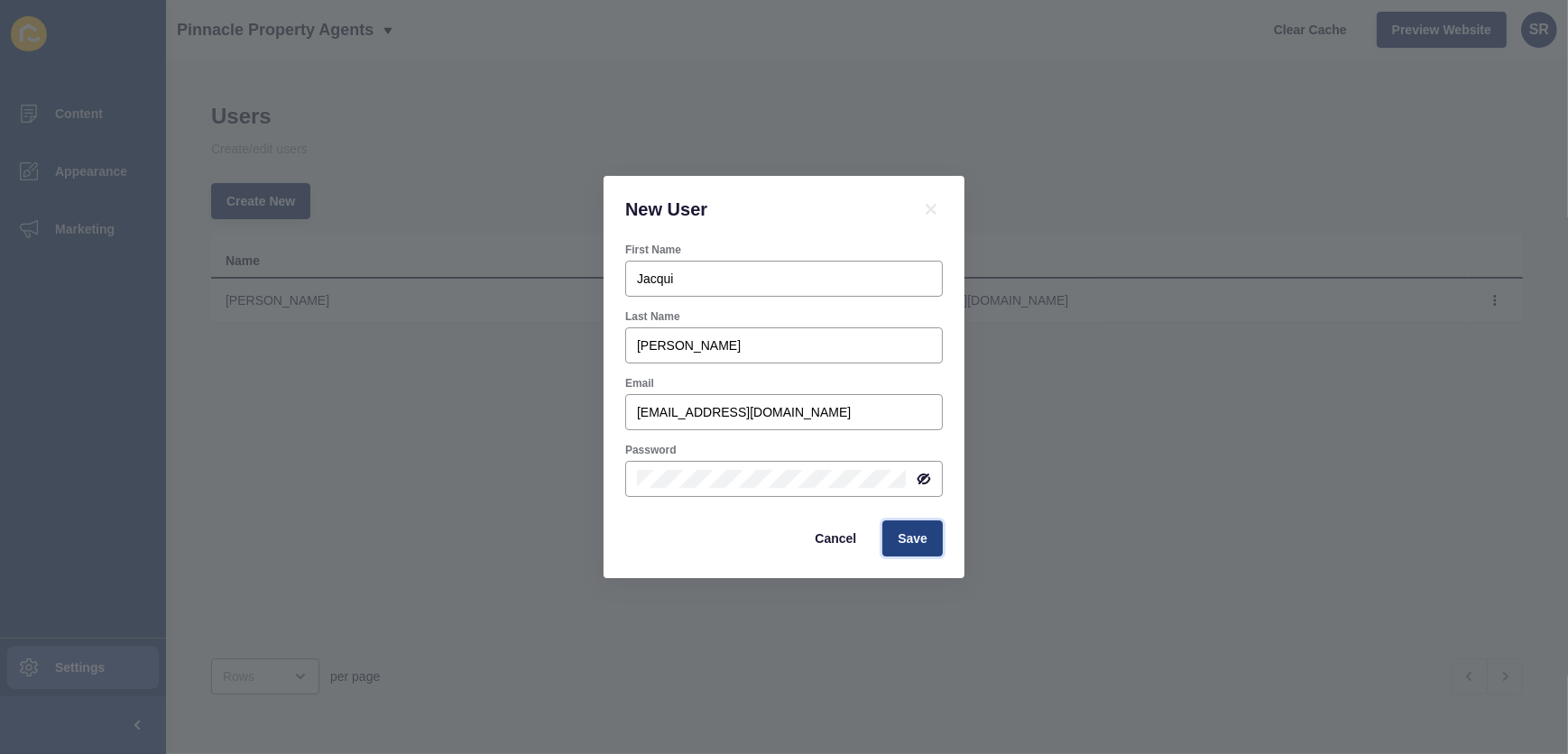 click on "Save" at bounding box center [912, 538] 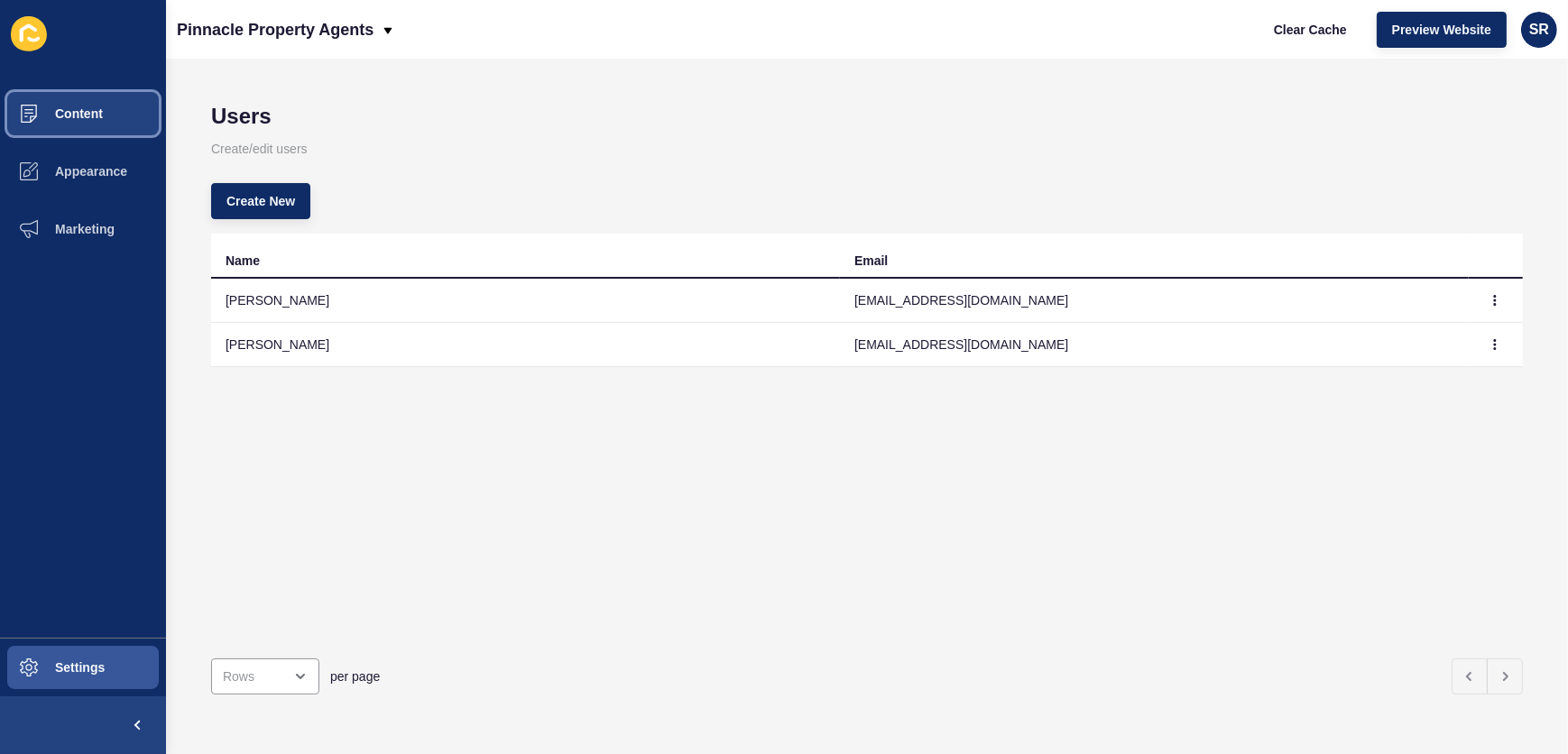 click on "Content" at bounding box center [50, 114] 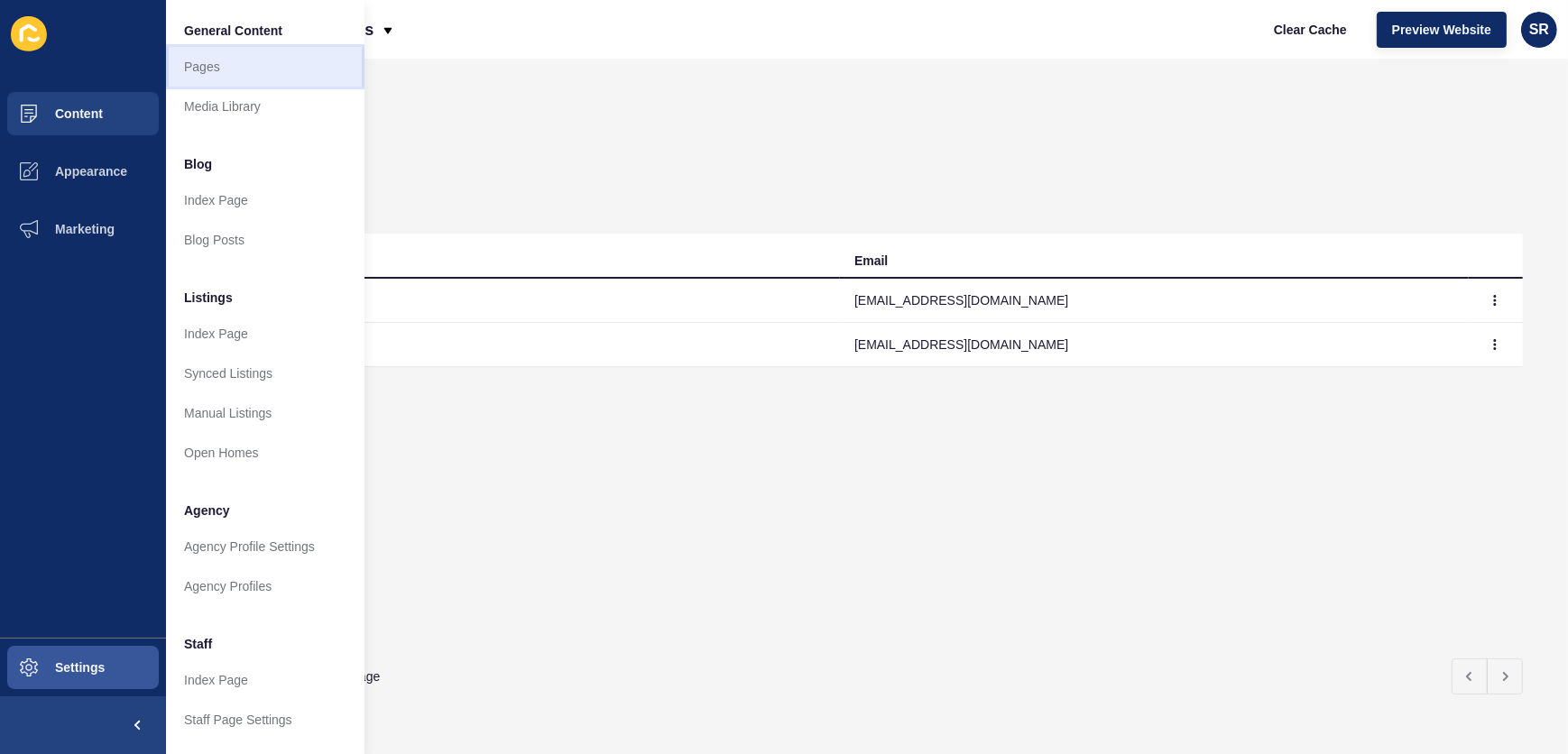 click on "Pages" at bounding box center [265, 67] 